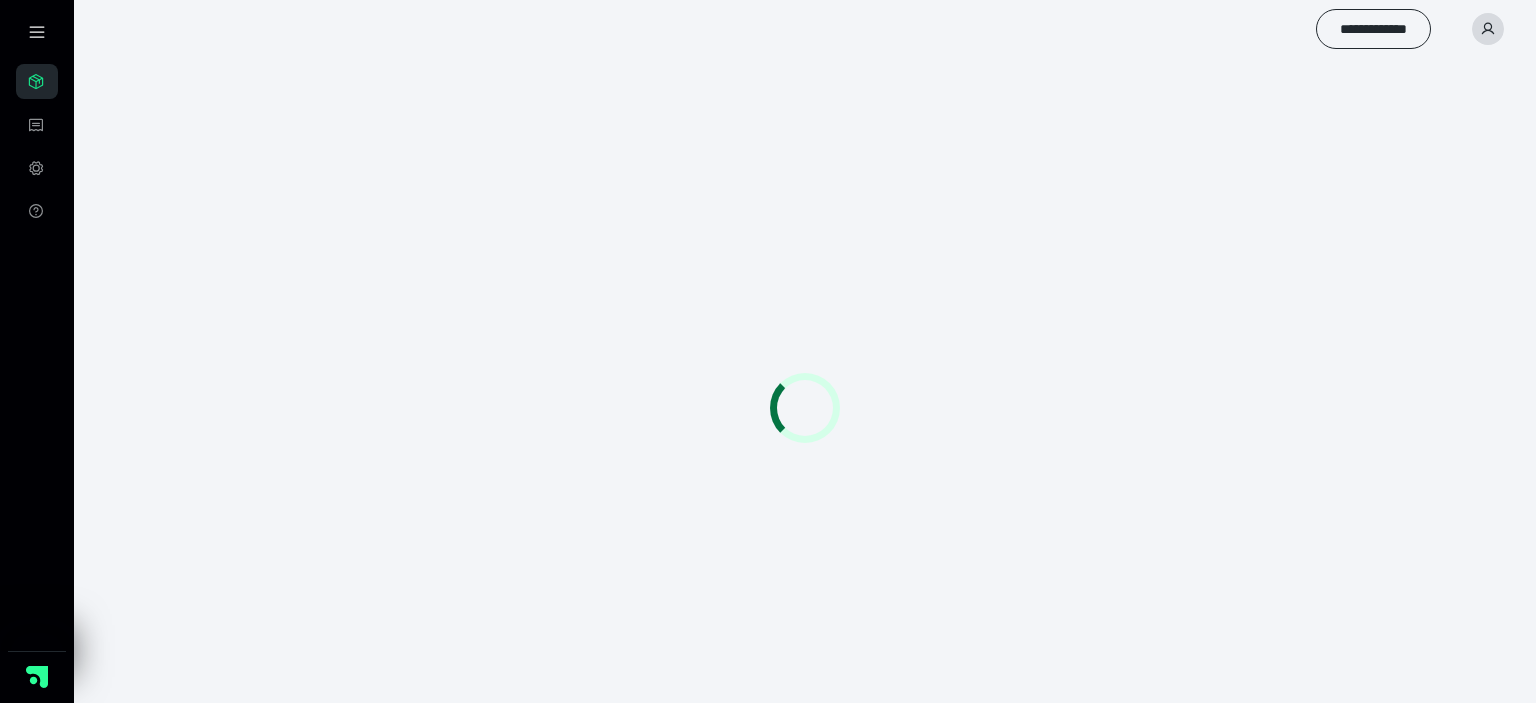 scroll, scrollTop: 0, scrollLeft: 0, axis: both 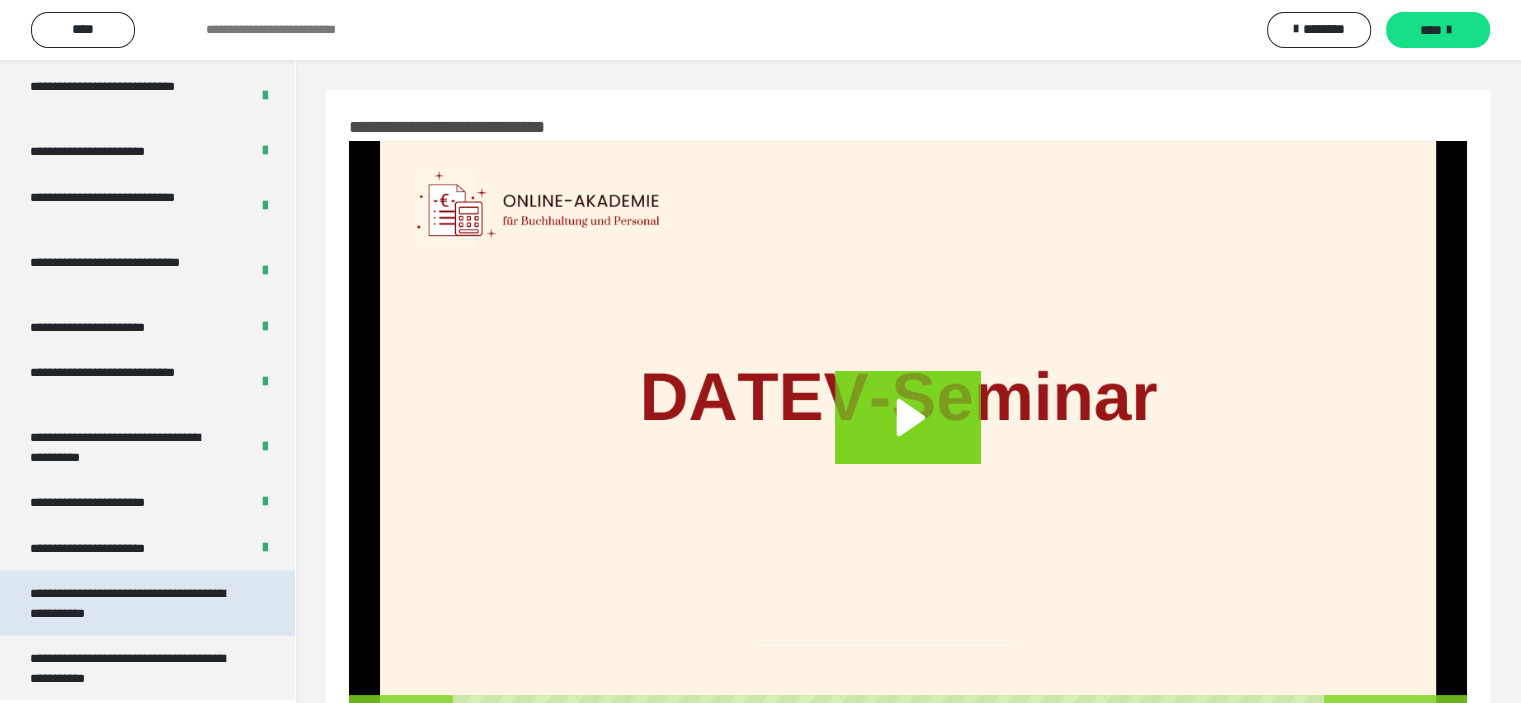 click on "**********" at bounding box center (132, 602) 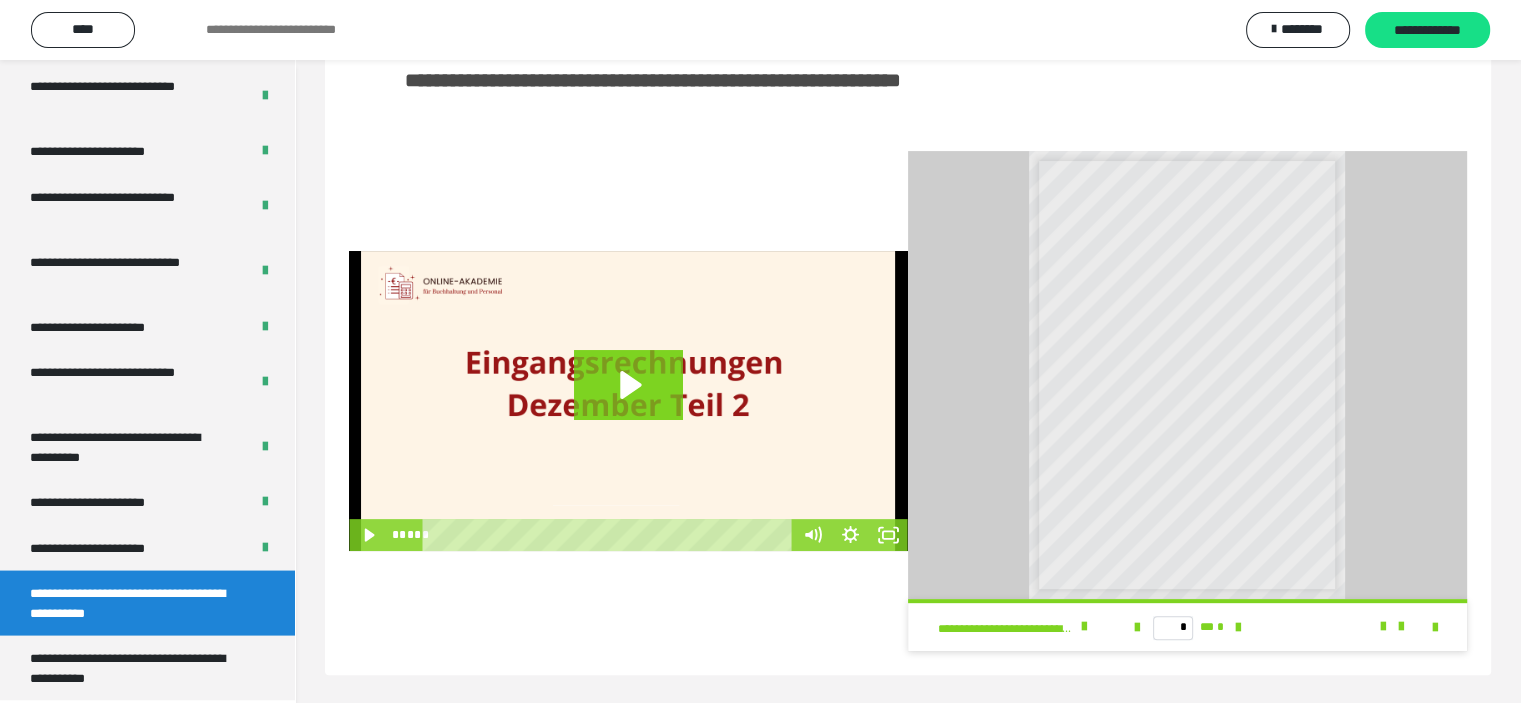 scroll, scrollTop: 508, scrollLeft: 0, axis: vertical 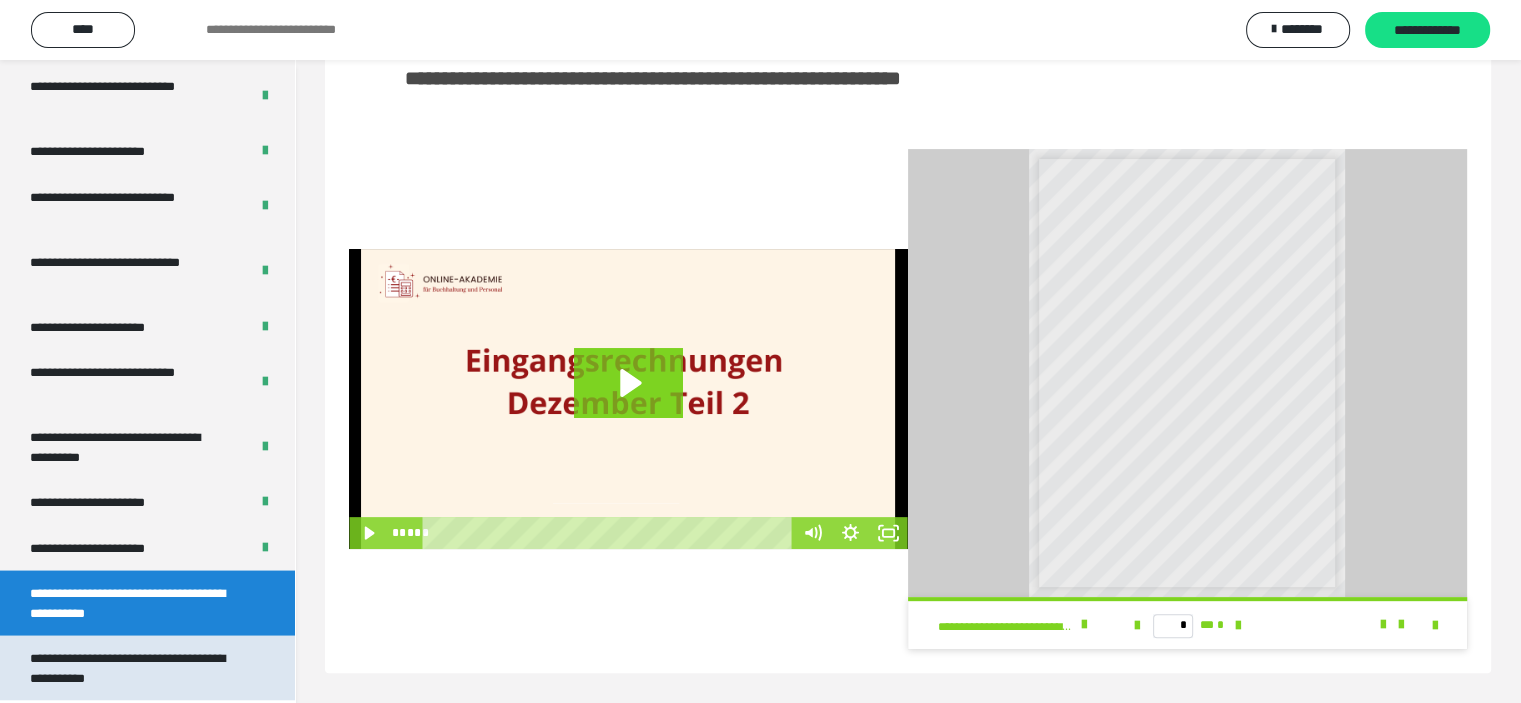 click on "**********" at bounding box center [132, 667] 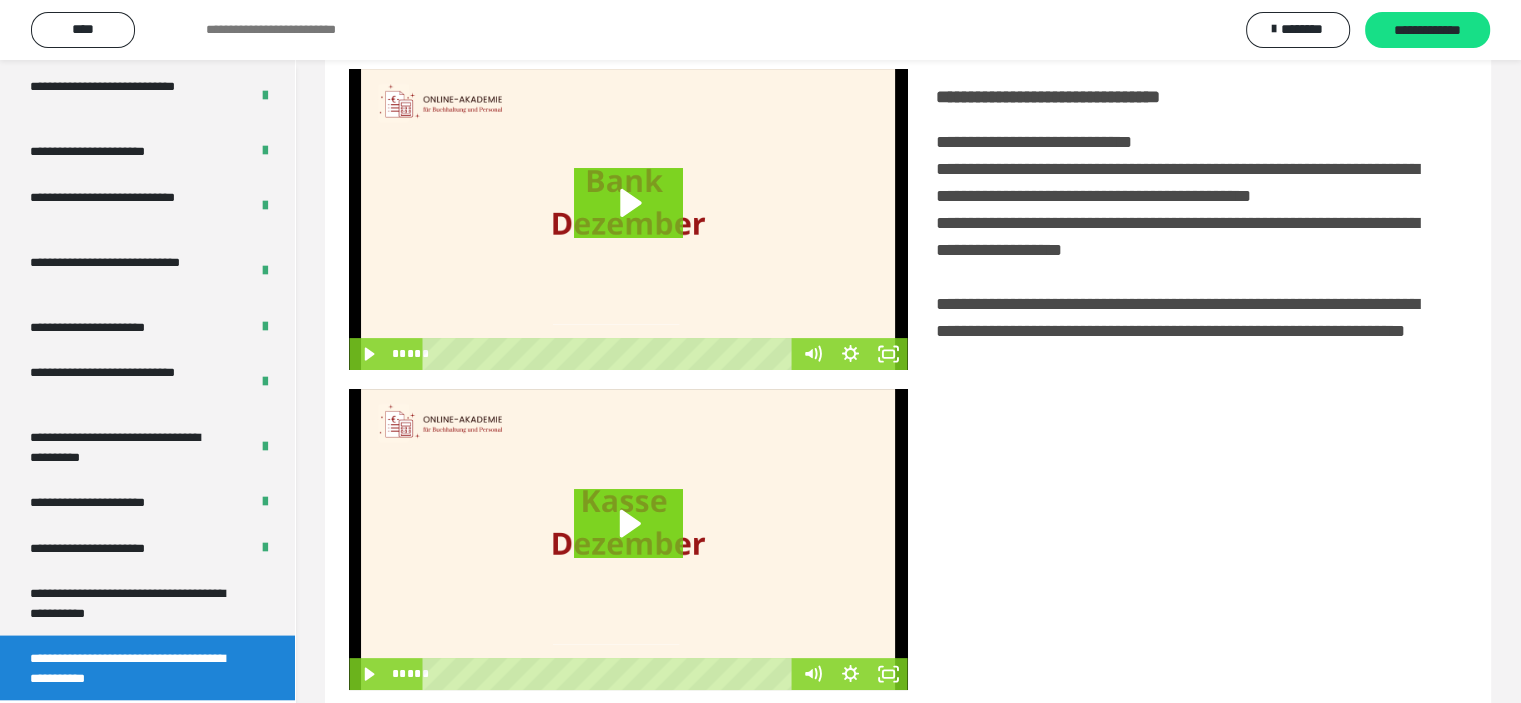 scroll, scrollTop: 486, scrollLeft: 0, axis: vertical 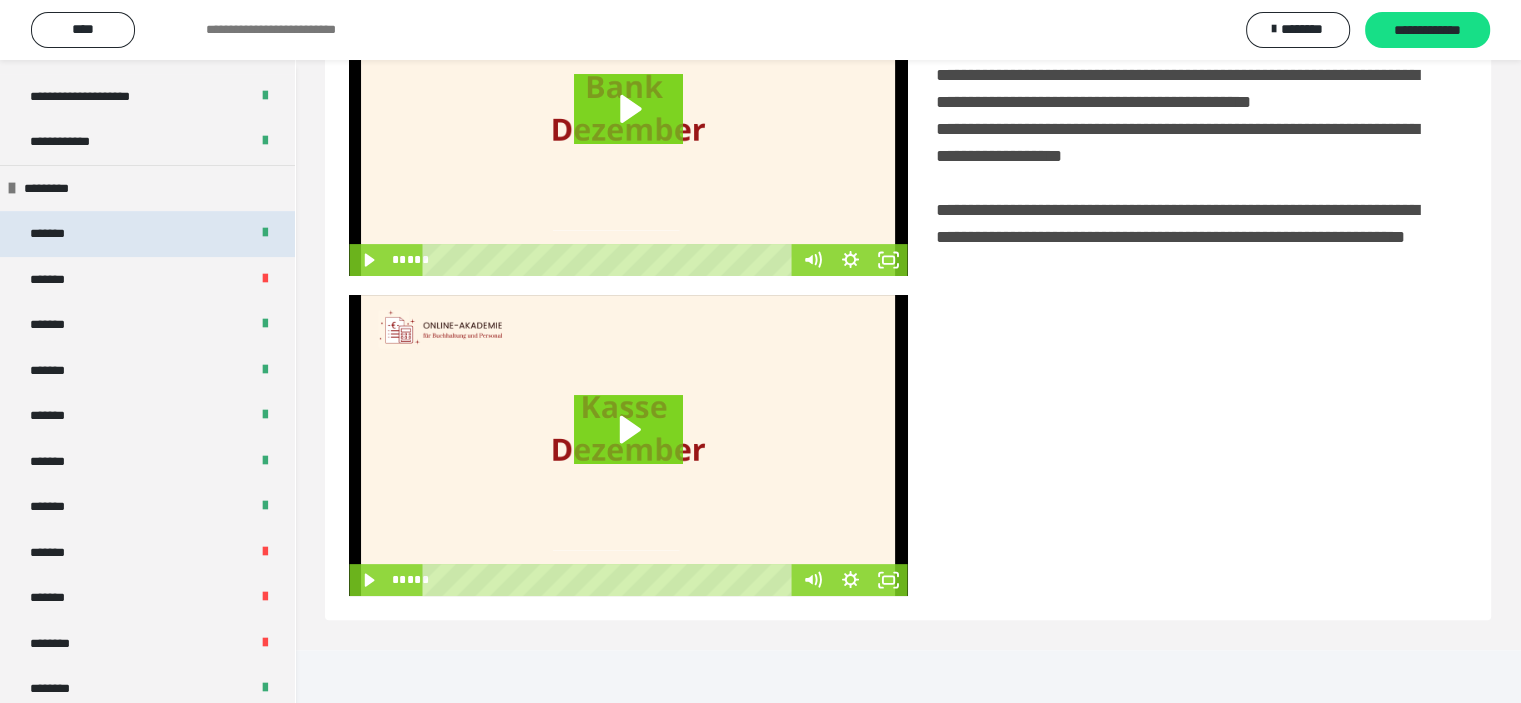 click on "*******" at bounding box center [147, 234] 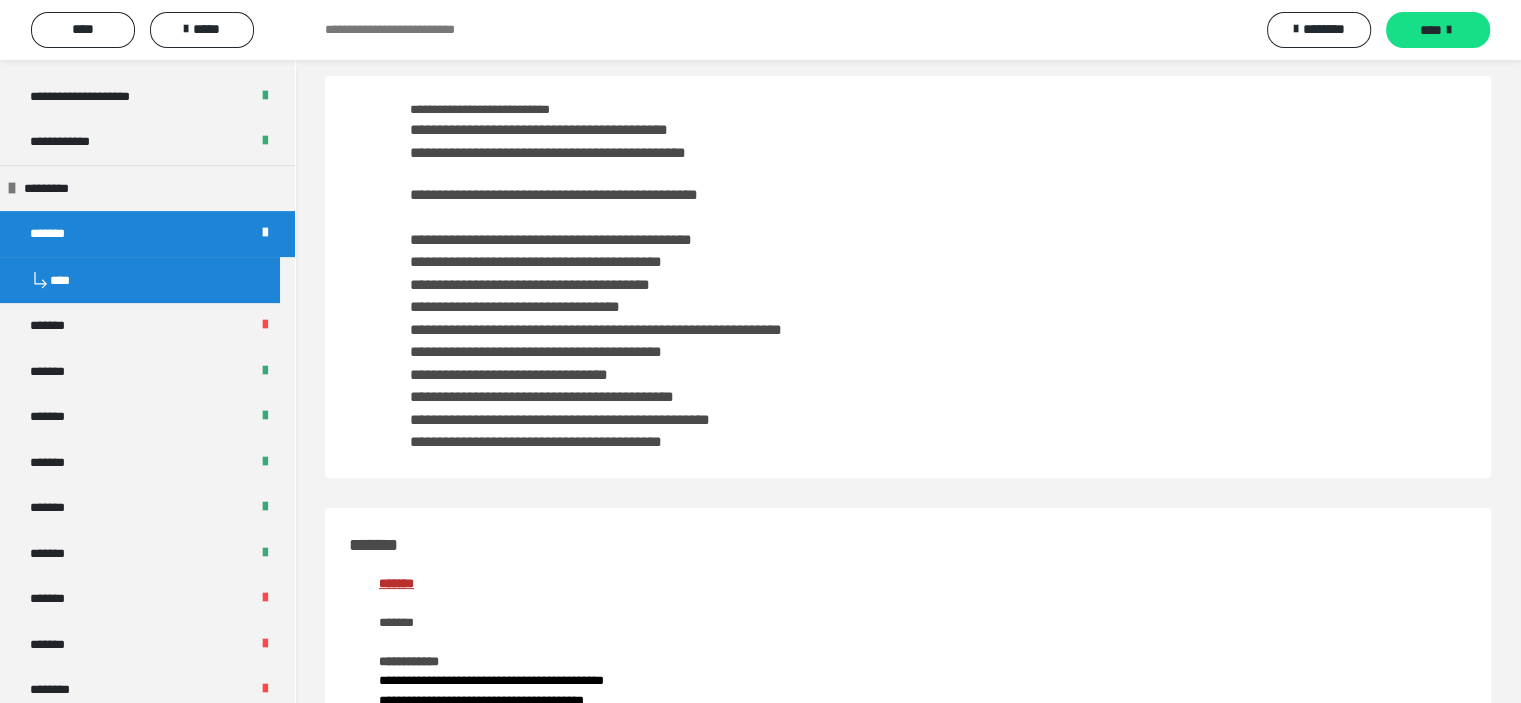 scroll, scrollTop: 0, scrollLeft: 0, axis: both 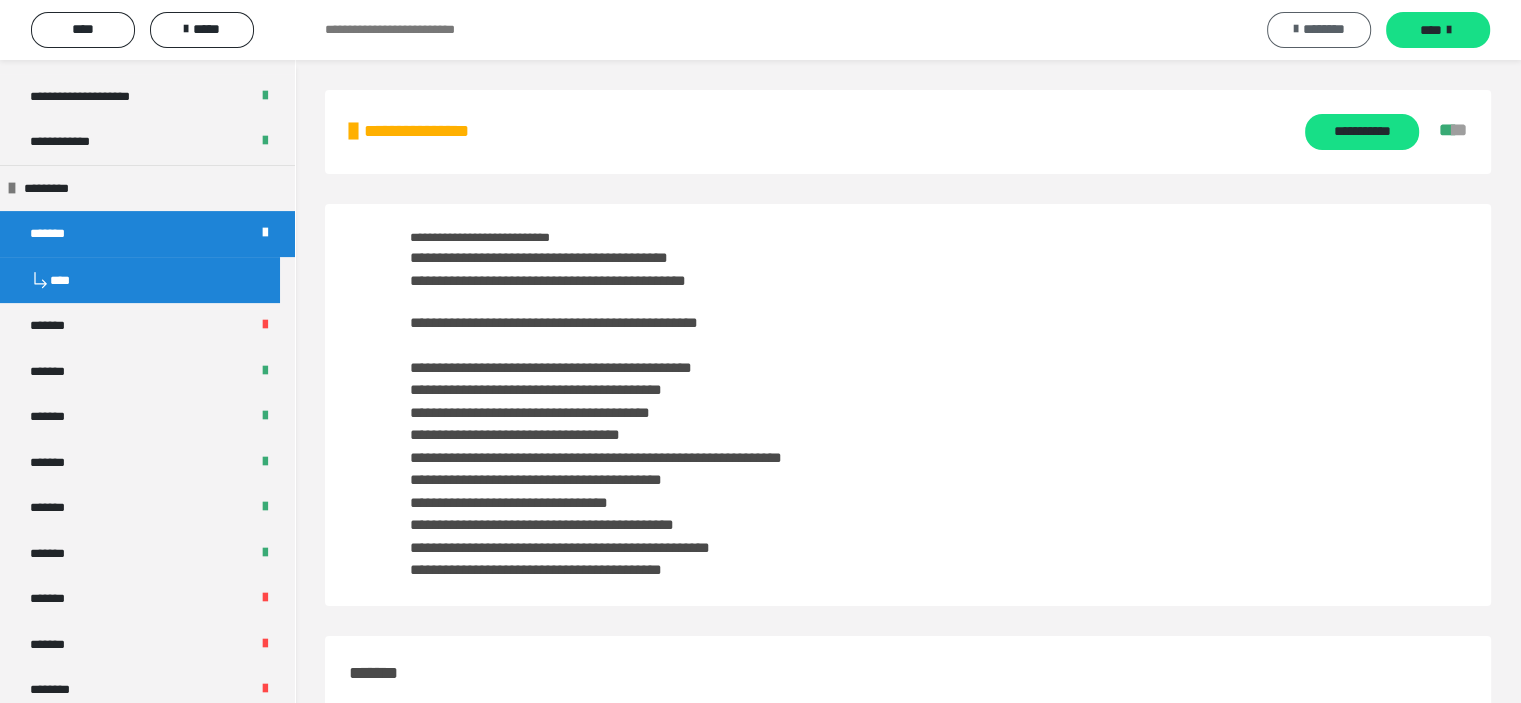 click on "********" at bounding box center [1324, 29] 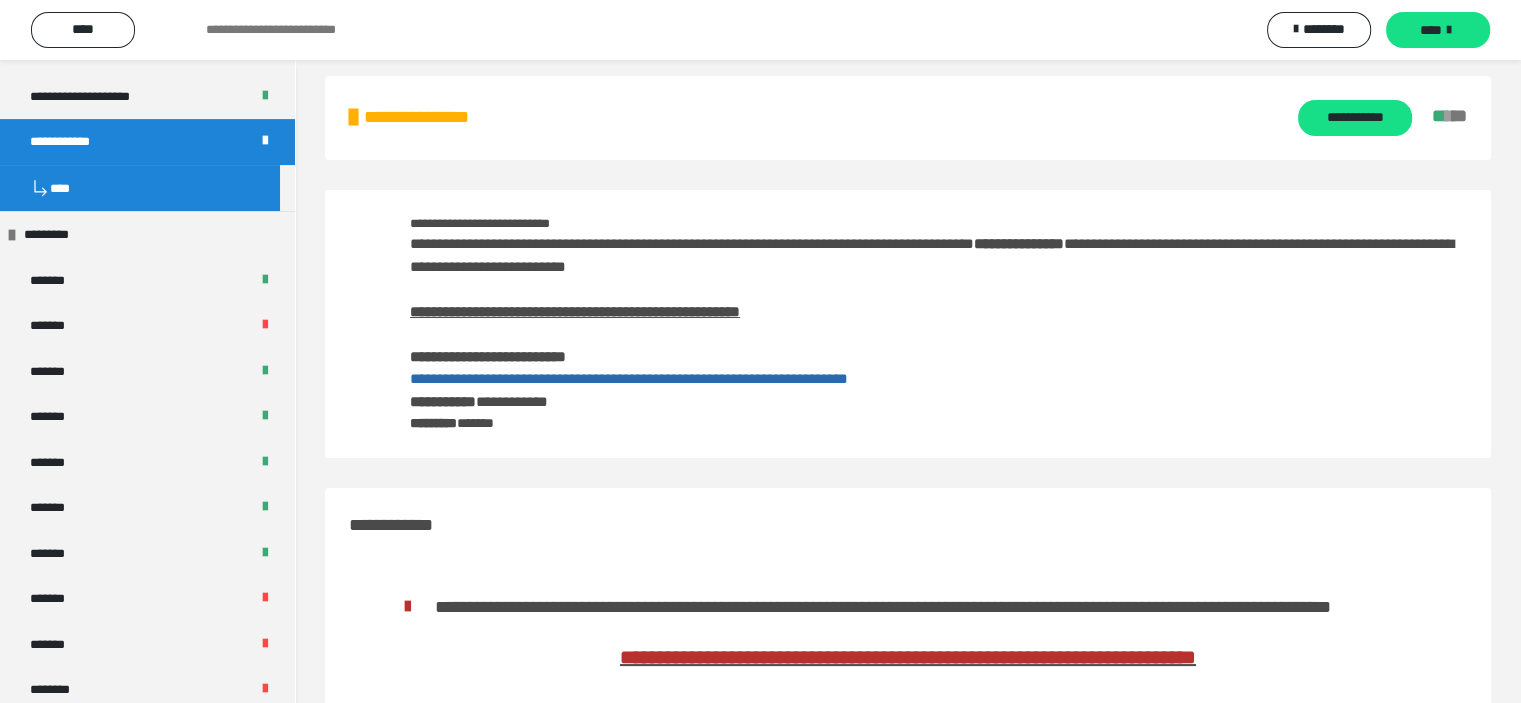 scroll, scrollTop: 0, scrollLeft: 0, axis: both 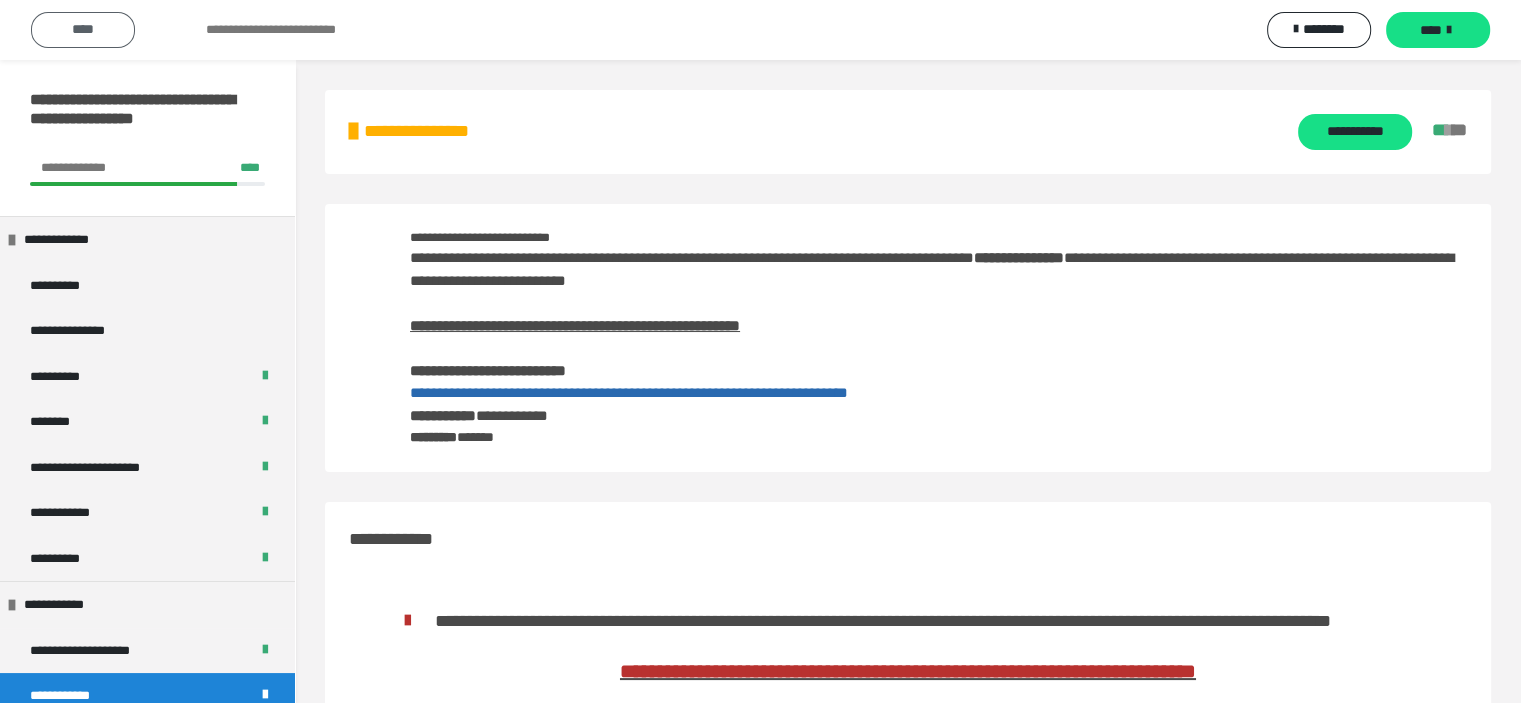 click on "****" at bounding box center [83, 29] 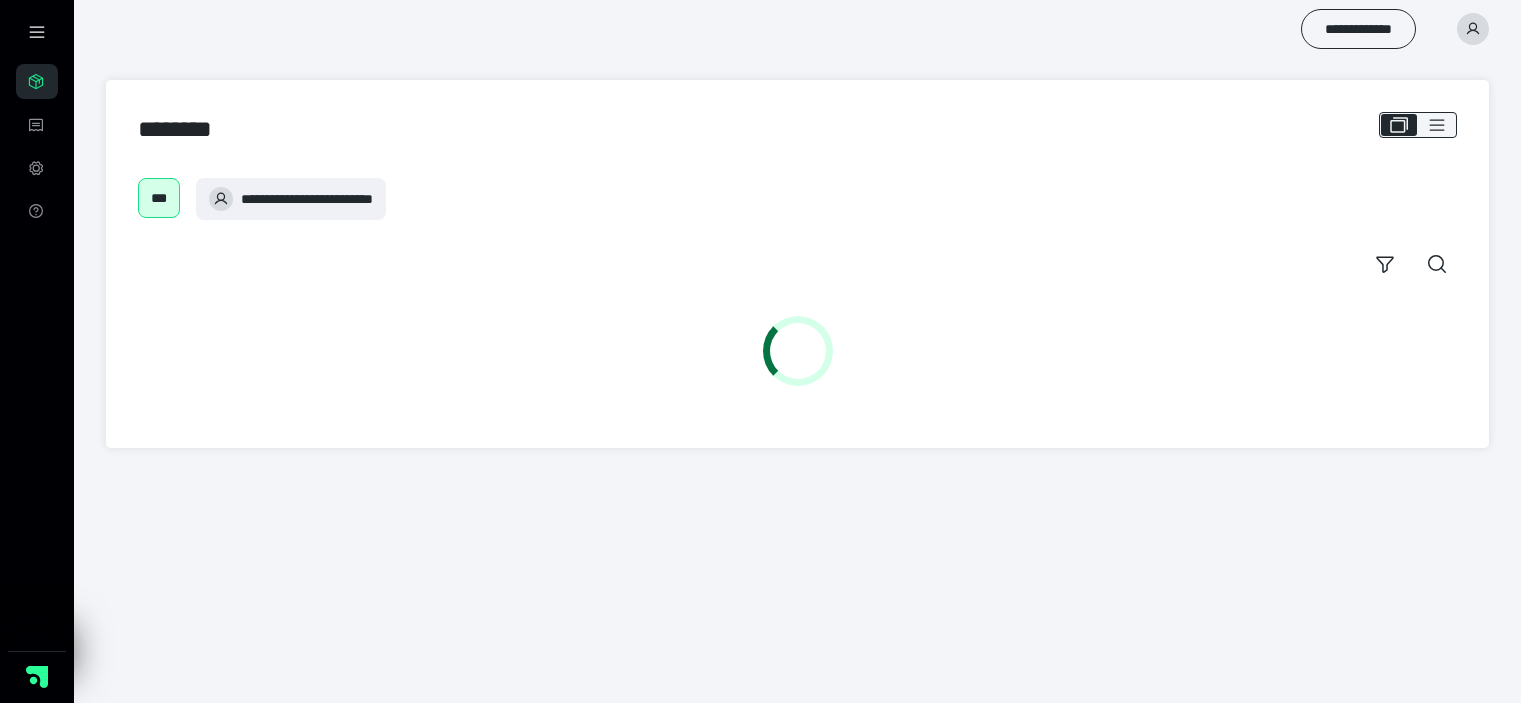 scroll, scrollTop: 0, scrollLeft: 0, axis: both 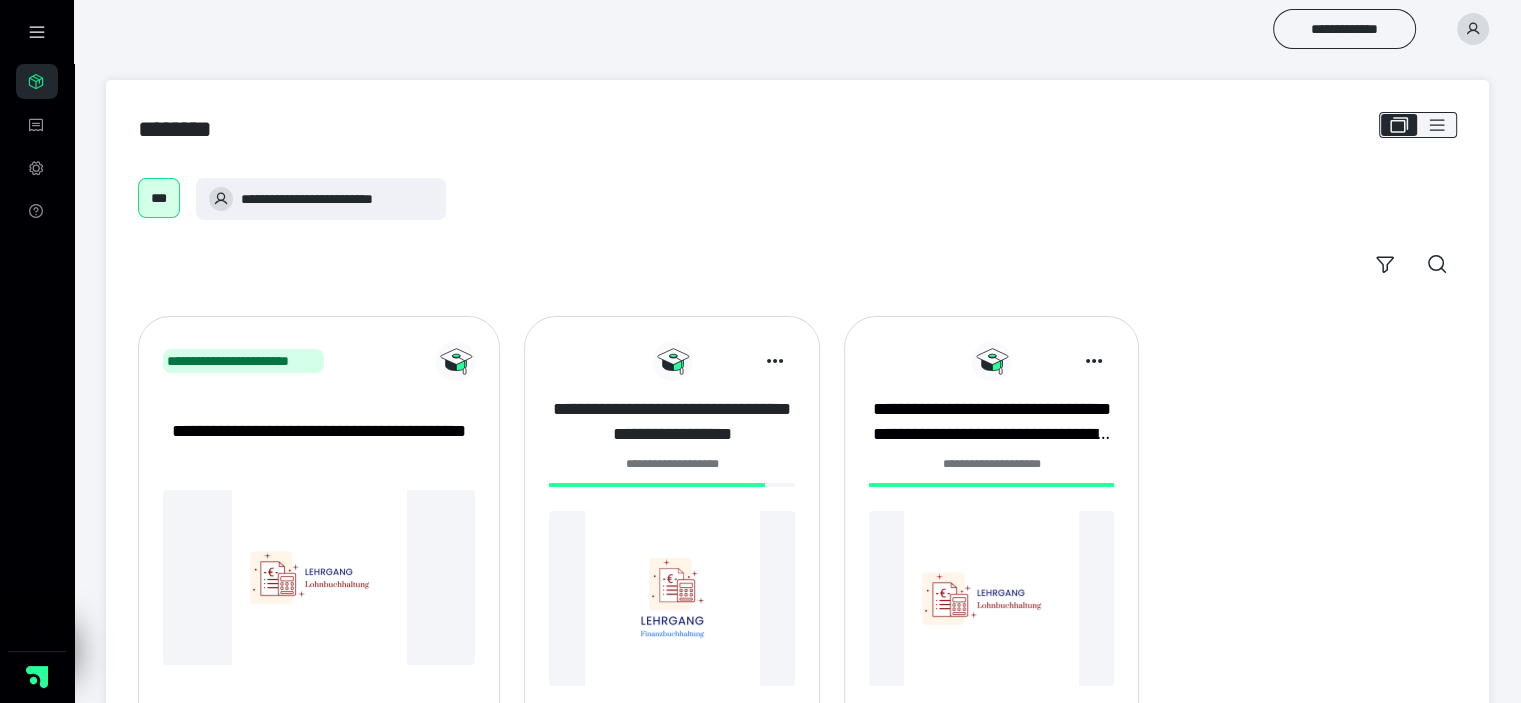 click on "**********" at bounding box center [671, 422] 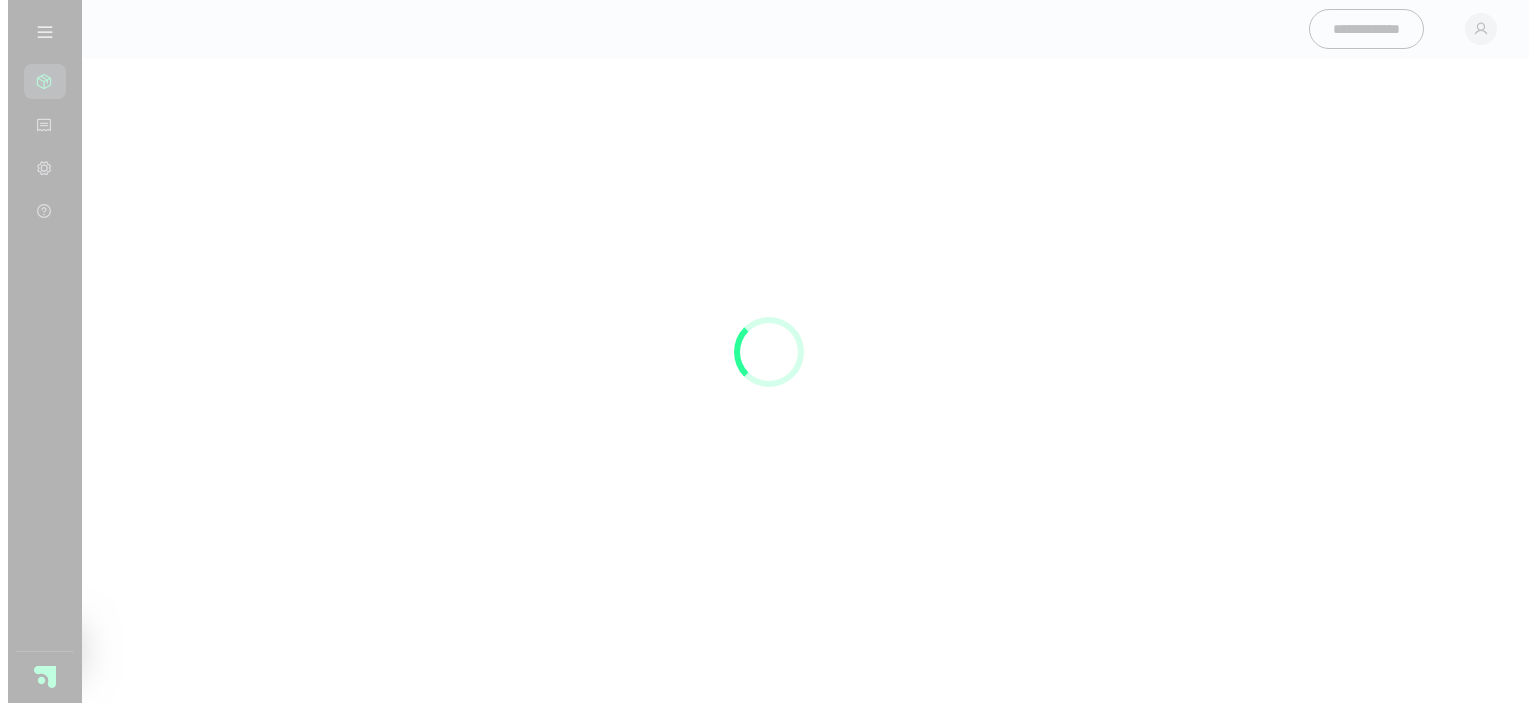 scroll, scrollTop: 0, scrollLeft: 0, axis: both 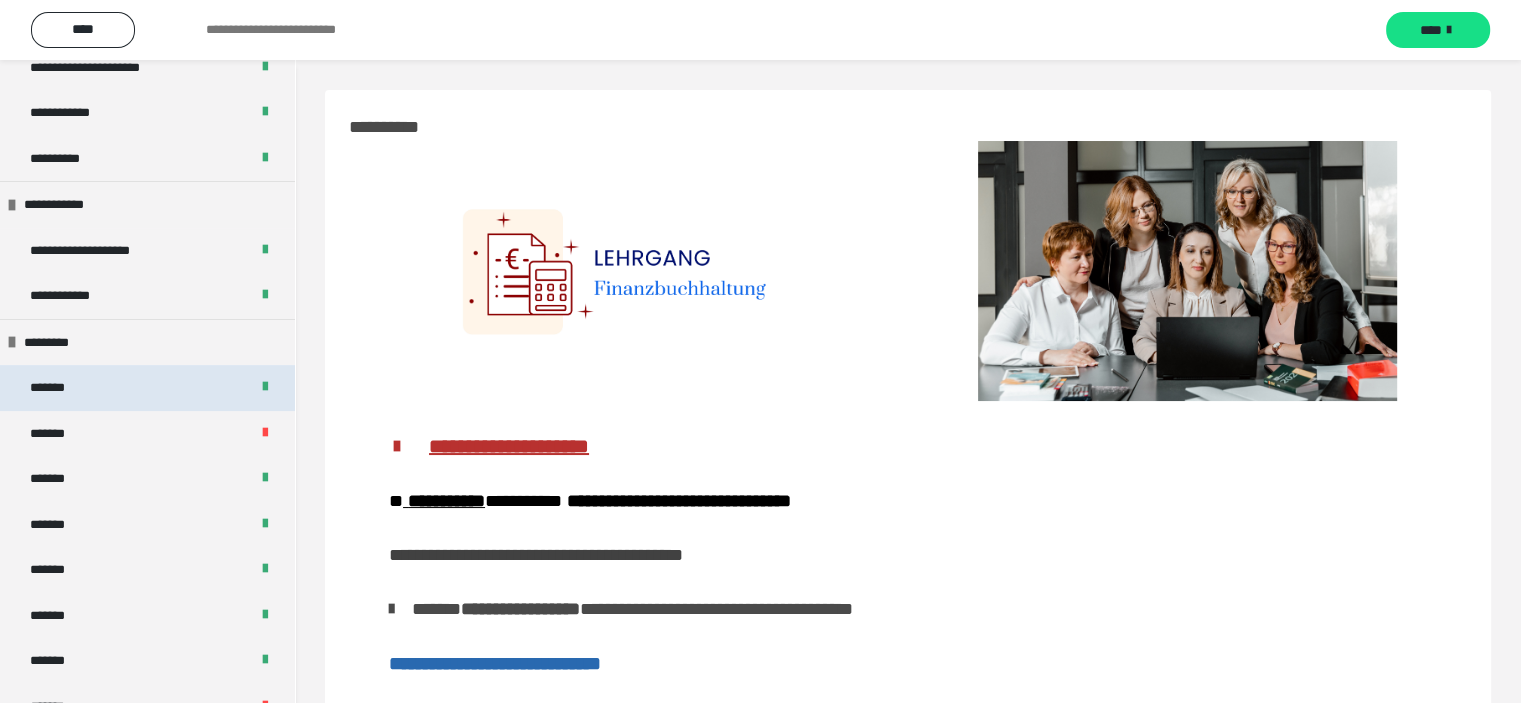 click on "*******" at bounding box center [147, 388] 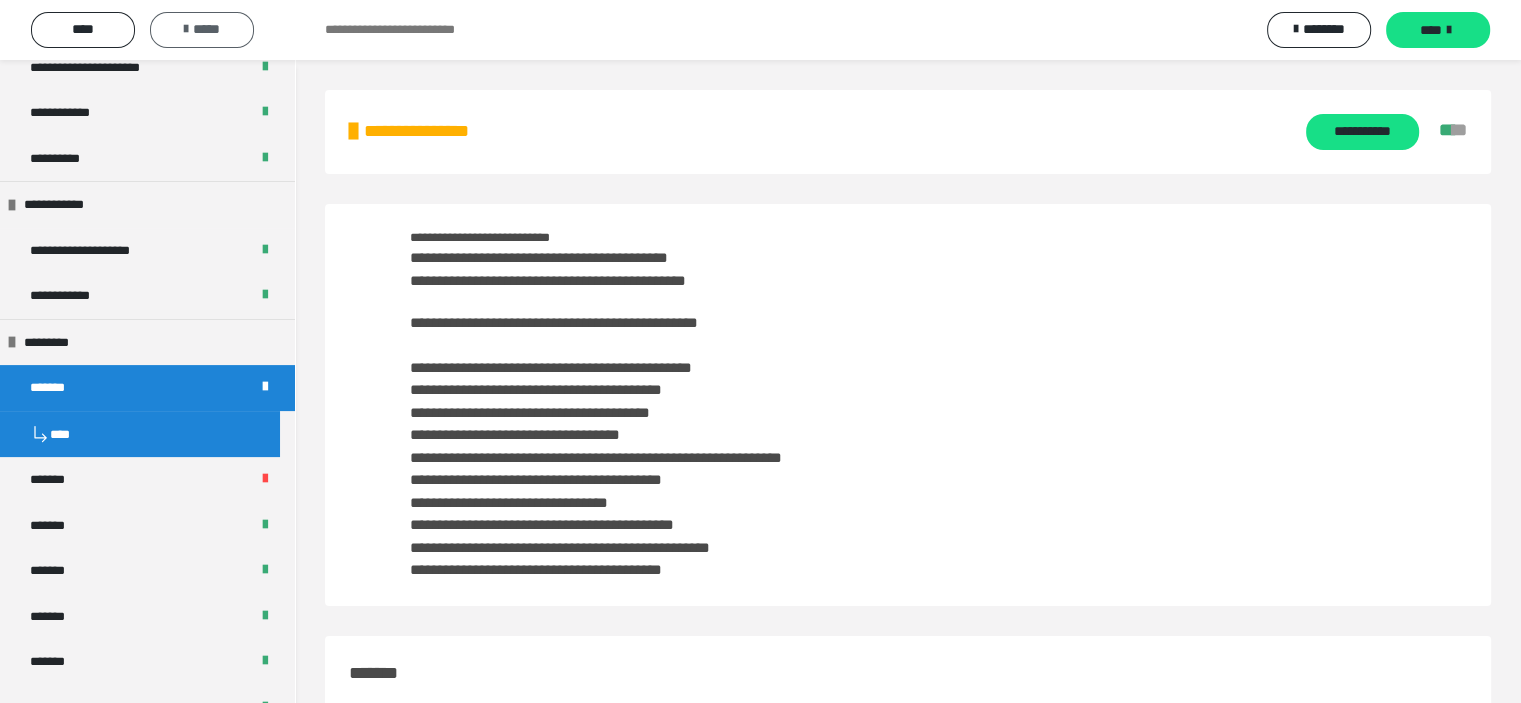 click on "*****" at bounding box center [202, 29] 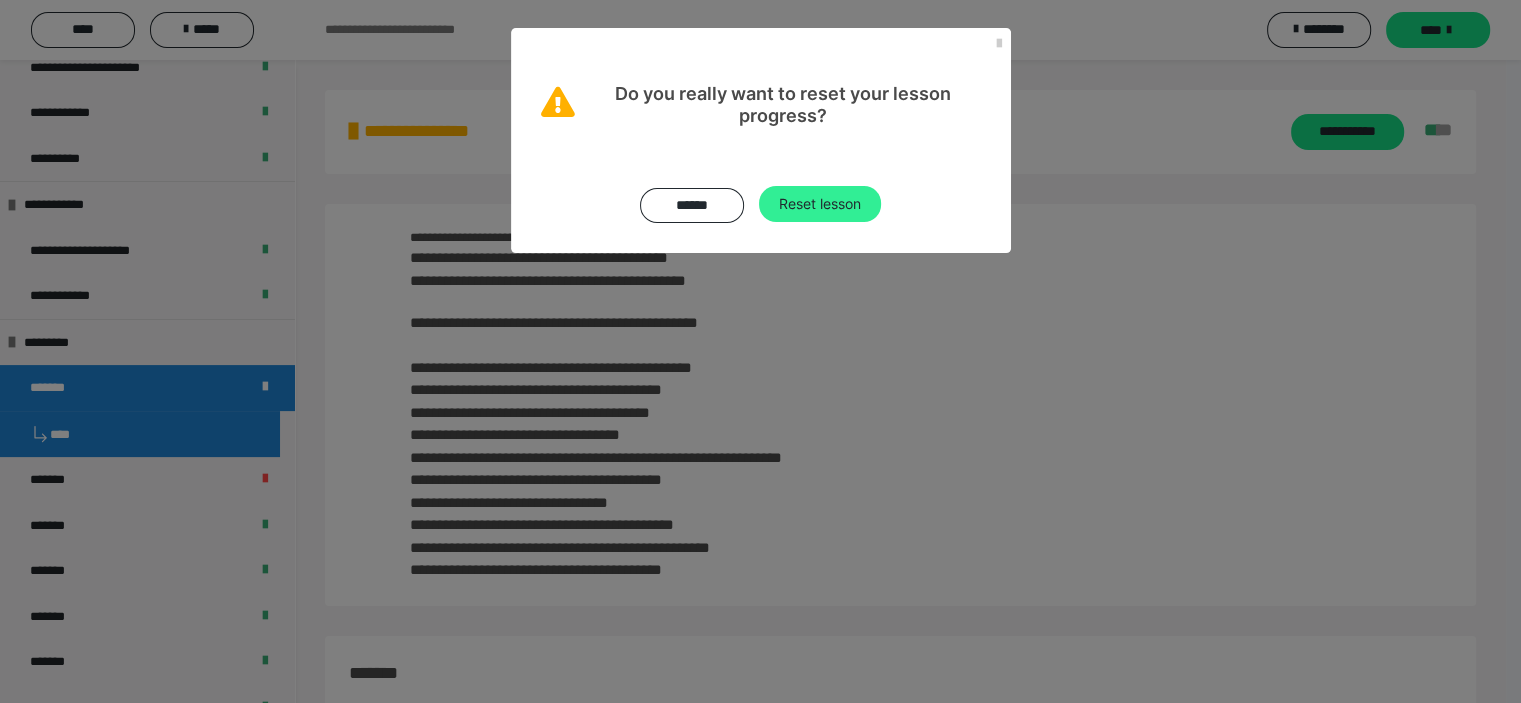 click on "Reset lesson" at bounding box center (820, 204) 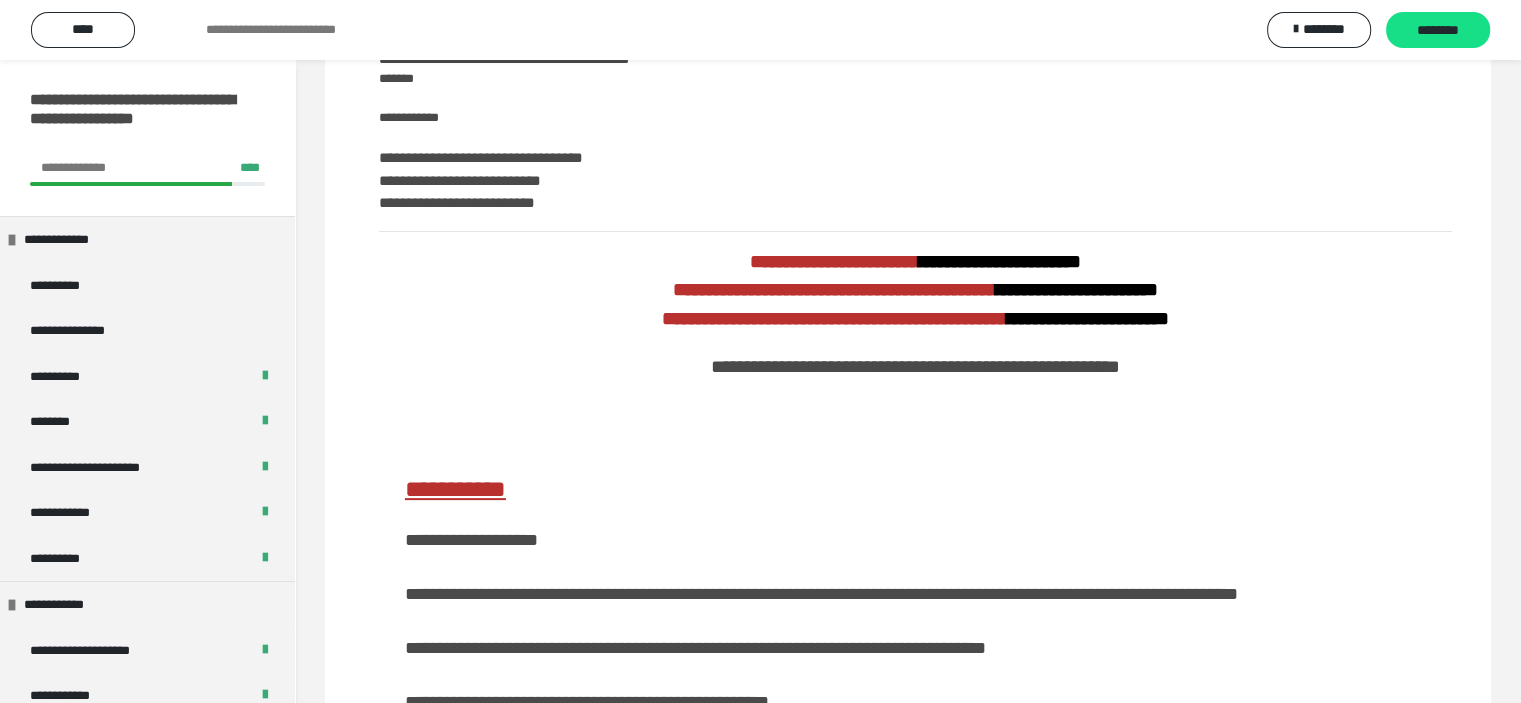 scroll, scrollTop: 200, scrollLeft: 0, axis: vertical 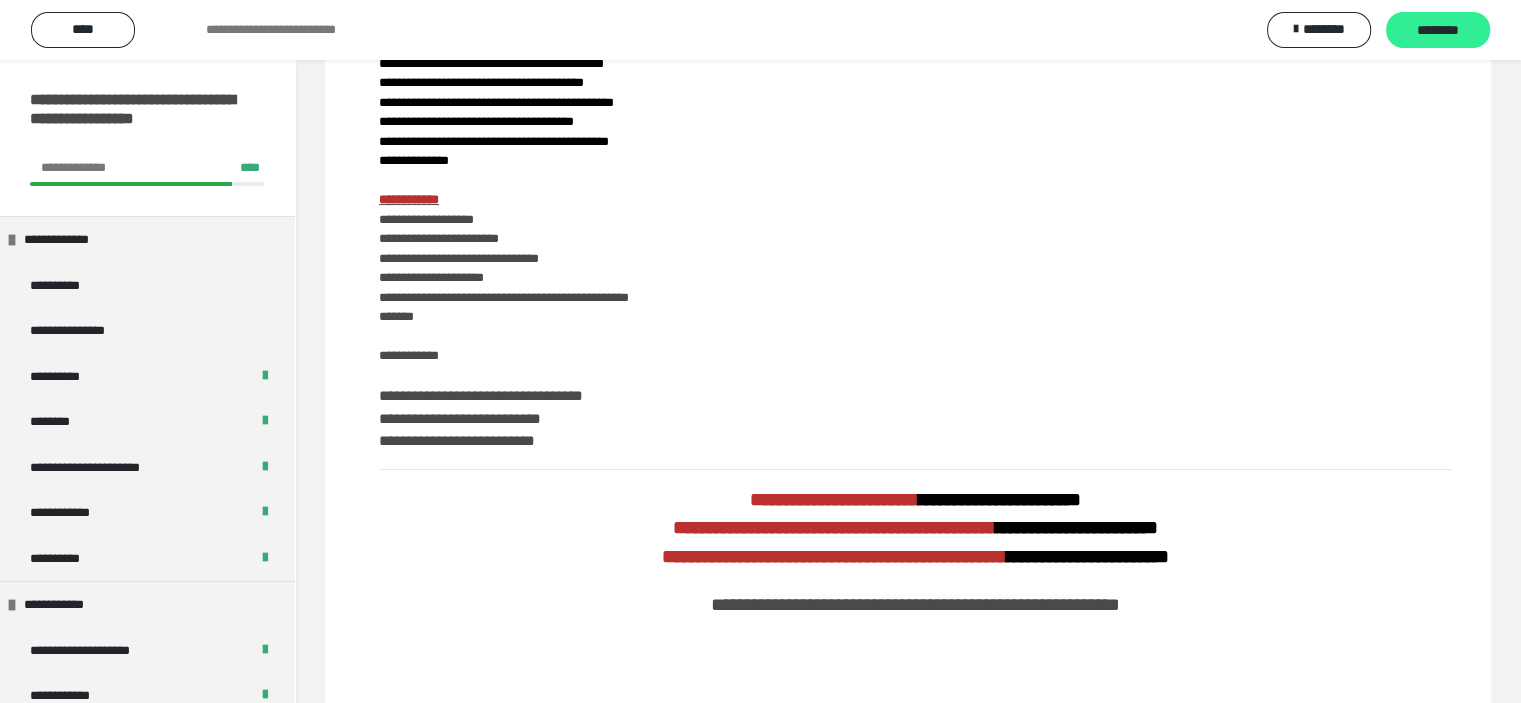 click on "********" at bounding box center (1438, 30) 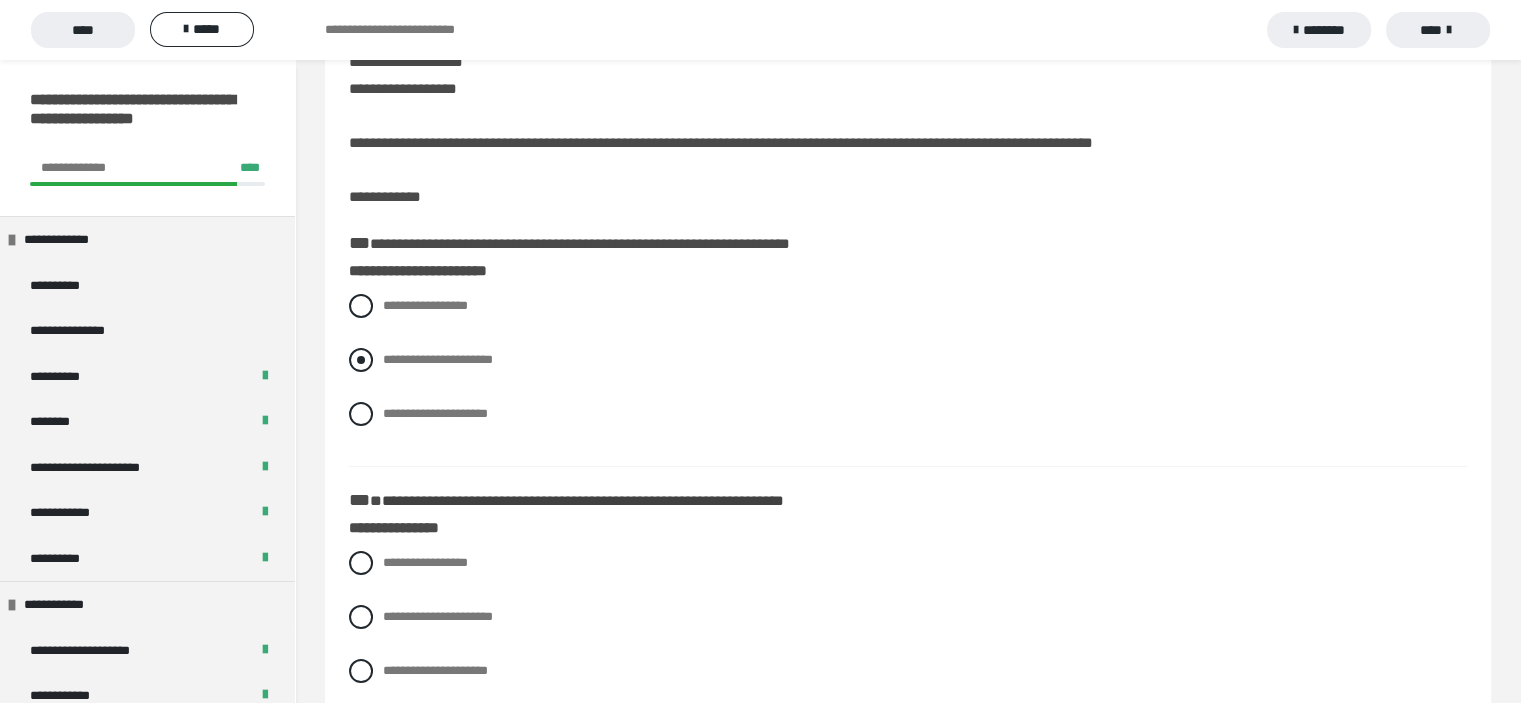 scroll, scrollTop: 100, scrollLeft: 0, axis: vertical 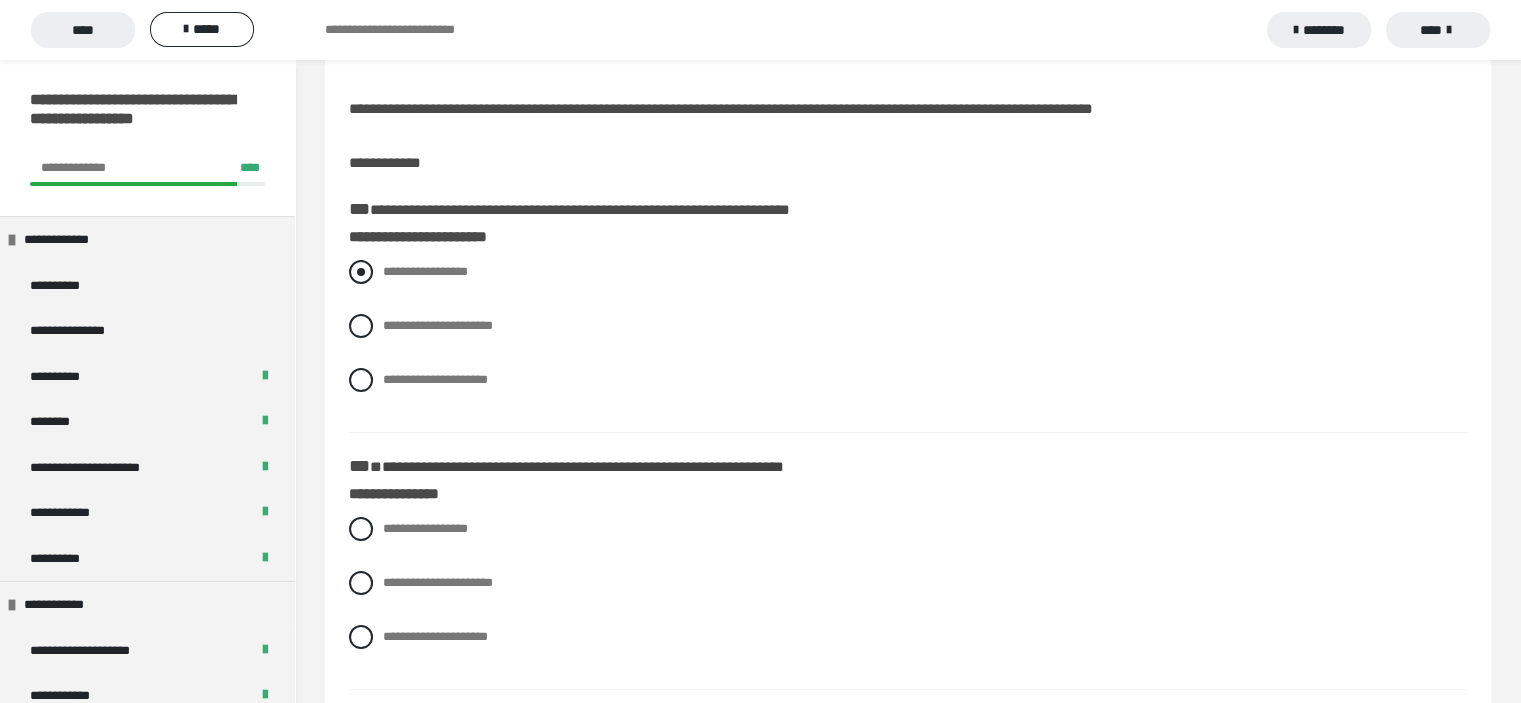 click at bounding box center [361, 272] 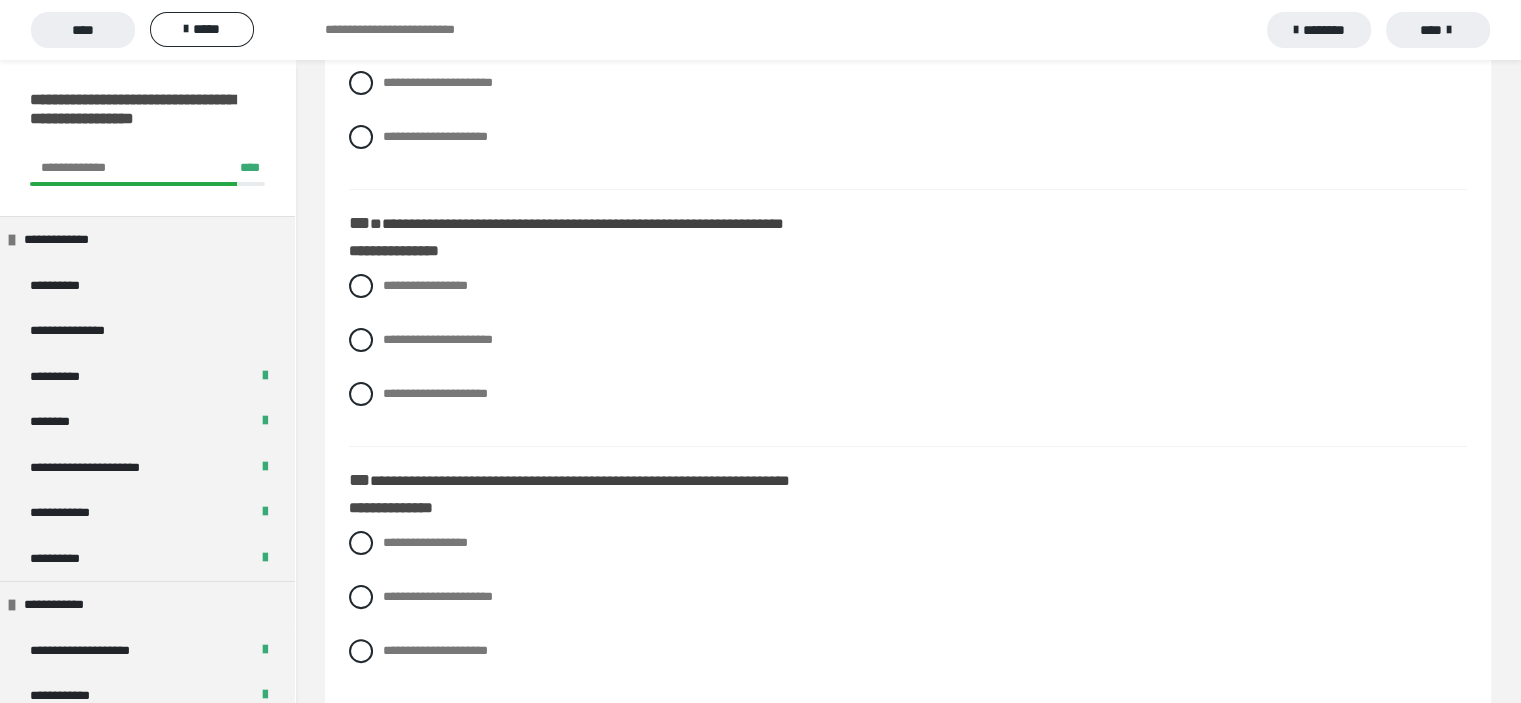 scroll, scrollTop: 300, scrollLeft: 0, axis: vertical 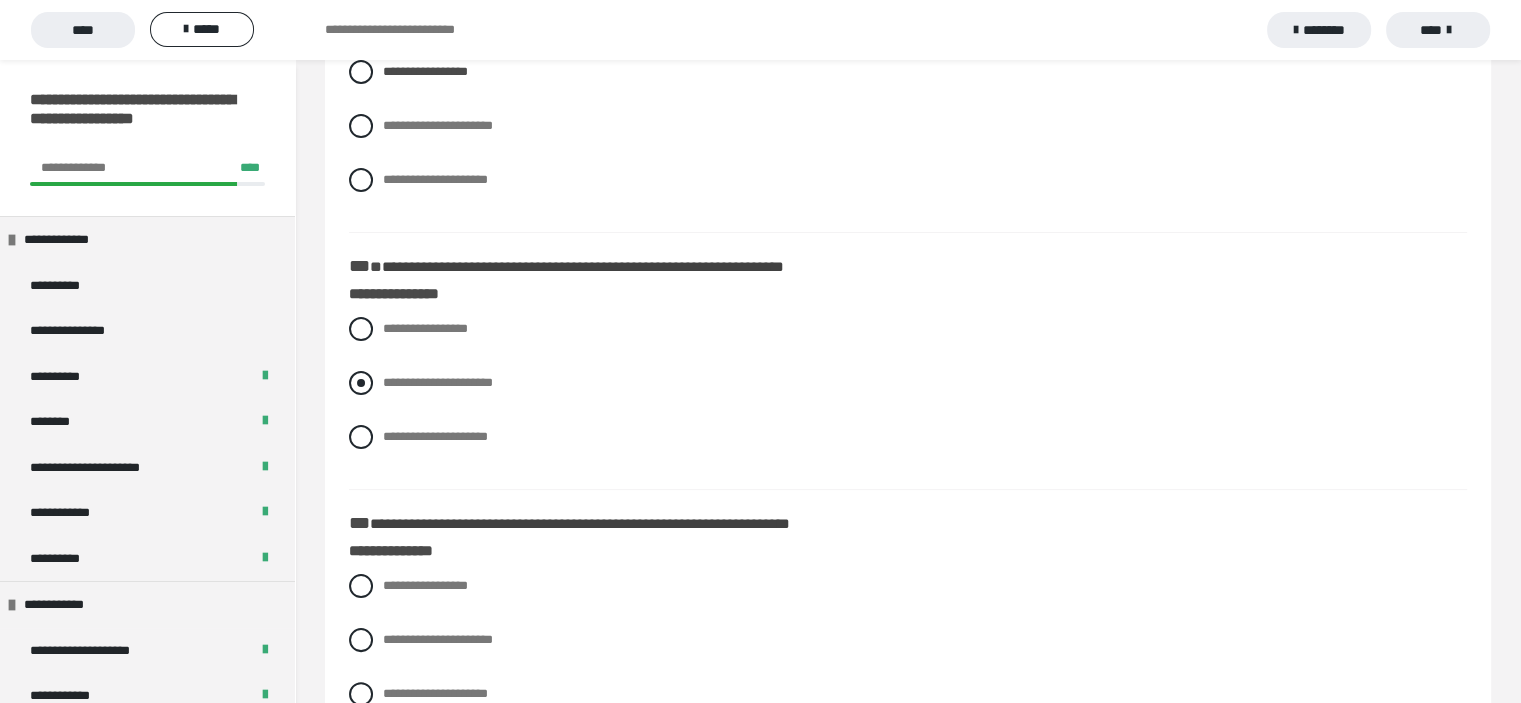 click at bounding box center (361, 383) 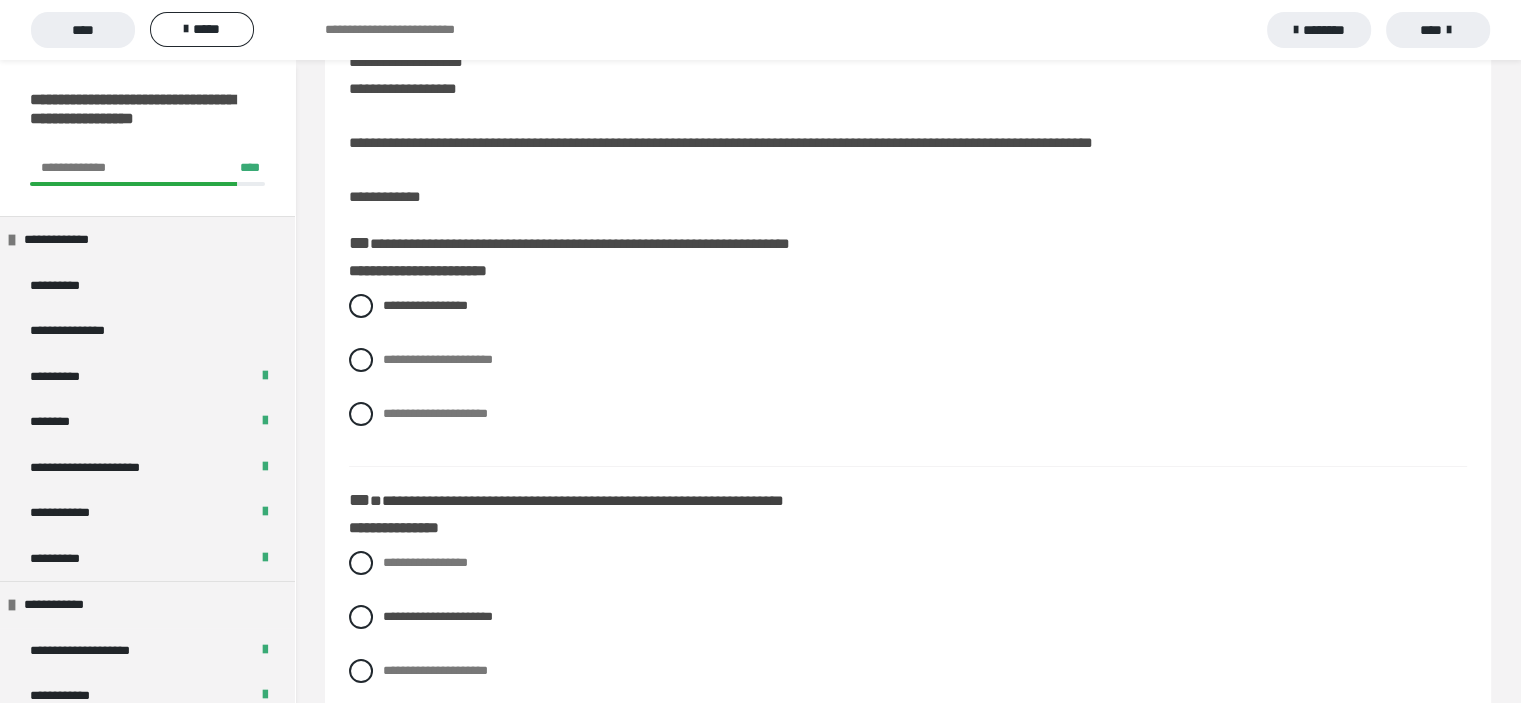 scroll, scrollTop: 100, scrollLeft: 0, axis: vertical 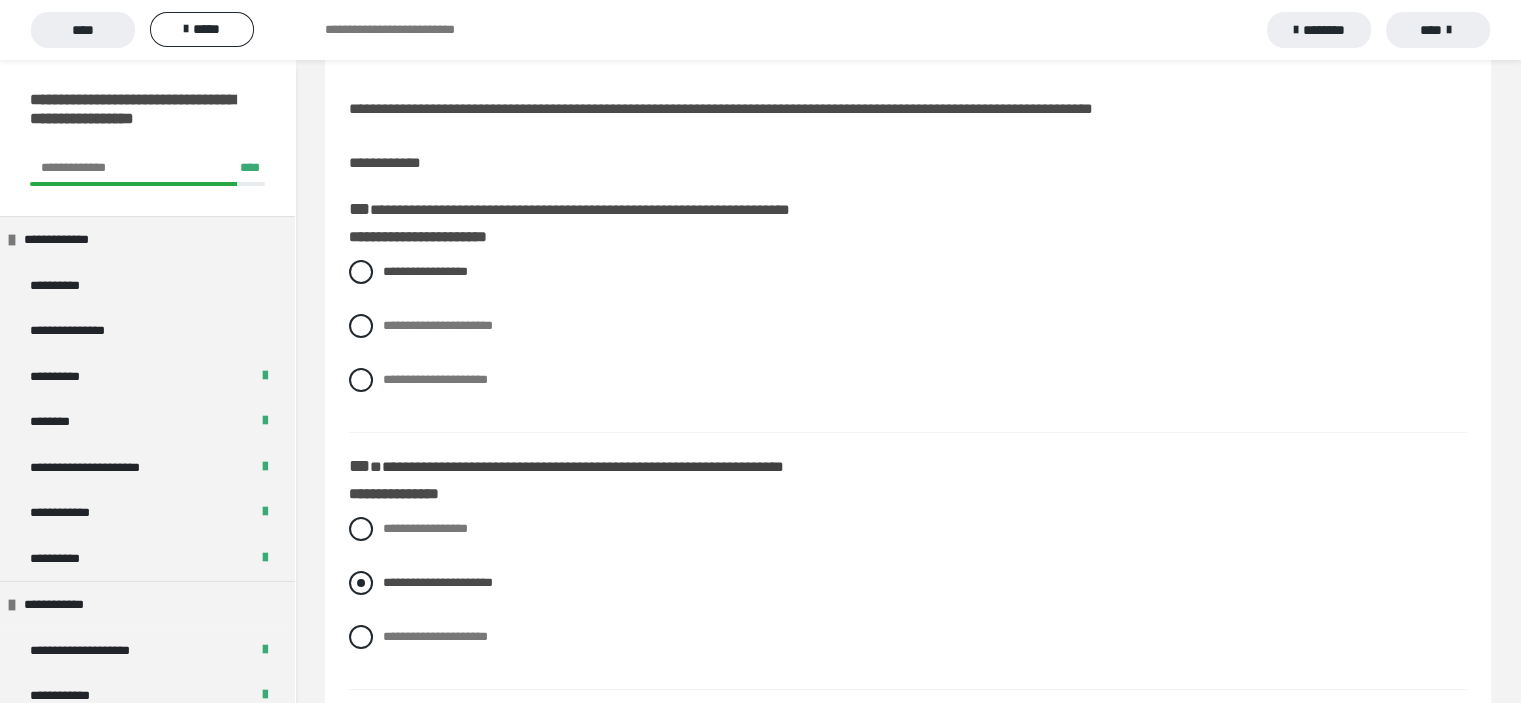click at bounding box center [361, 583] 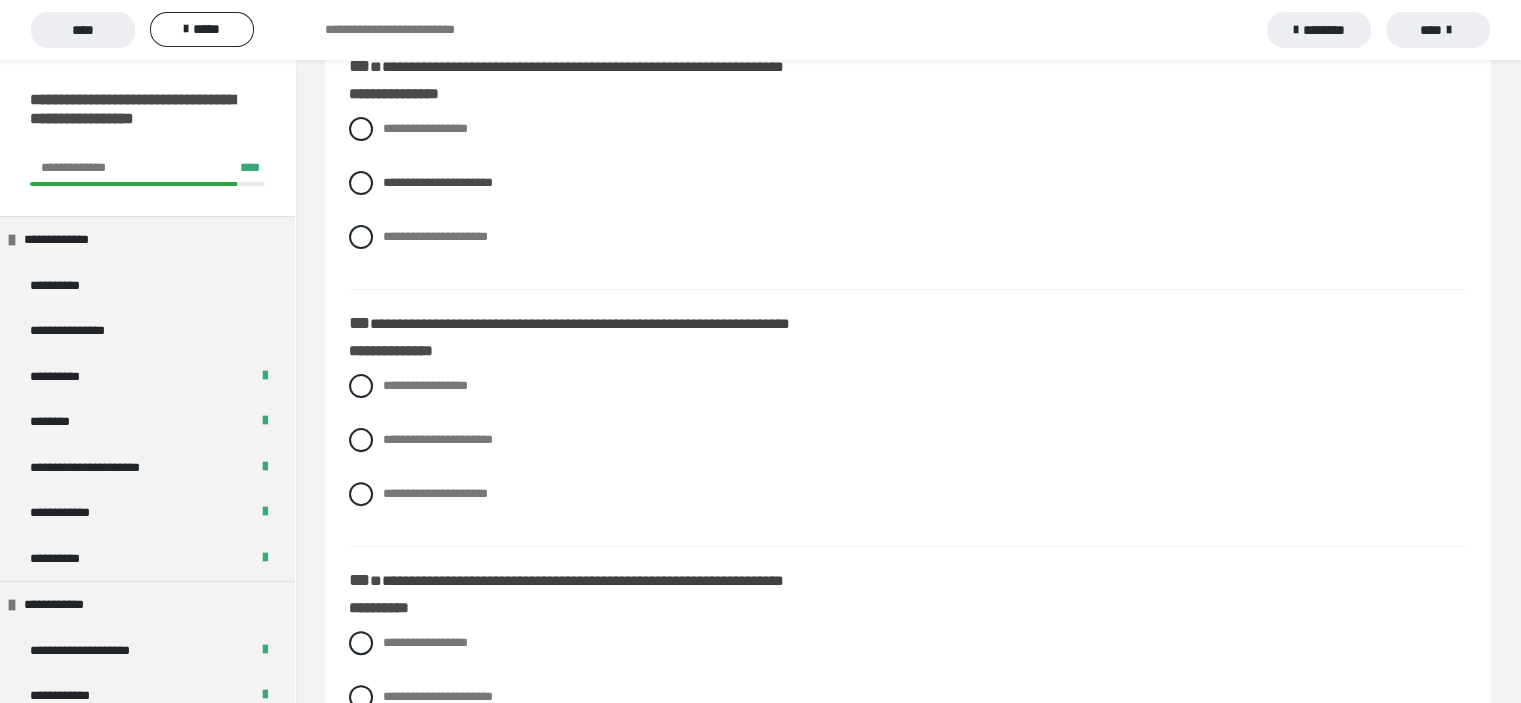 scroll, scrollTop: 400, scrollLeft: 0, axis: vertical 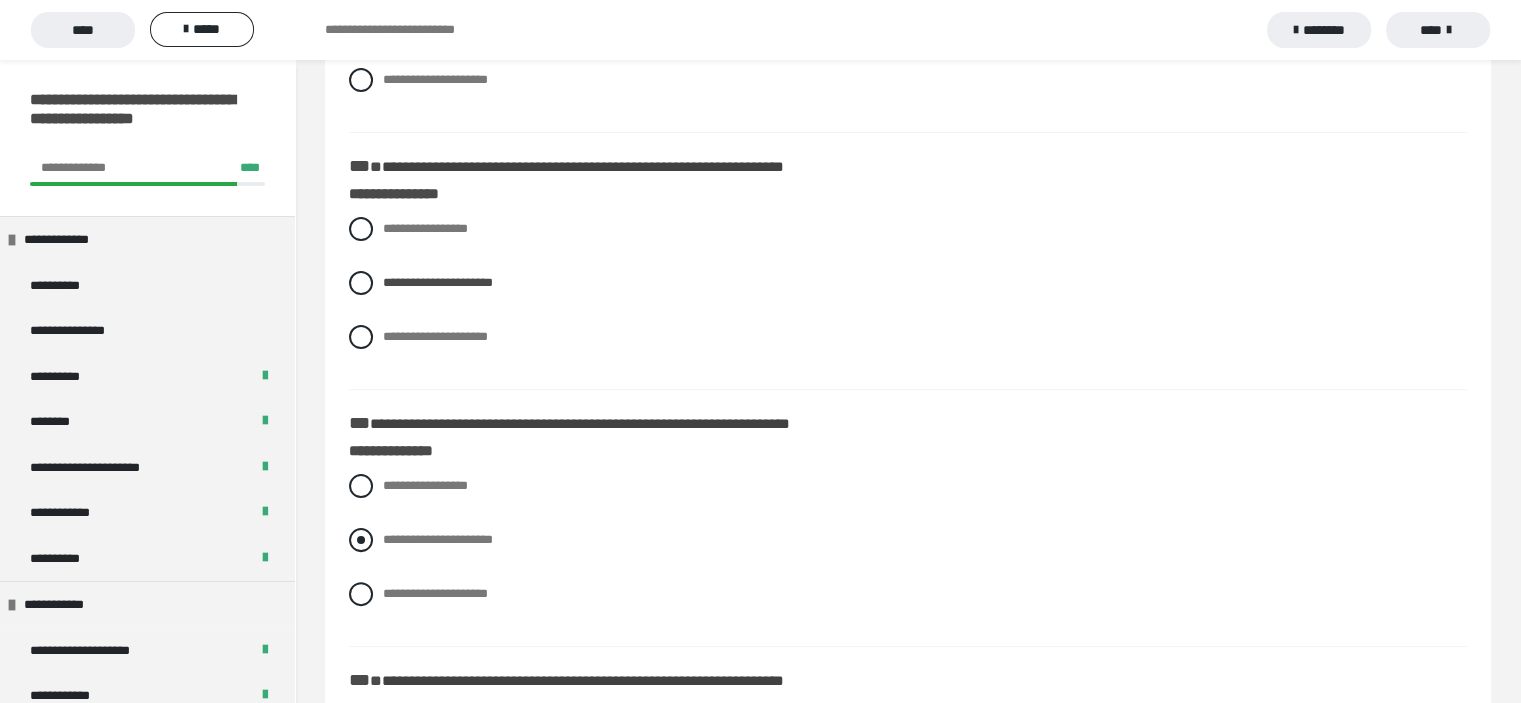 click at bounding box center (361, 540) 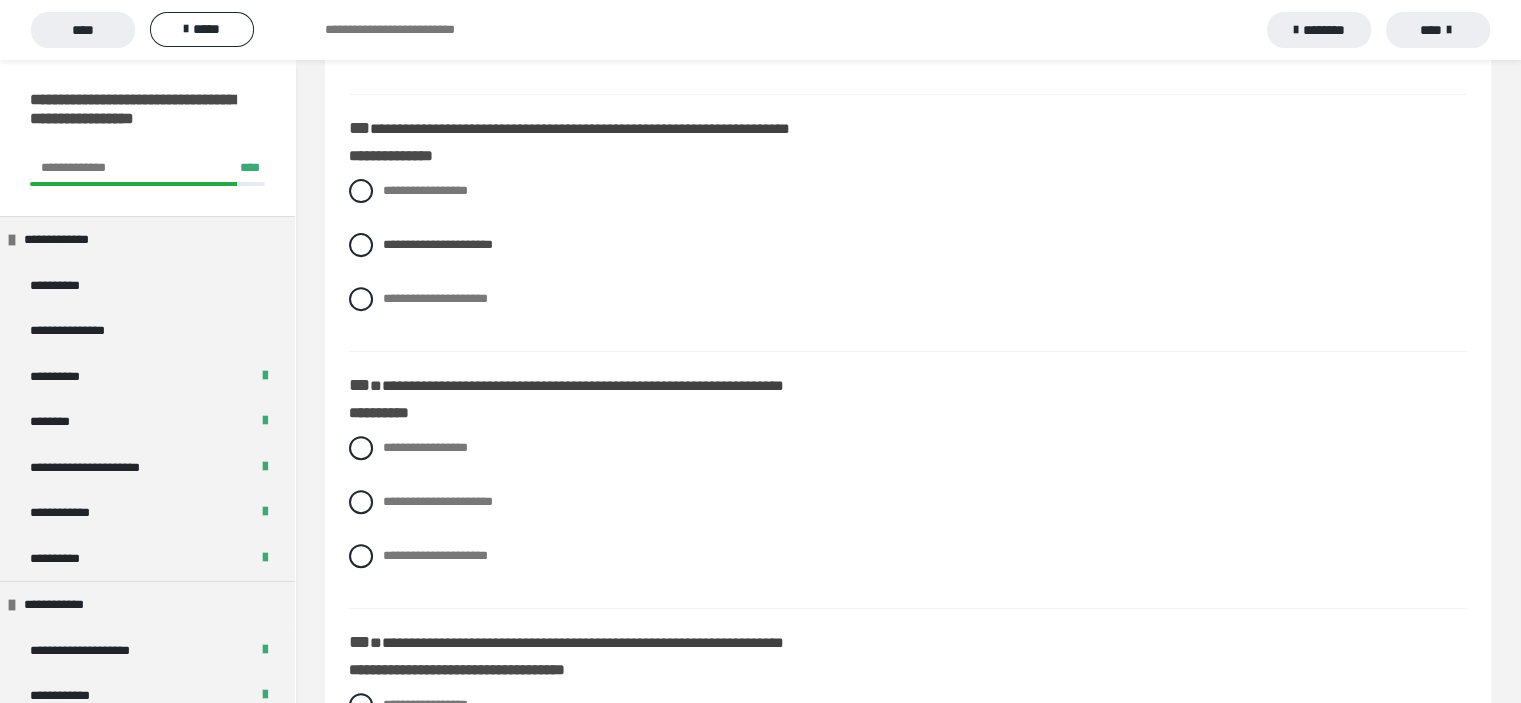 scroll, scrollTop: 700, scrollLeft: 0, axis: vertical 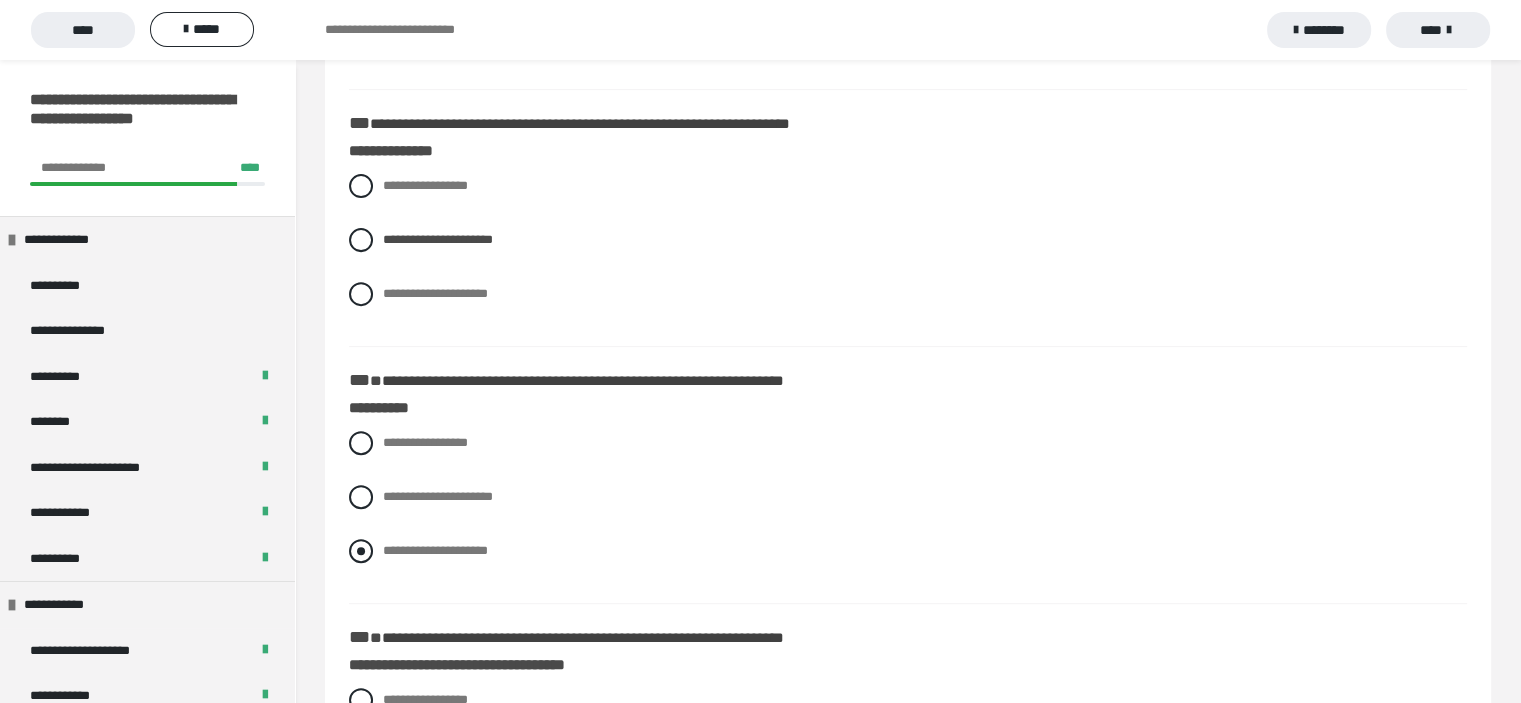 click on "**********" at bounding box center (389, 545) 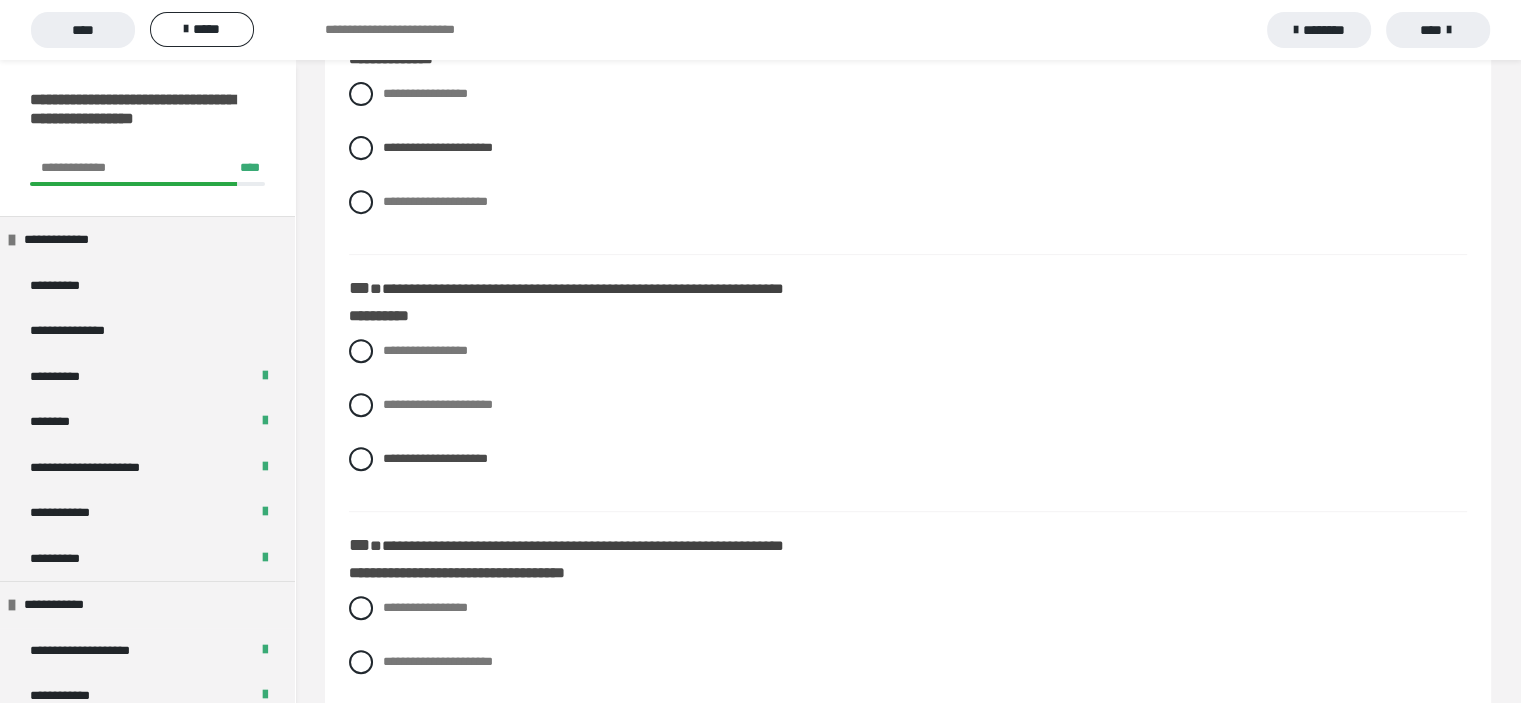 scroll, scrollTop: 900, scrollLeft: 0, axis: vertical 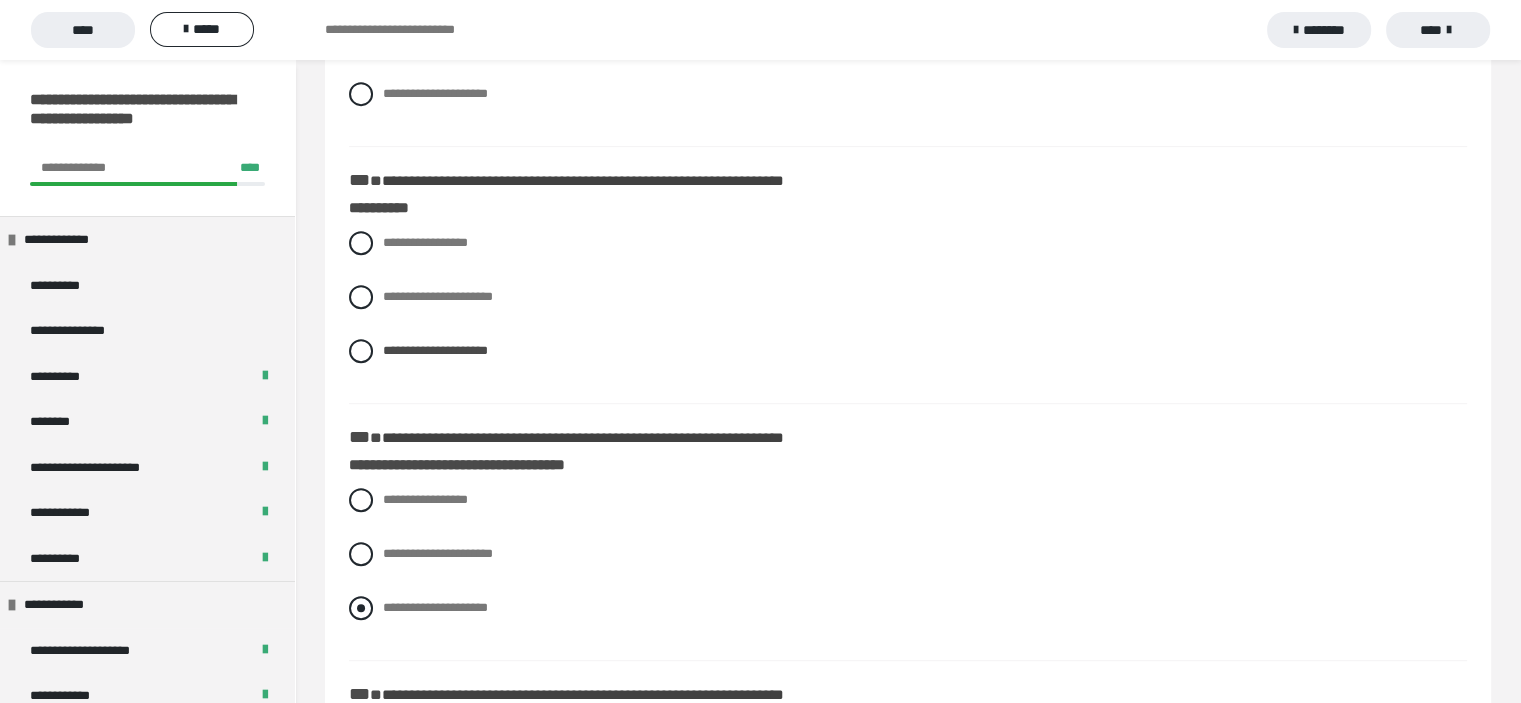 click at bounding box center [361, 608] 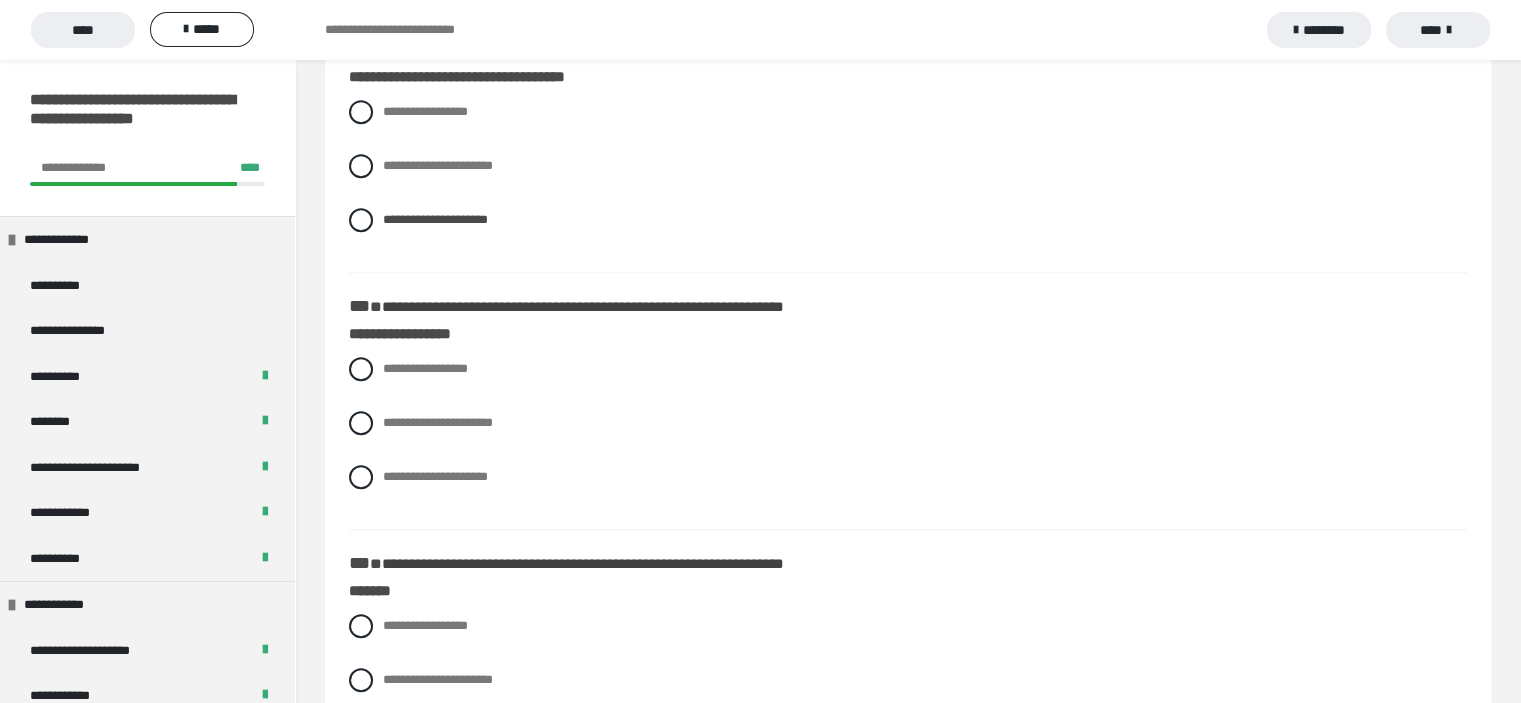 scroll, scrollTop: 1300, scrollLeft: 0, axis: vertical 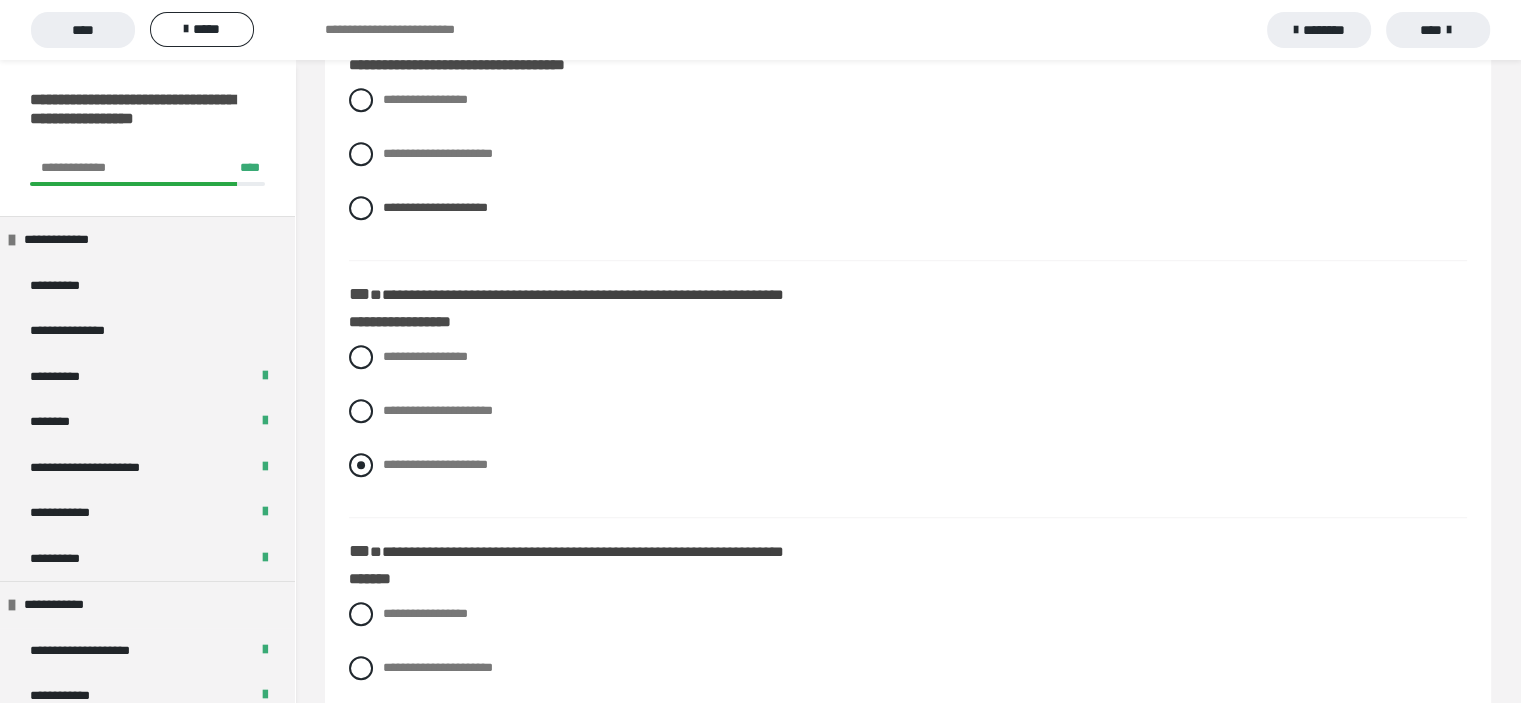click at bounding box center (361, 465) 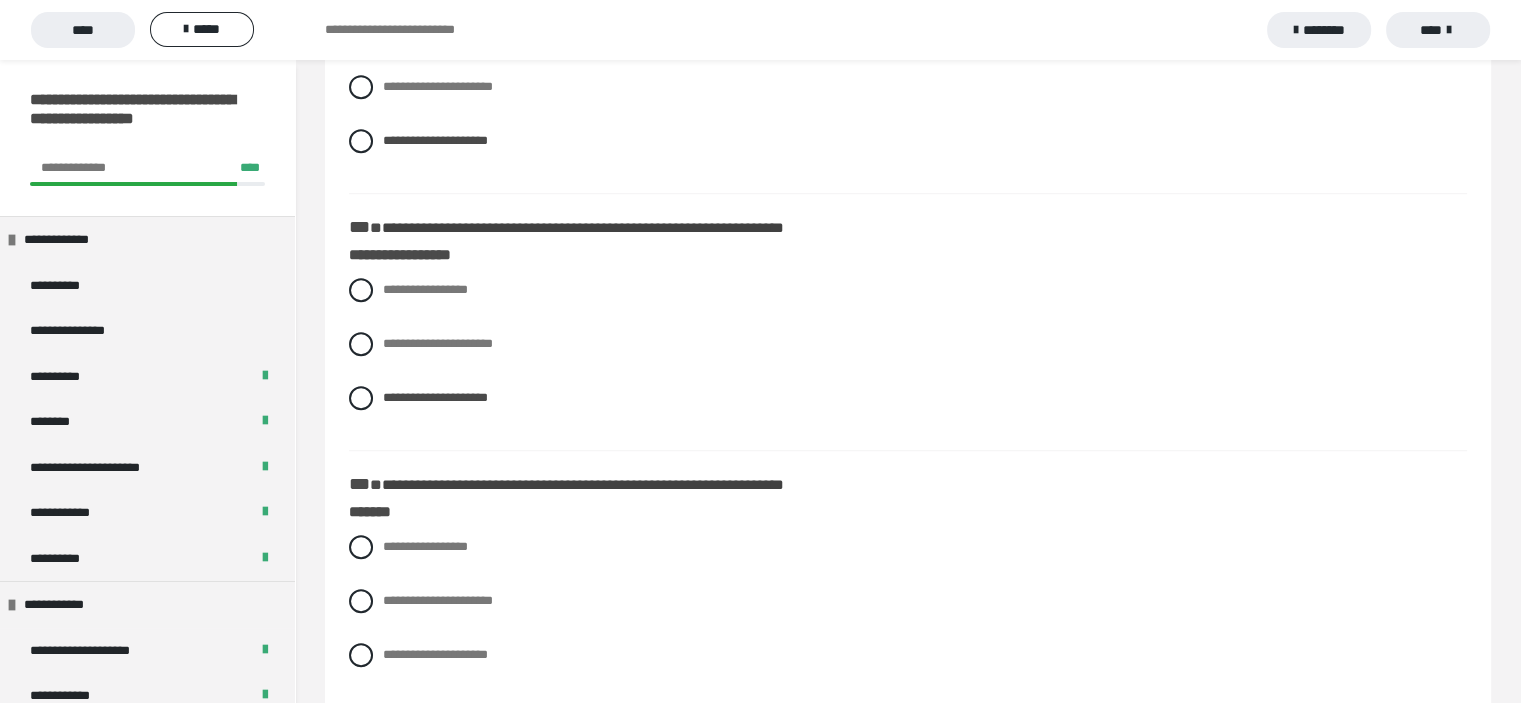 scroll, scrollTop: 1500, scrollLeft: 0, axis: vertical 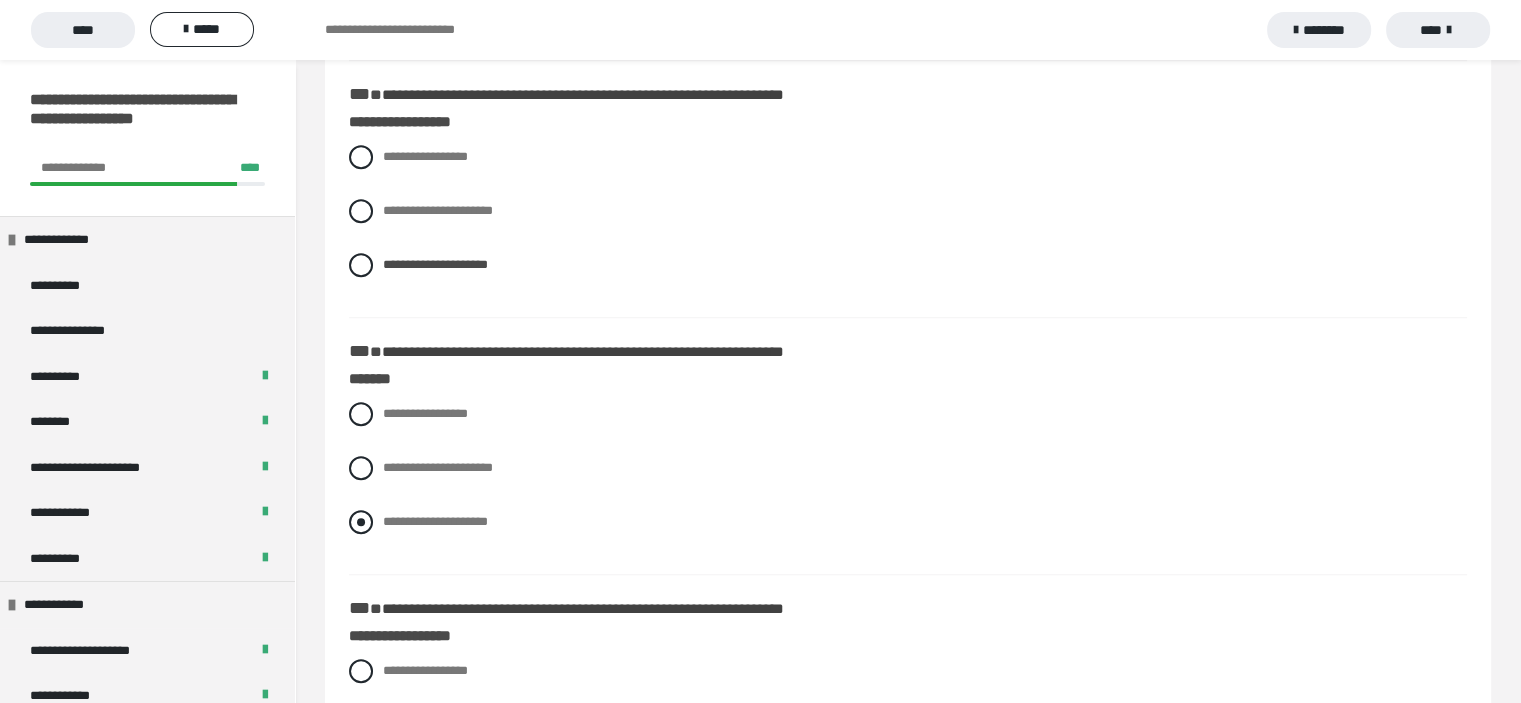 click at bounding box center [361, 522] 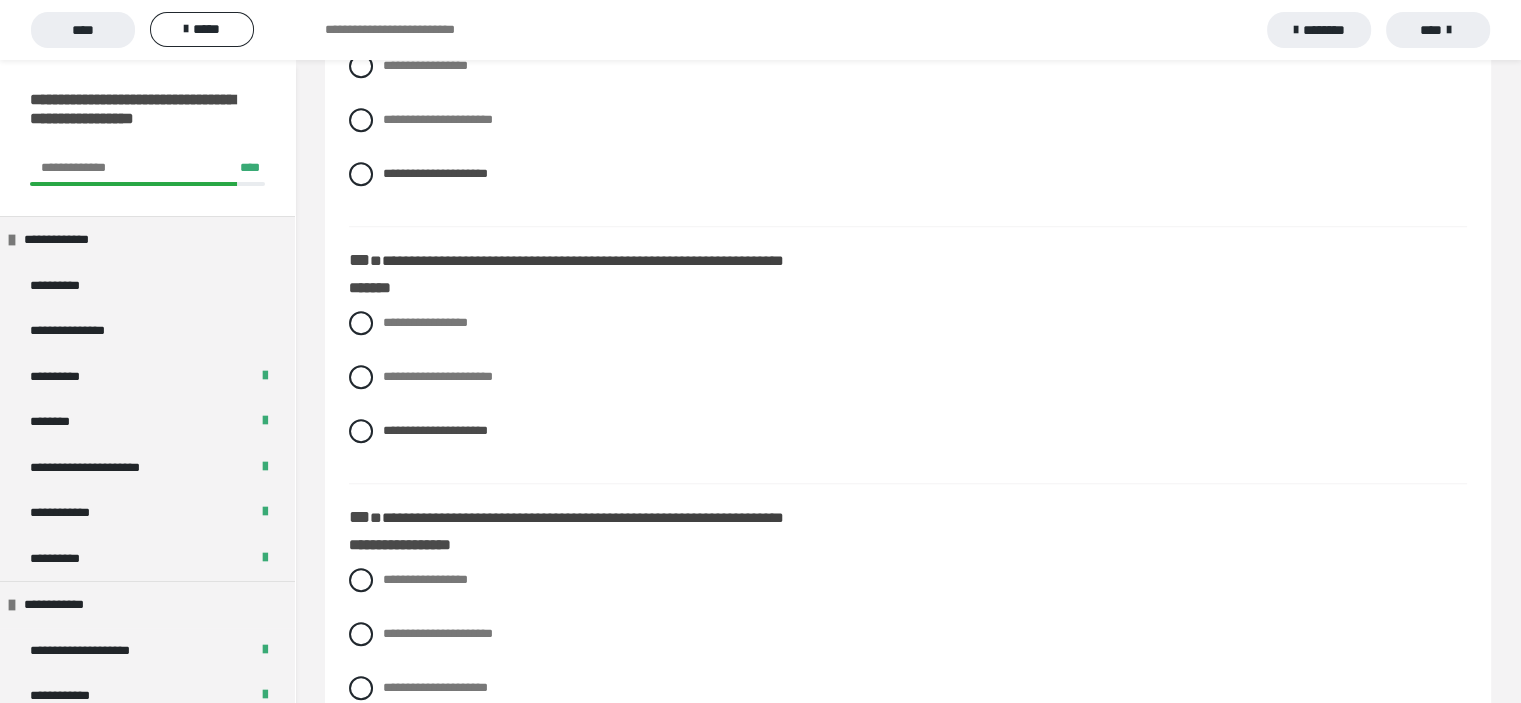 scroll, scrollTop: 1800, scrollLeft: 0, axis: vertical 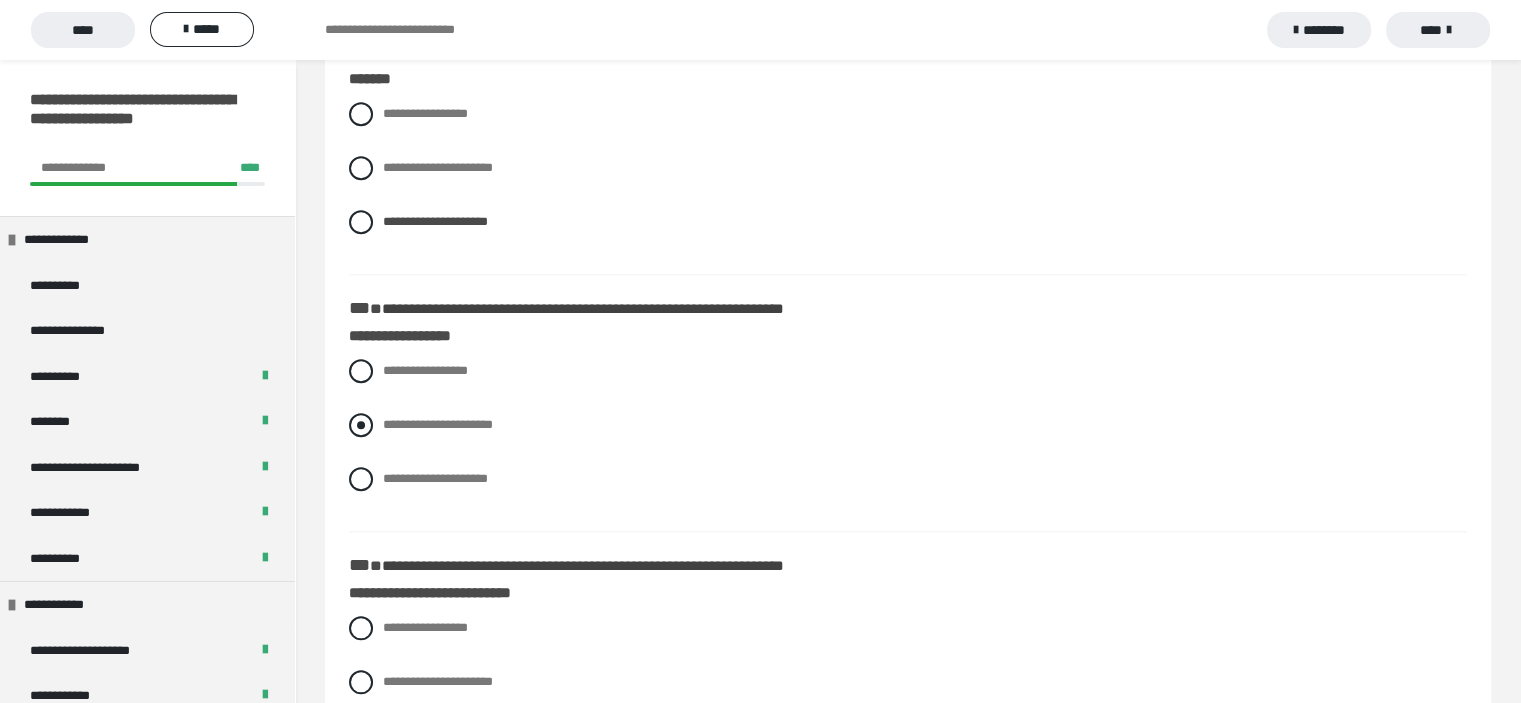 click at bounding box center (361, 425) 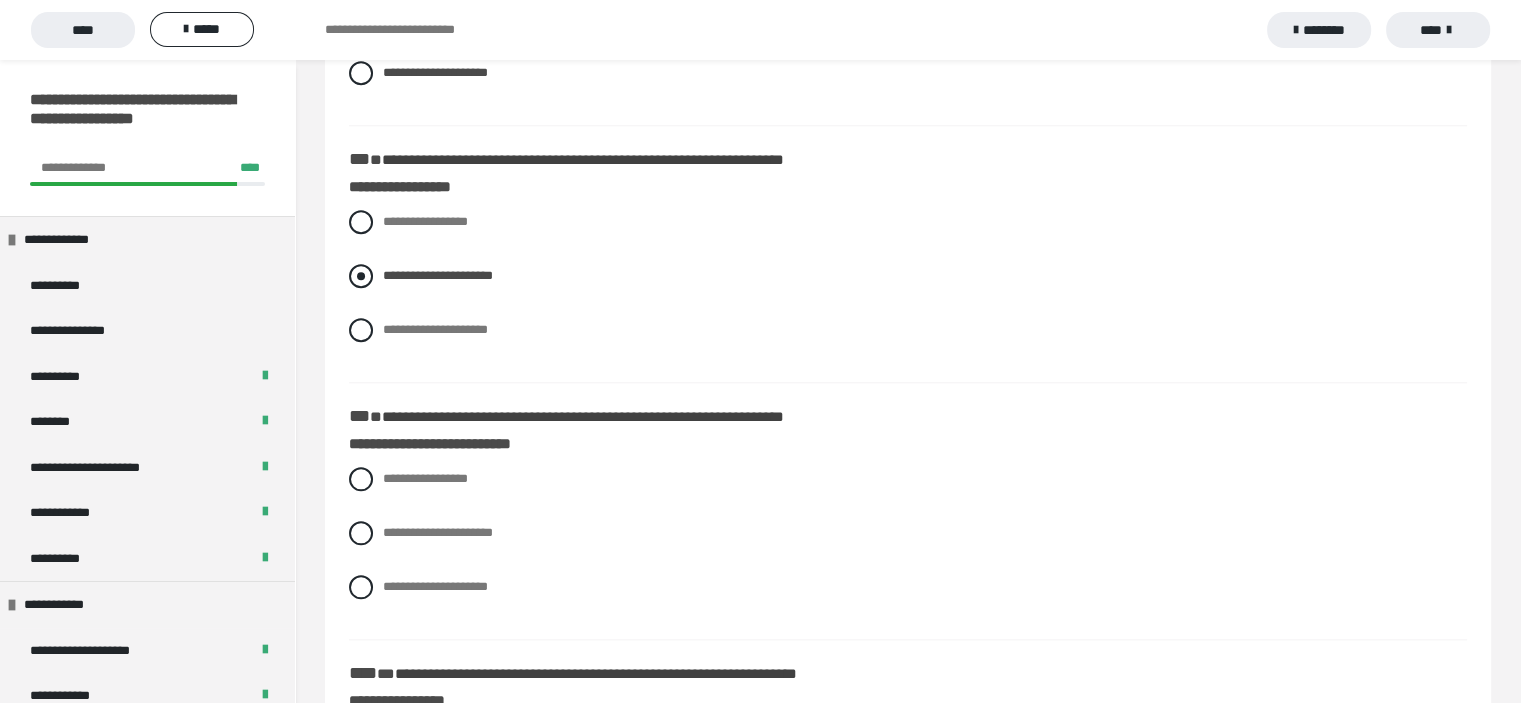 scroll, scrollTop: 2000, scrollLeft: 0, axis: vertical 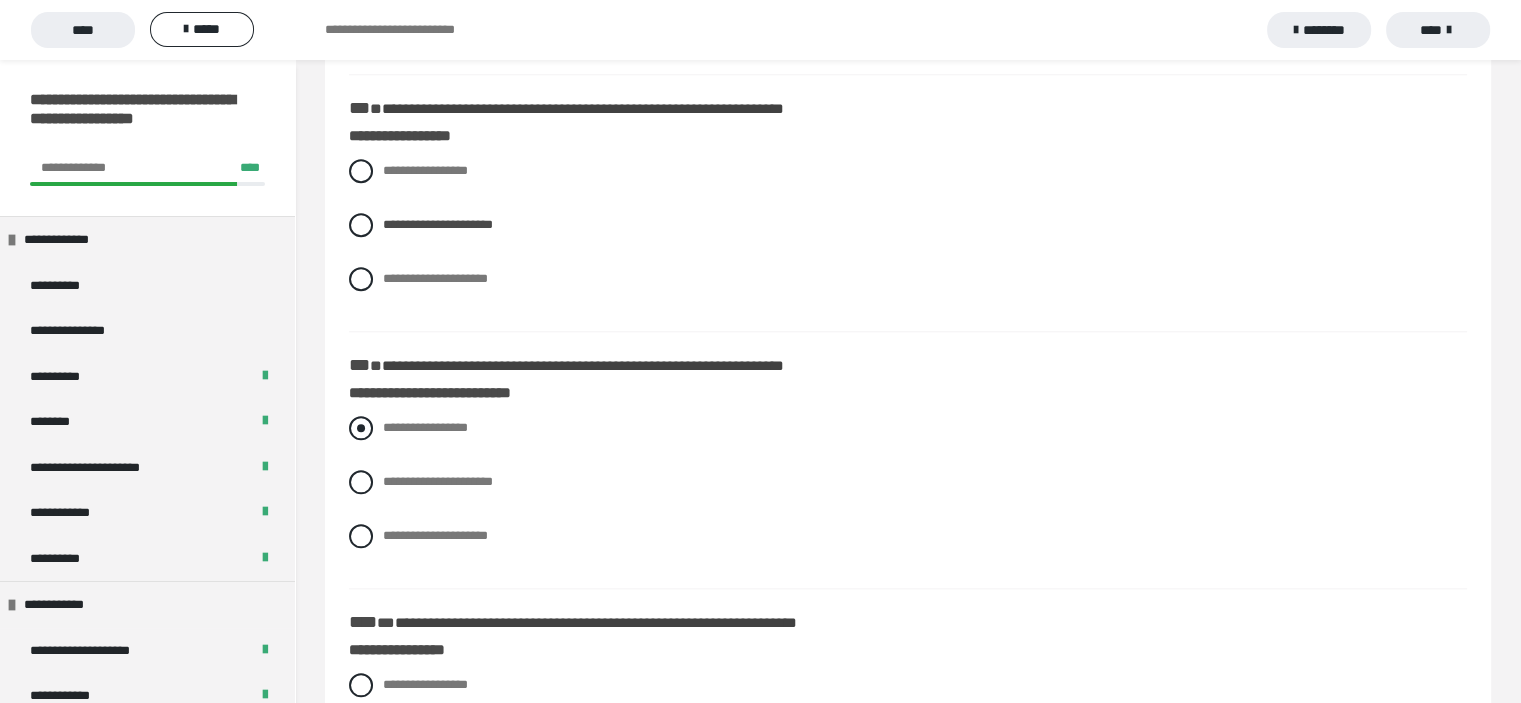 click at bounding box center (361, 428) 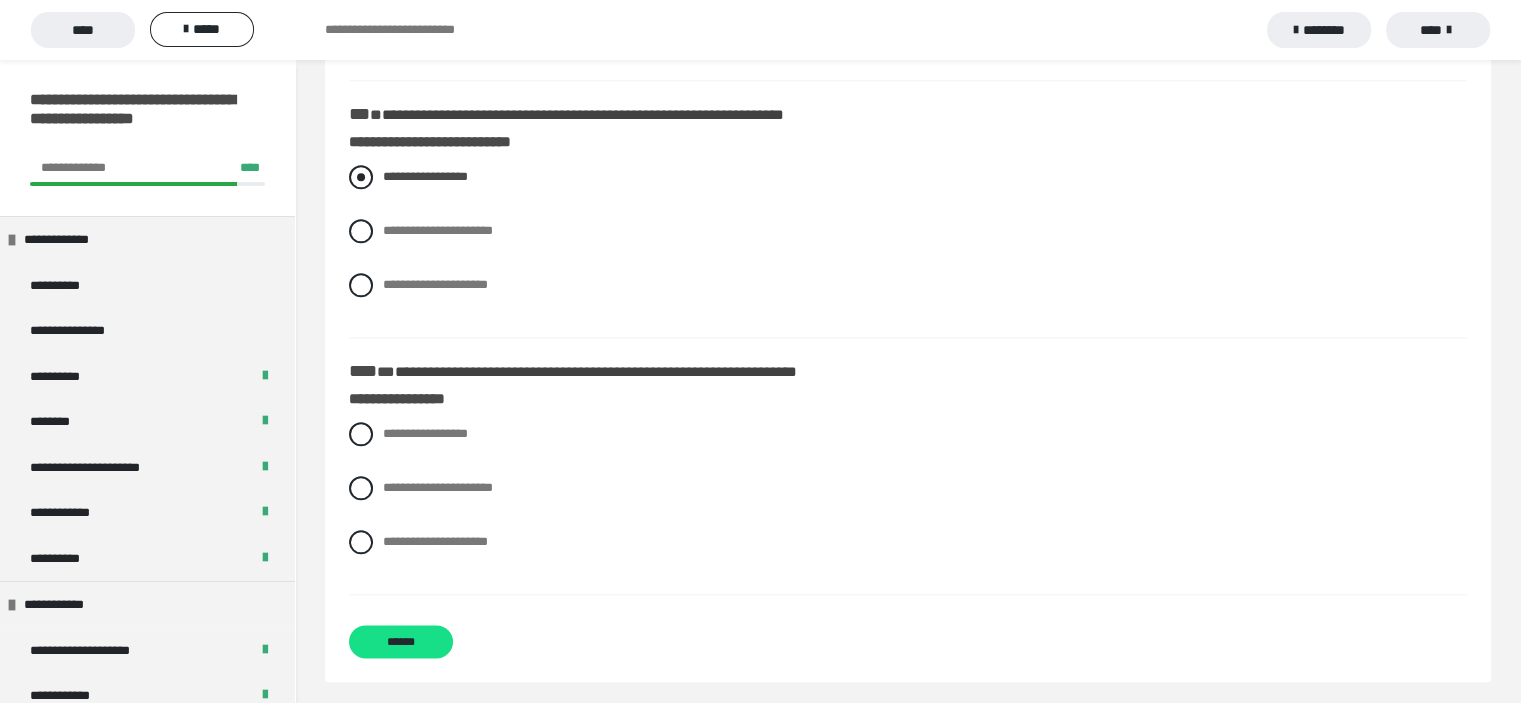 scroll, scrollTop: 2257, scrollLeft: 0, axis: vertical 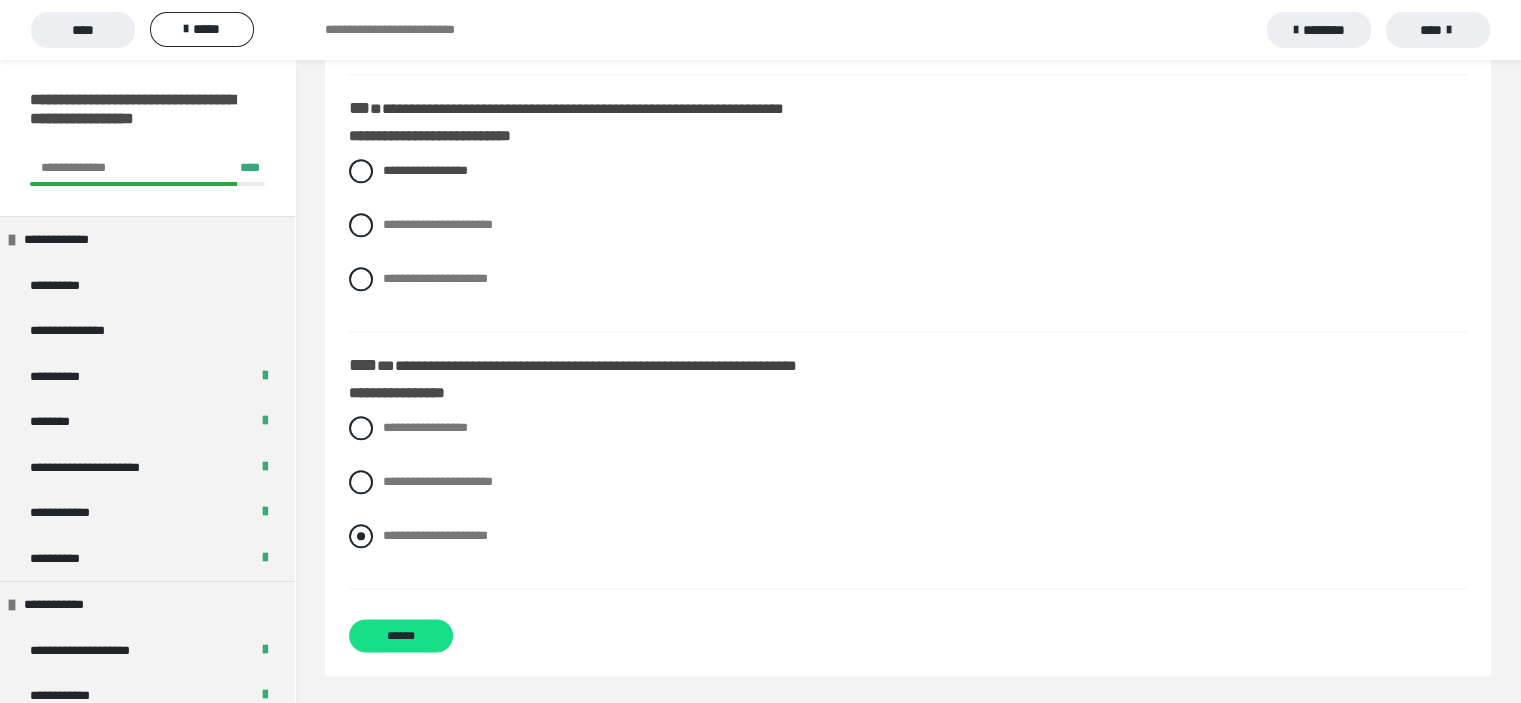 click at bounding box center [361, 536] 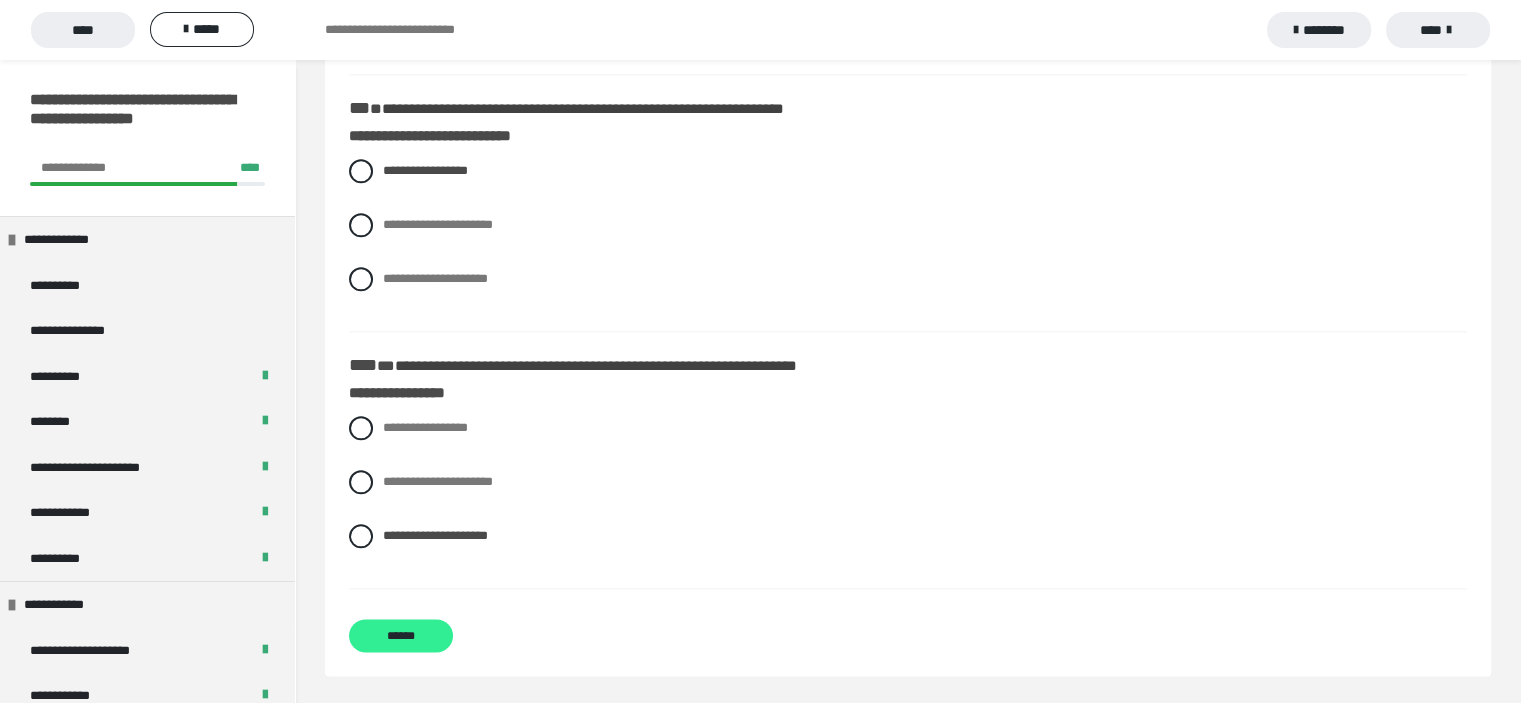 click on "******" at bounding box center [401, 635] 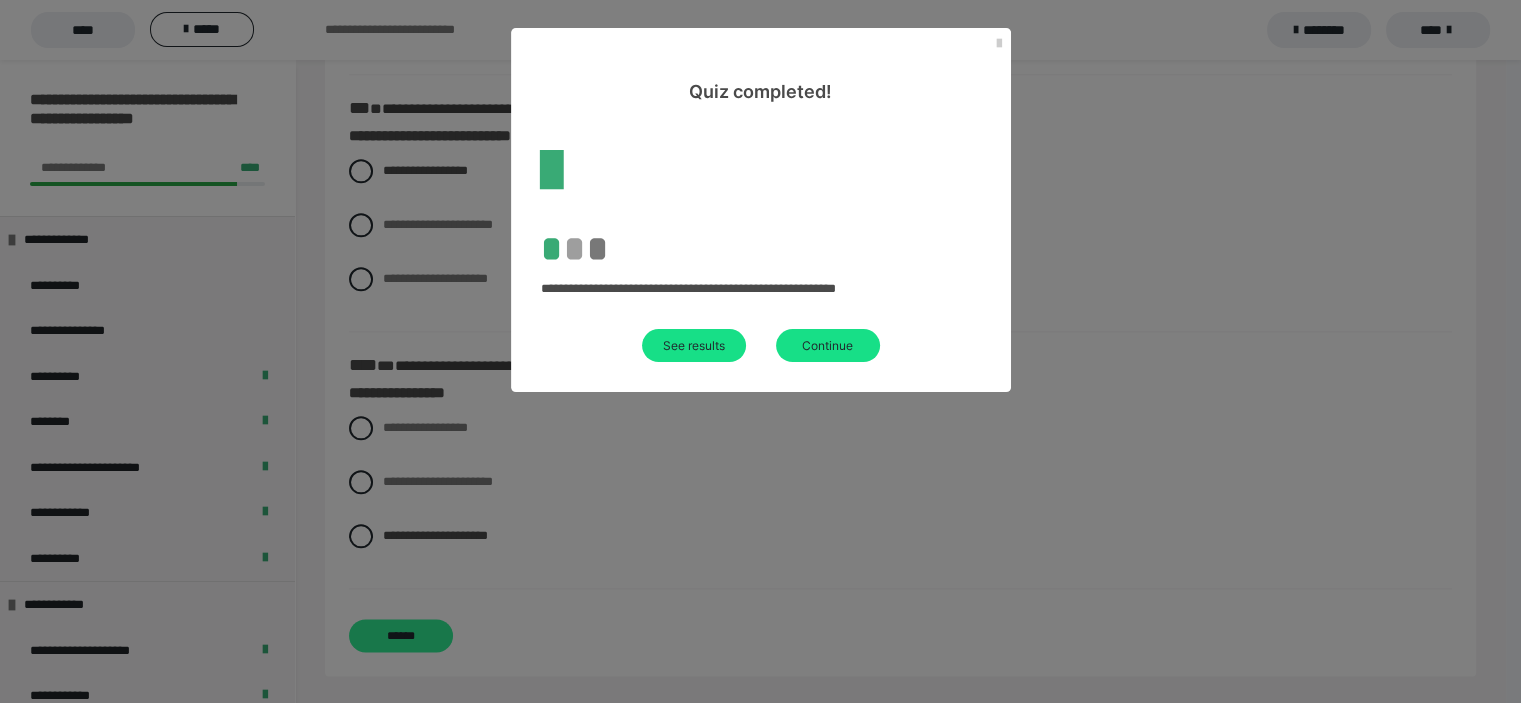 scroll, scrollTop: 60, scrollLeft: 0, axis: vertical 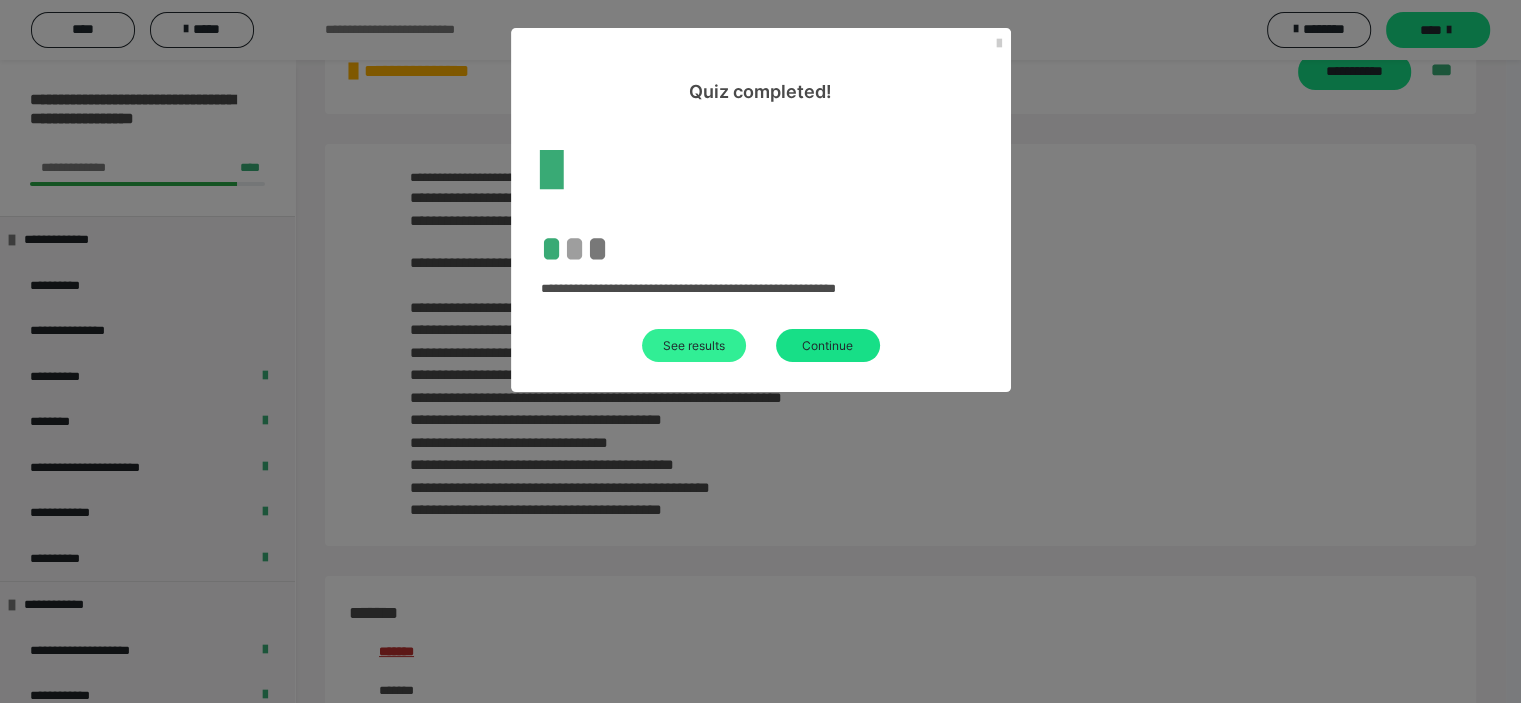 click on "See results" at bounding box center [694, 345] 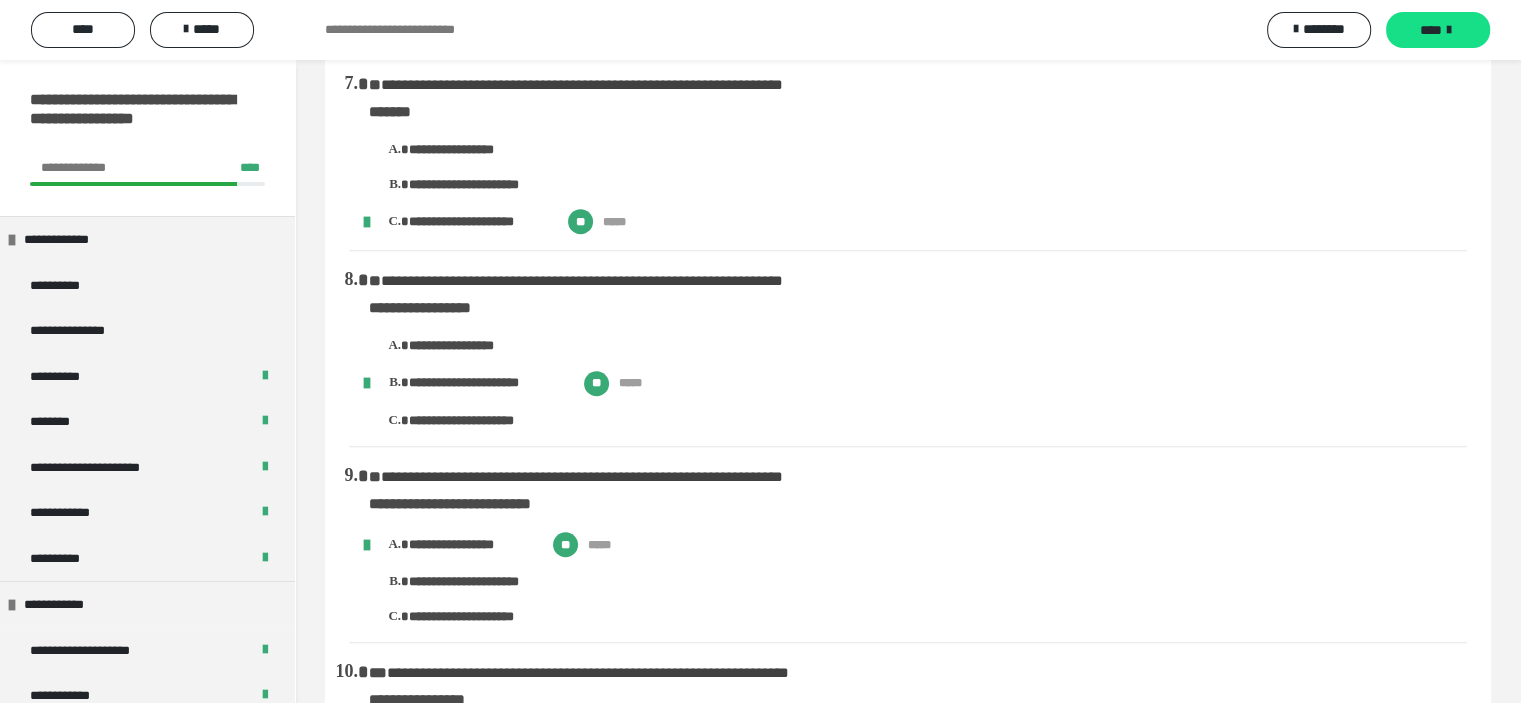 scroll, scrollTop: 657, scrollLeft: 0, axis: vertical 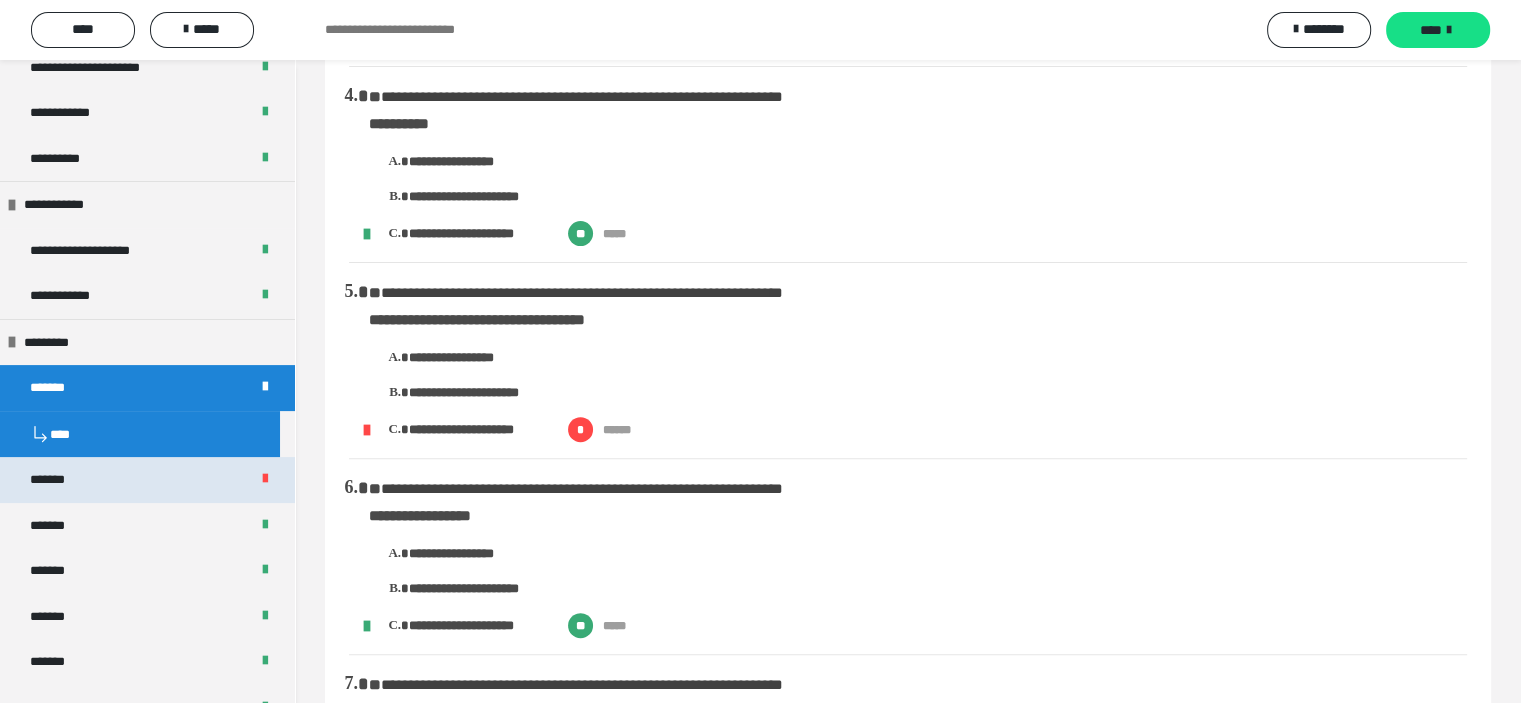 click on "*******" at bounding box center (58, 480) 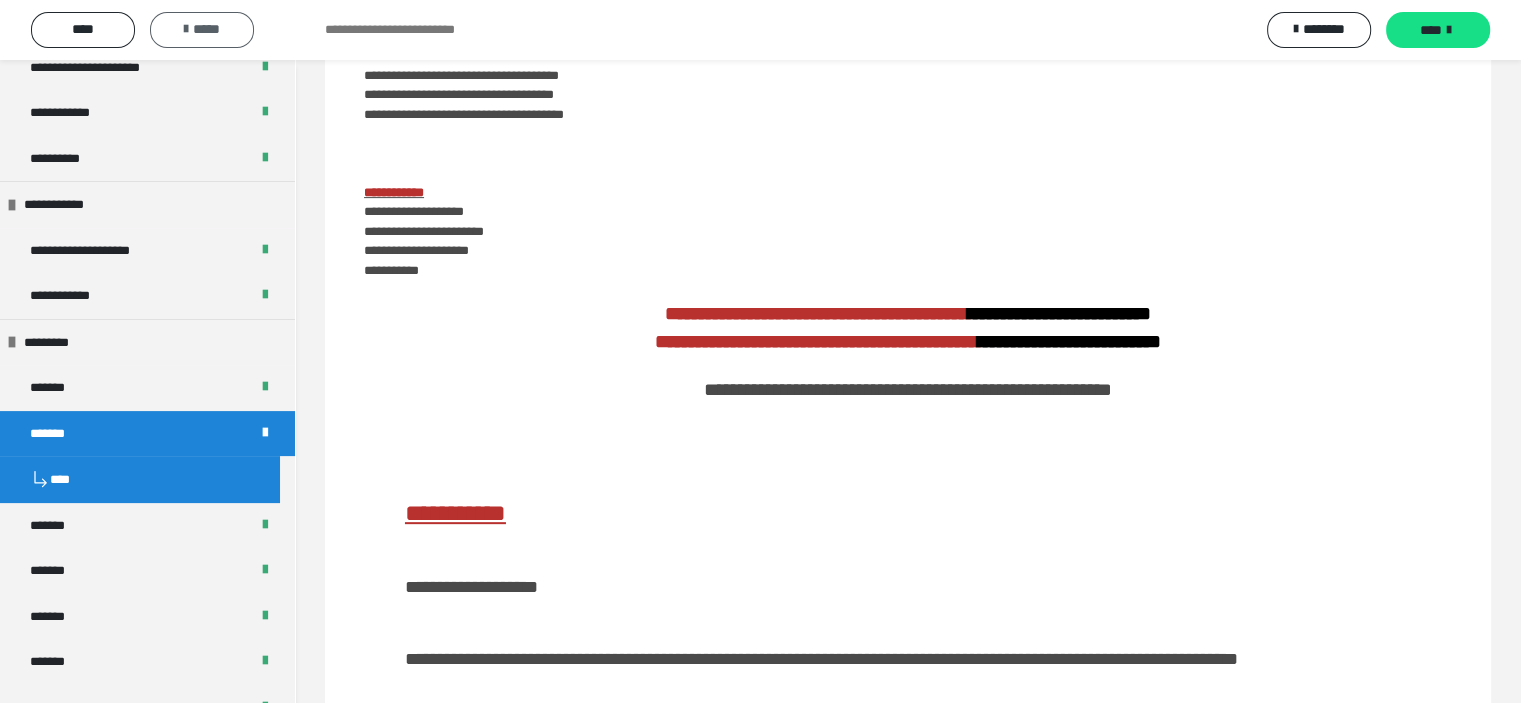 click at bounding box center [186, 29] 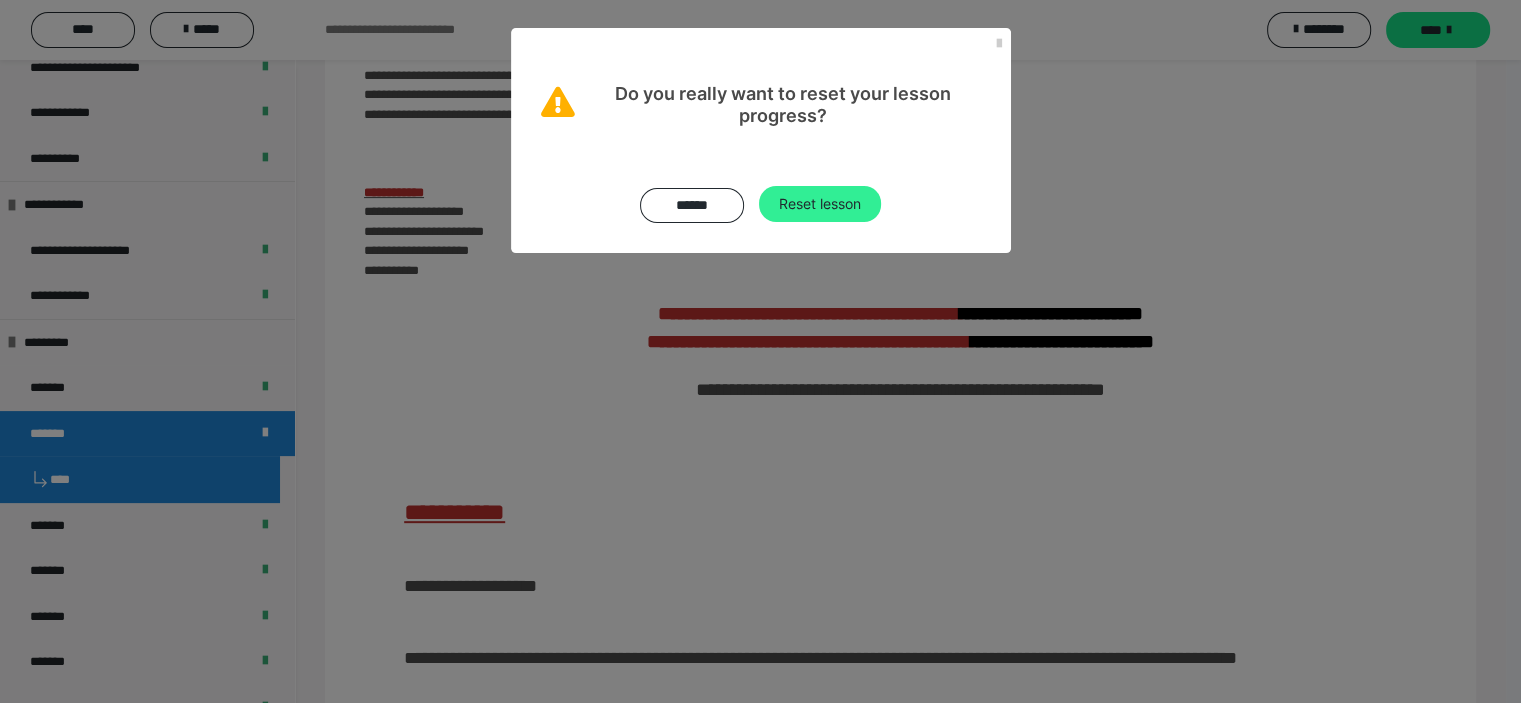 click on "Reset lesson" at bounding box center [820, 204] 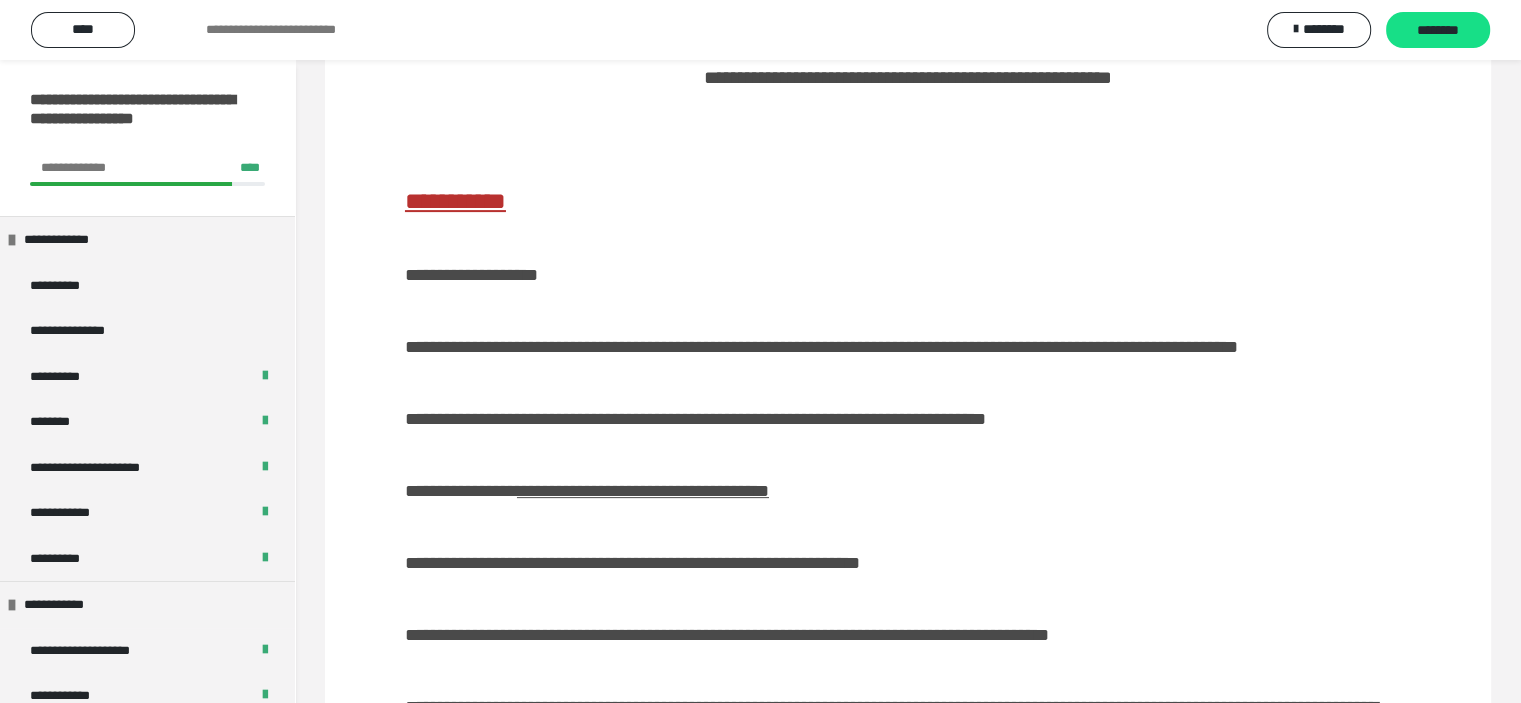 scroll, scrollTop: 100, scrollLeft: 0, axis: vertical 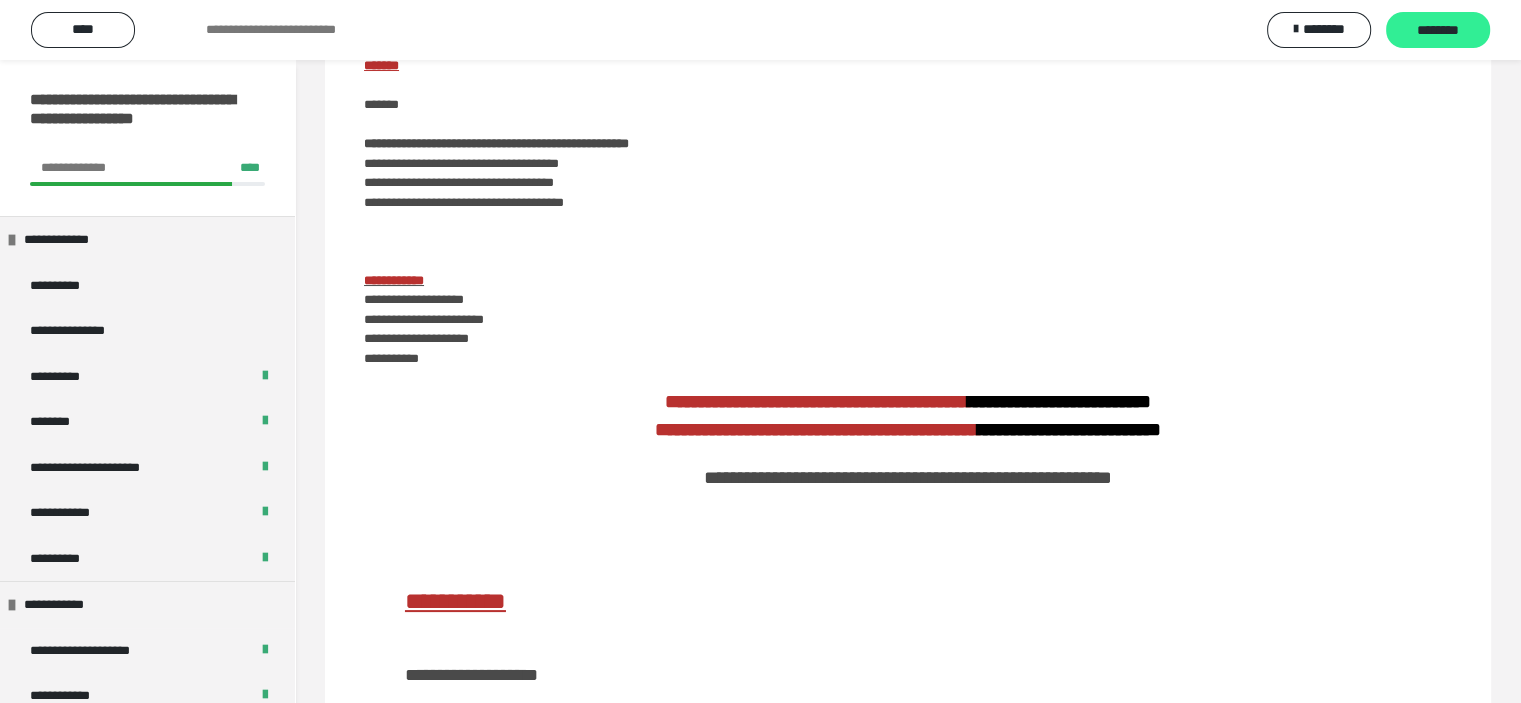 click on "********" at bounding box center (1438, 31) 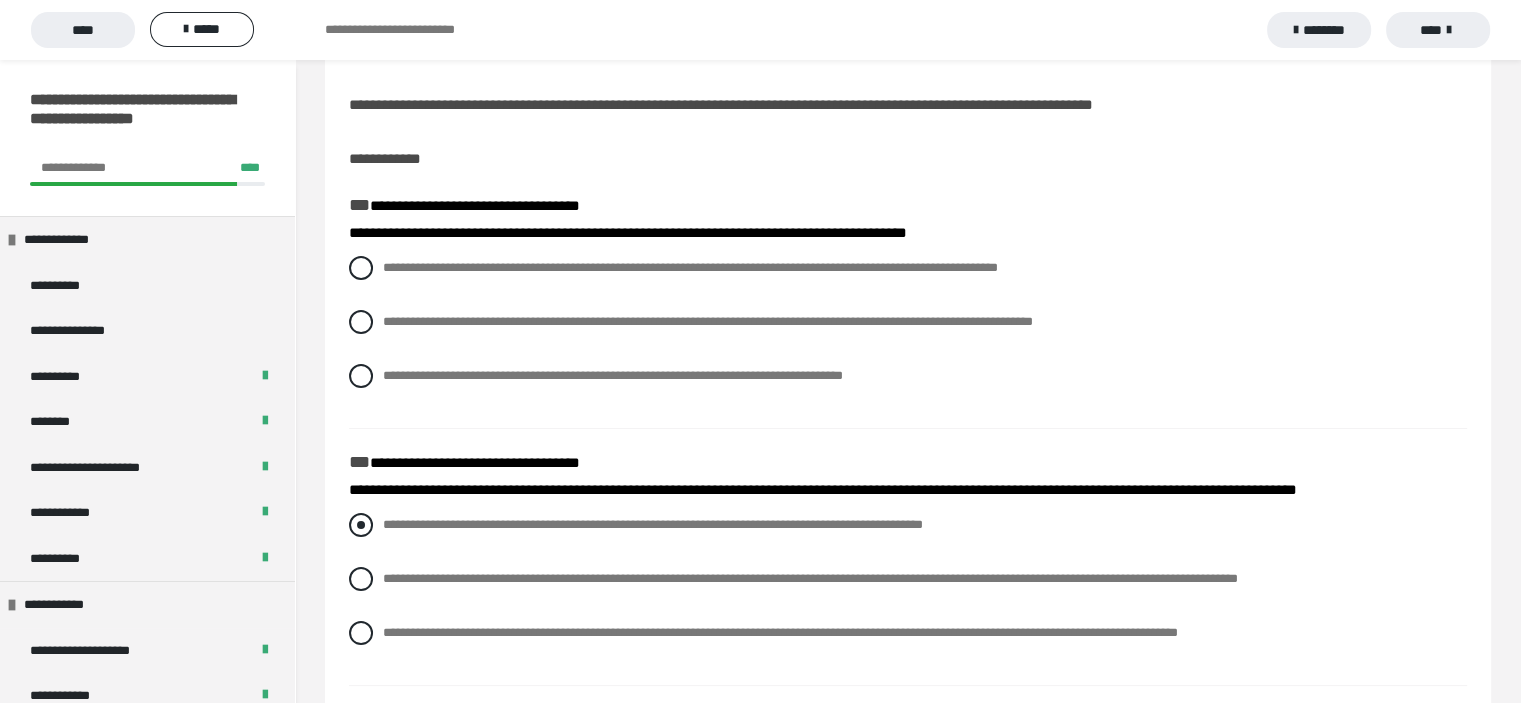 scroll, scrollTop: 0, scrollLeft: 0, axis: both 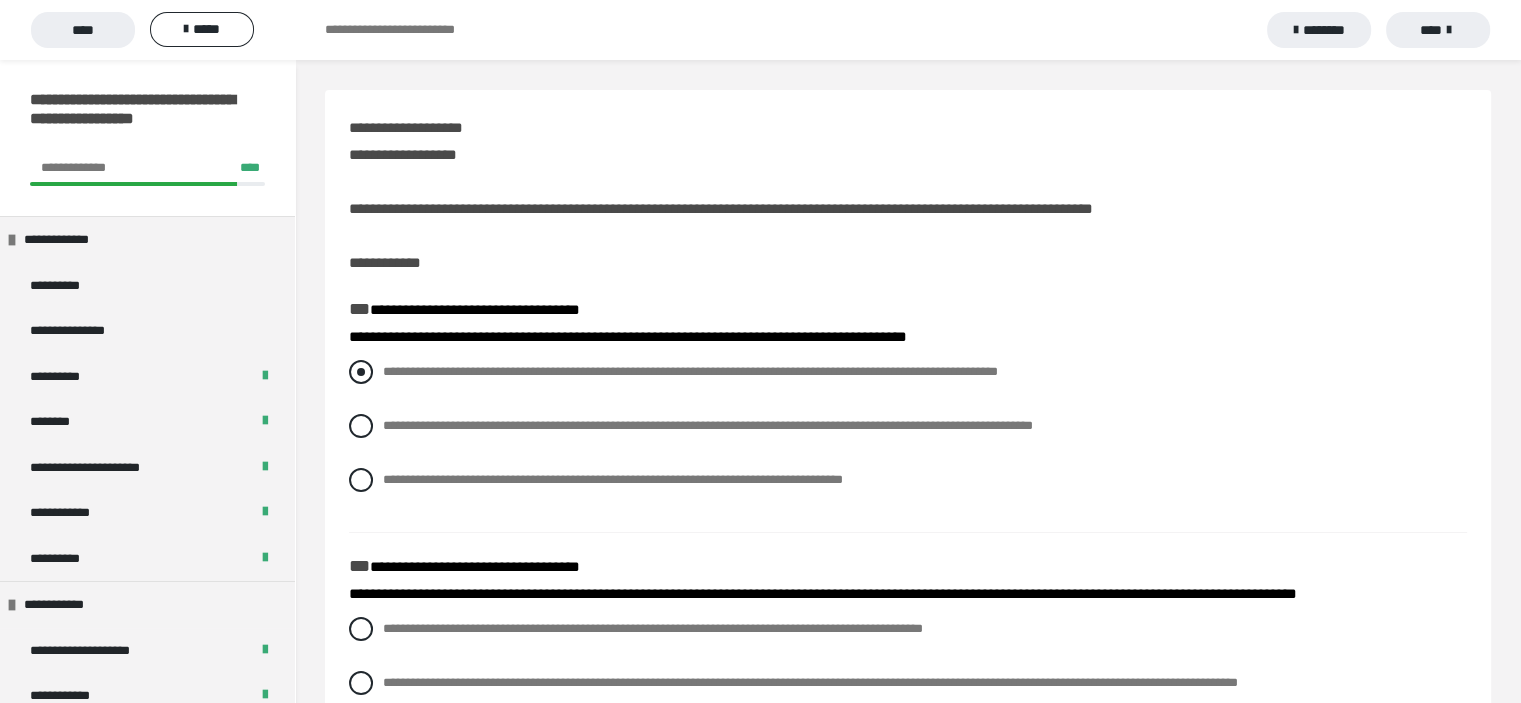 click at bounding box center (361, 372) 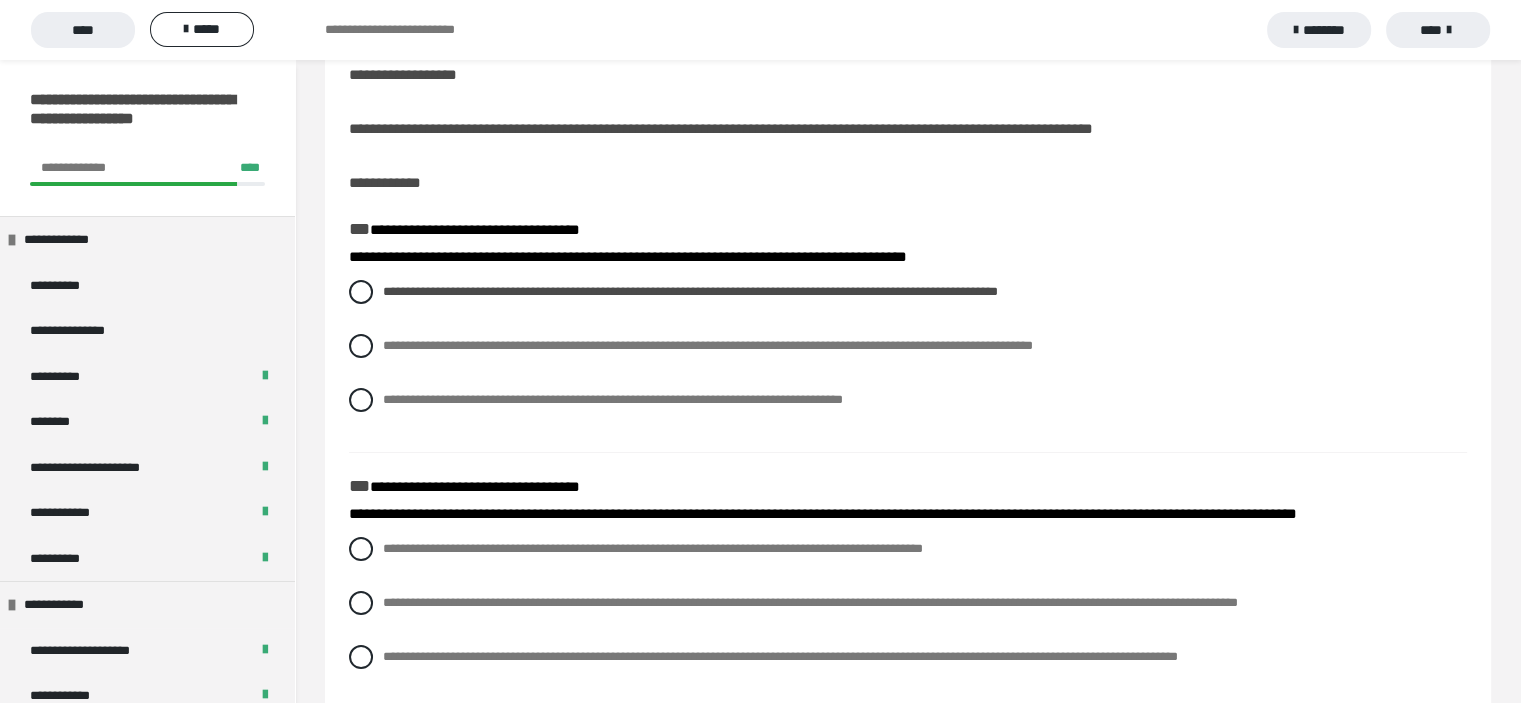 scroll, scrollTop: 200, scrollLeft: 0, axis: vertical 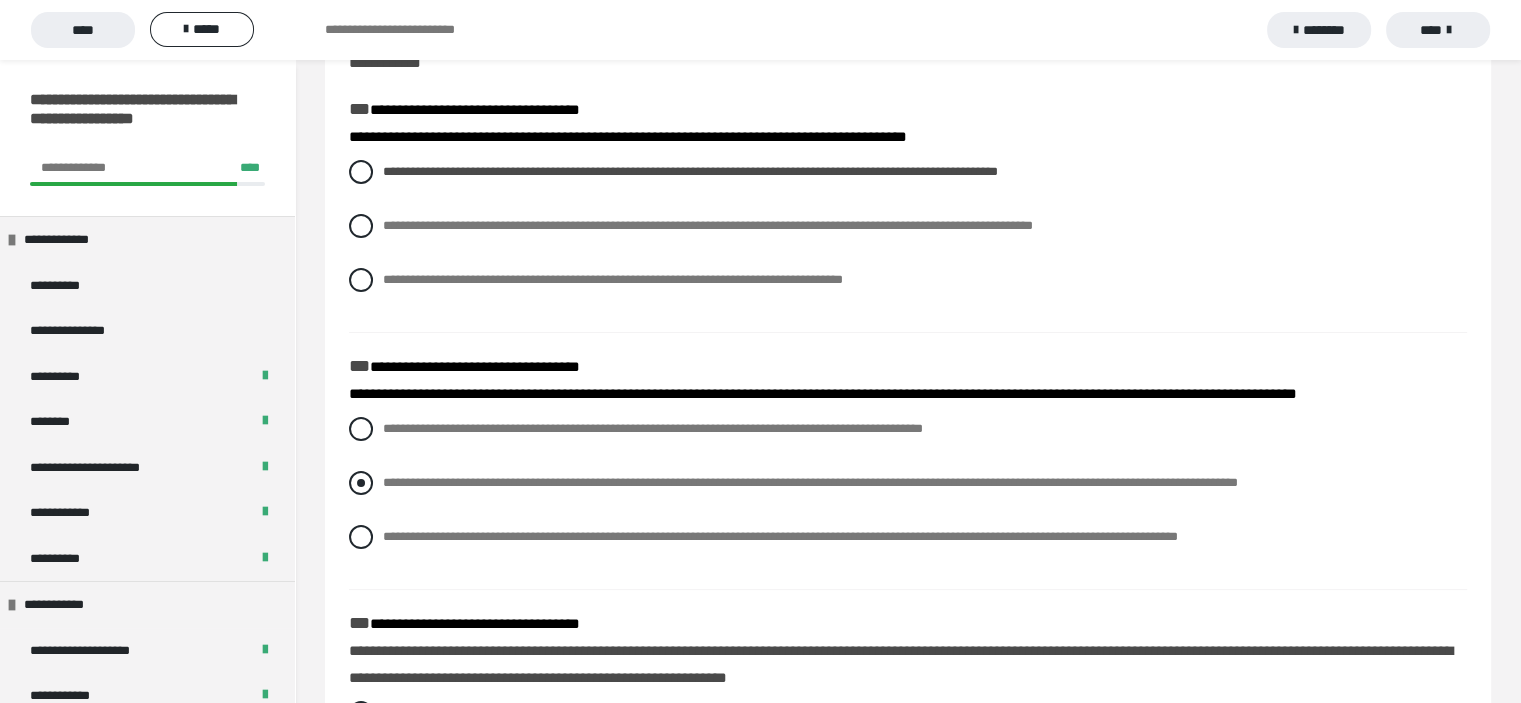 click at bounding box center (361, 483) 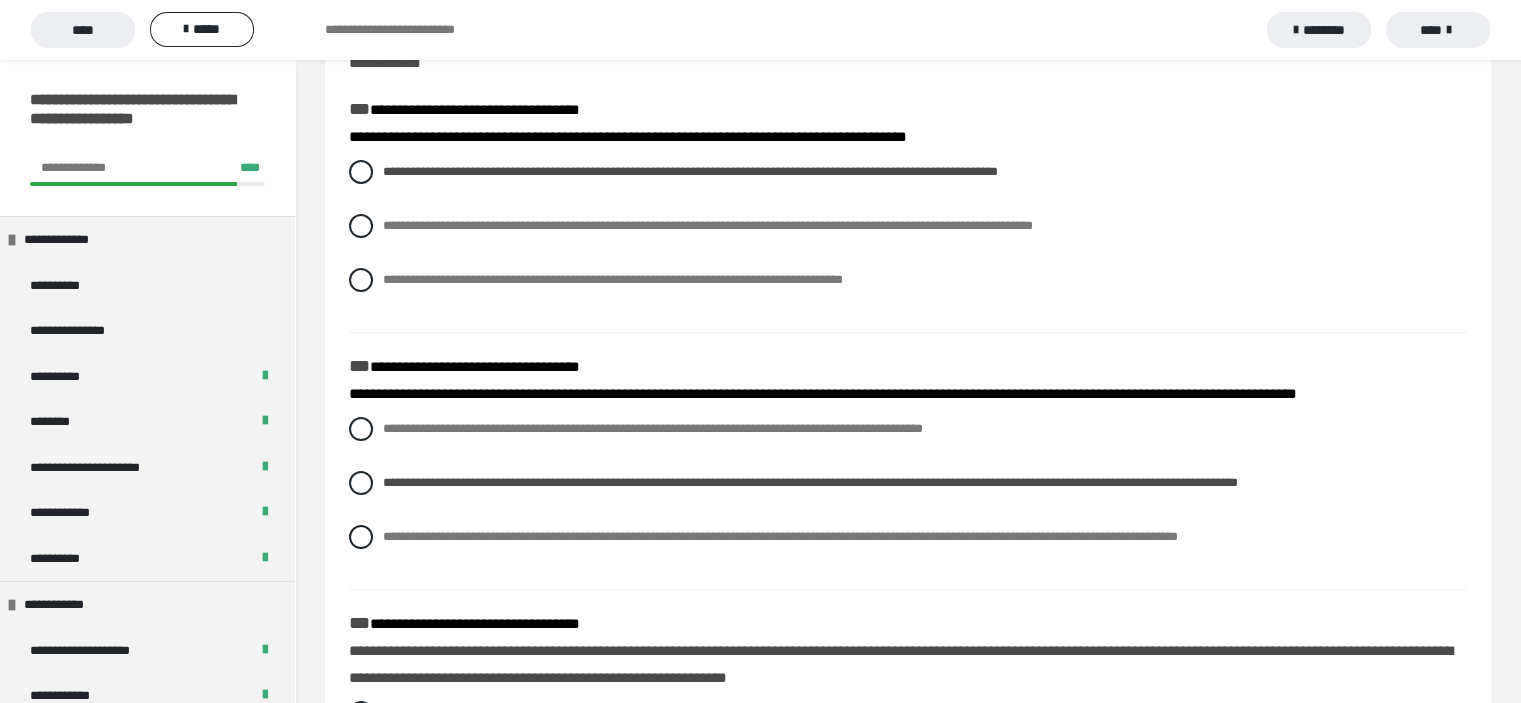 scroll, scrollTop: 511, scrollLeft: 0, axis: vertical 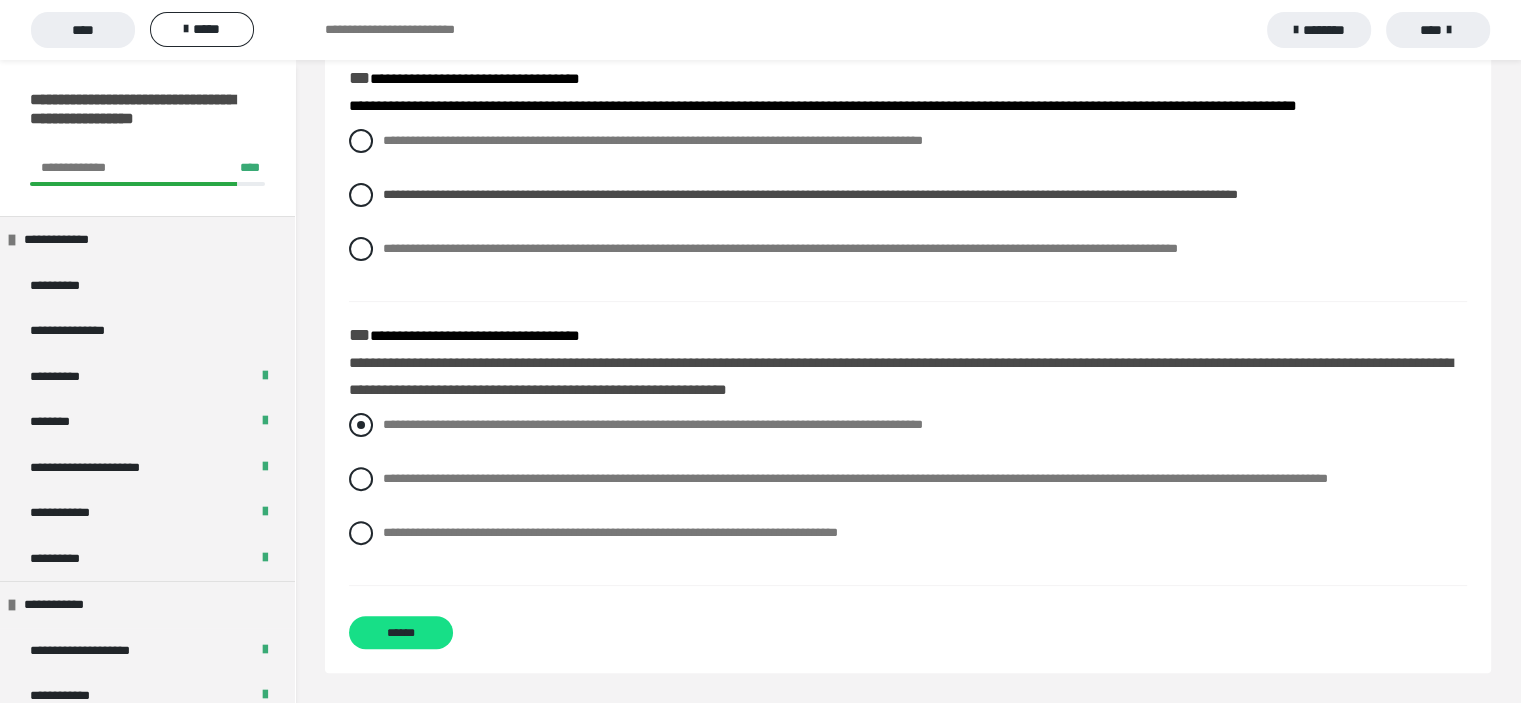 click at bounding box center (361, 425) 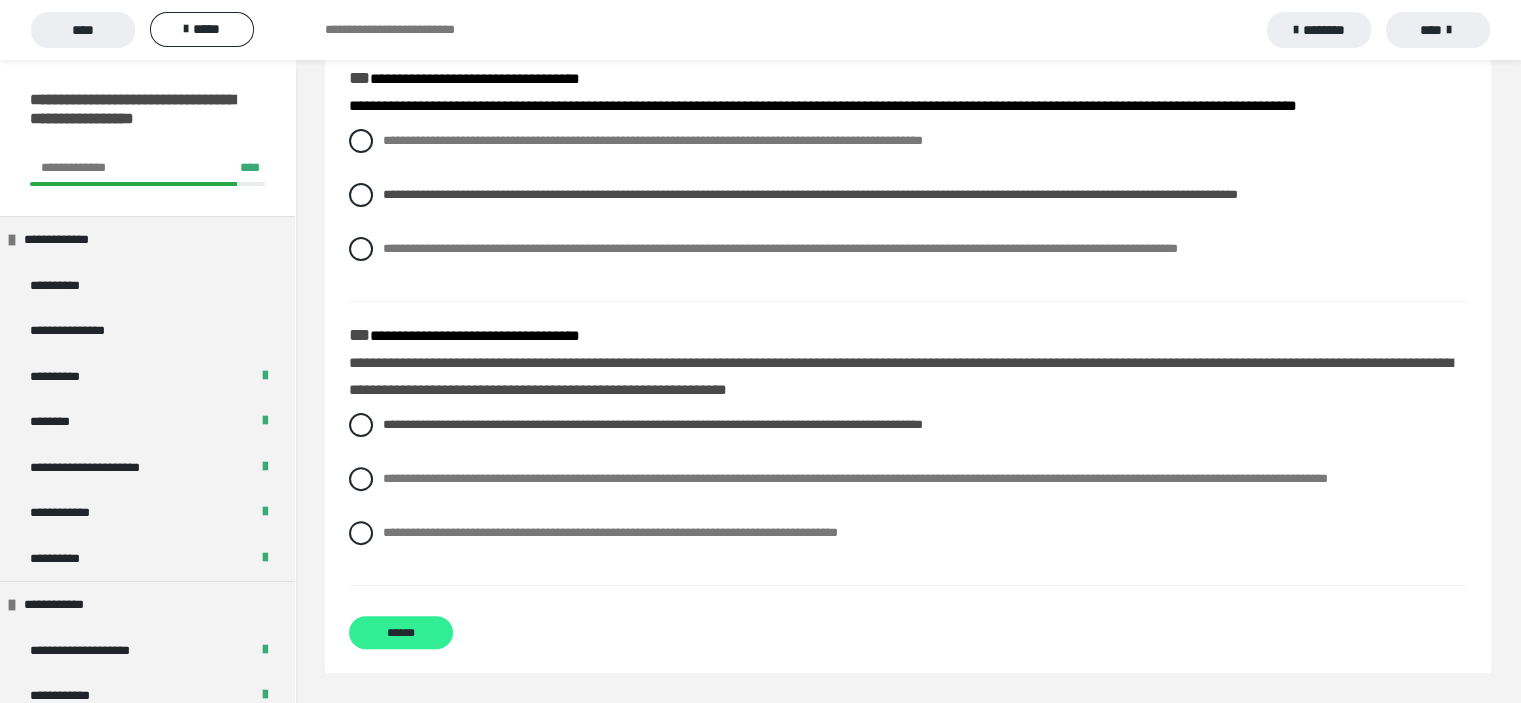 click on "******" at bounding box center [401, 632] 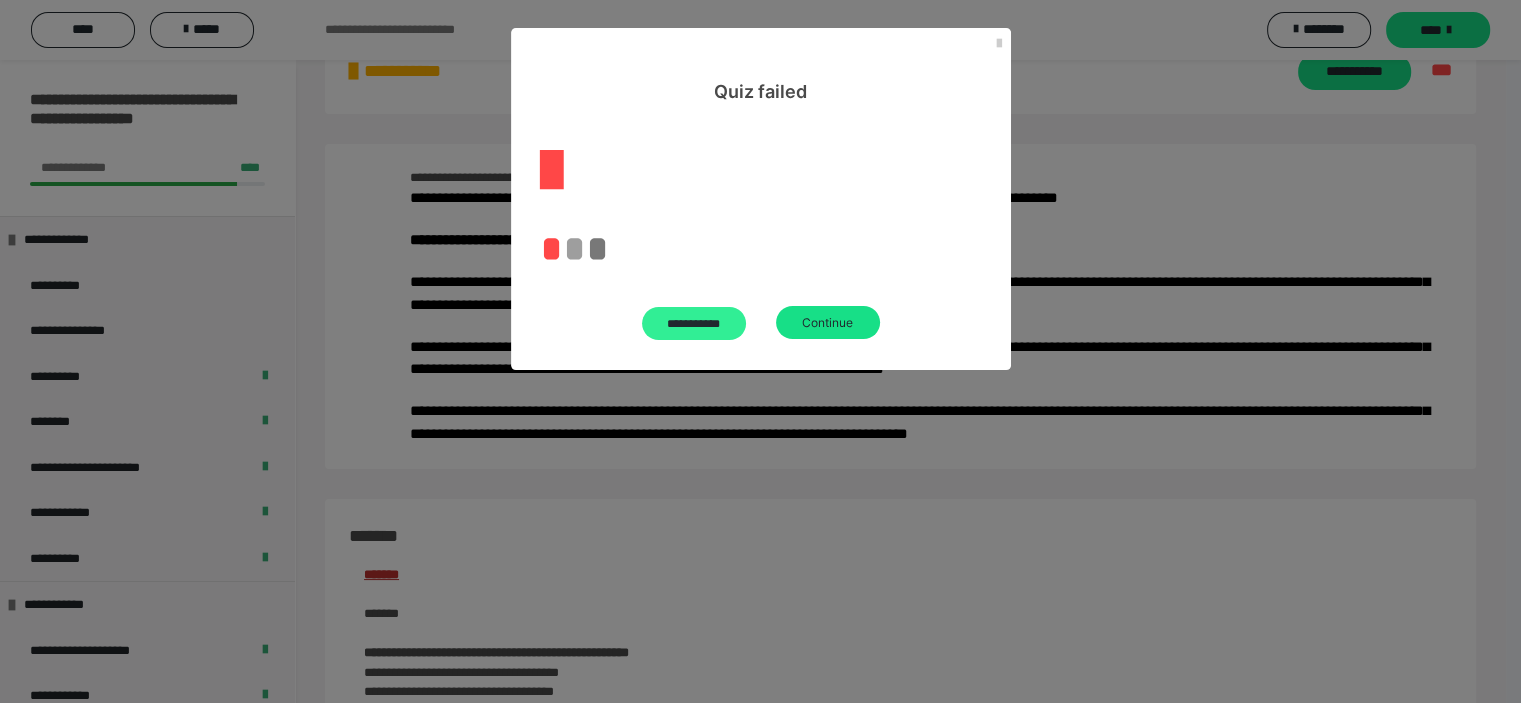 scroll, scrollTop: 511, scrollLeft: 0, axis: vertical 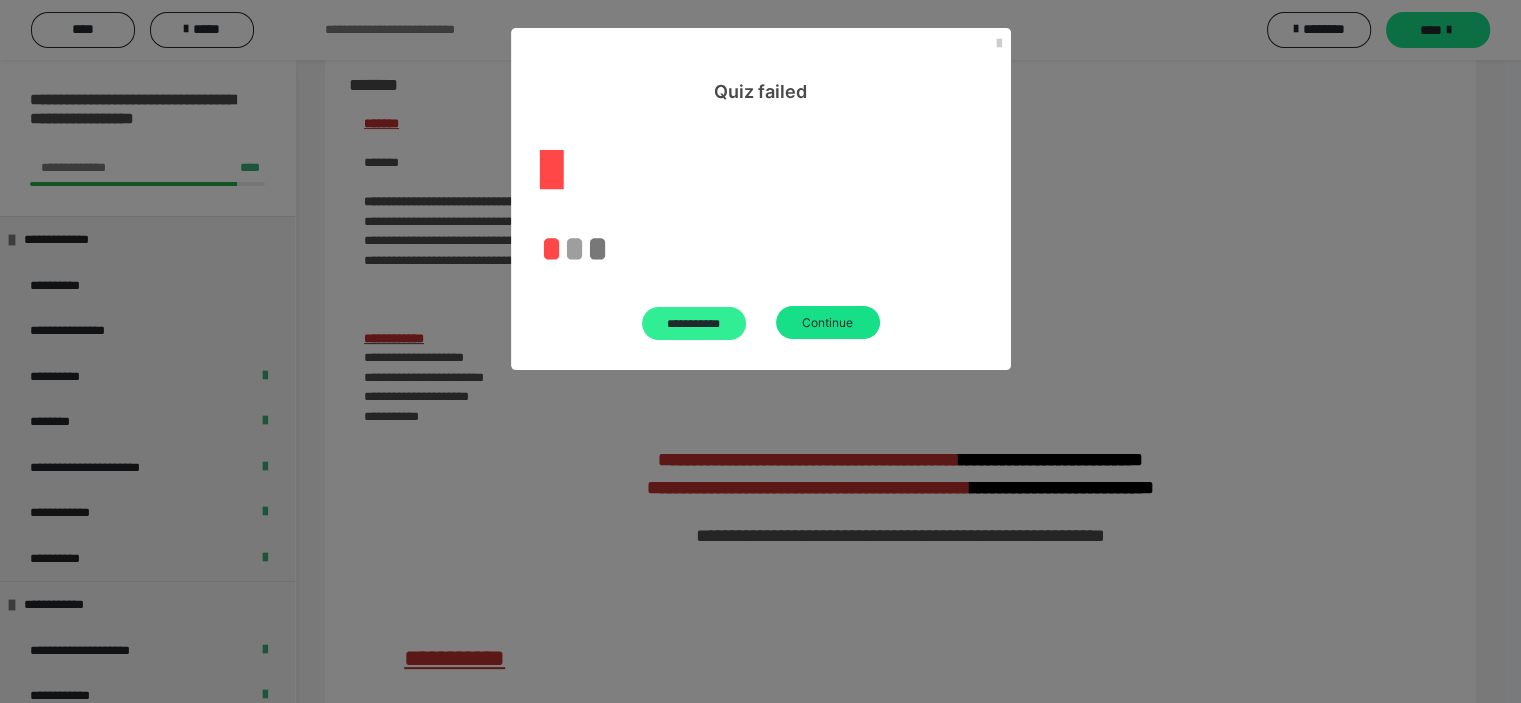 click on "**********" at bounding box center [694, 323] 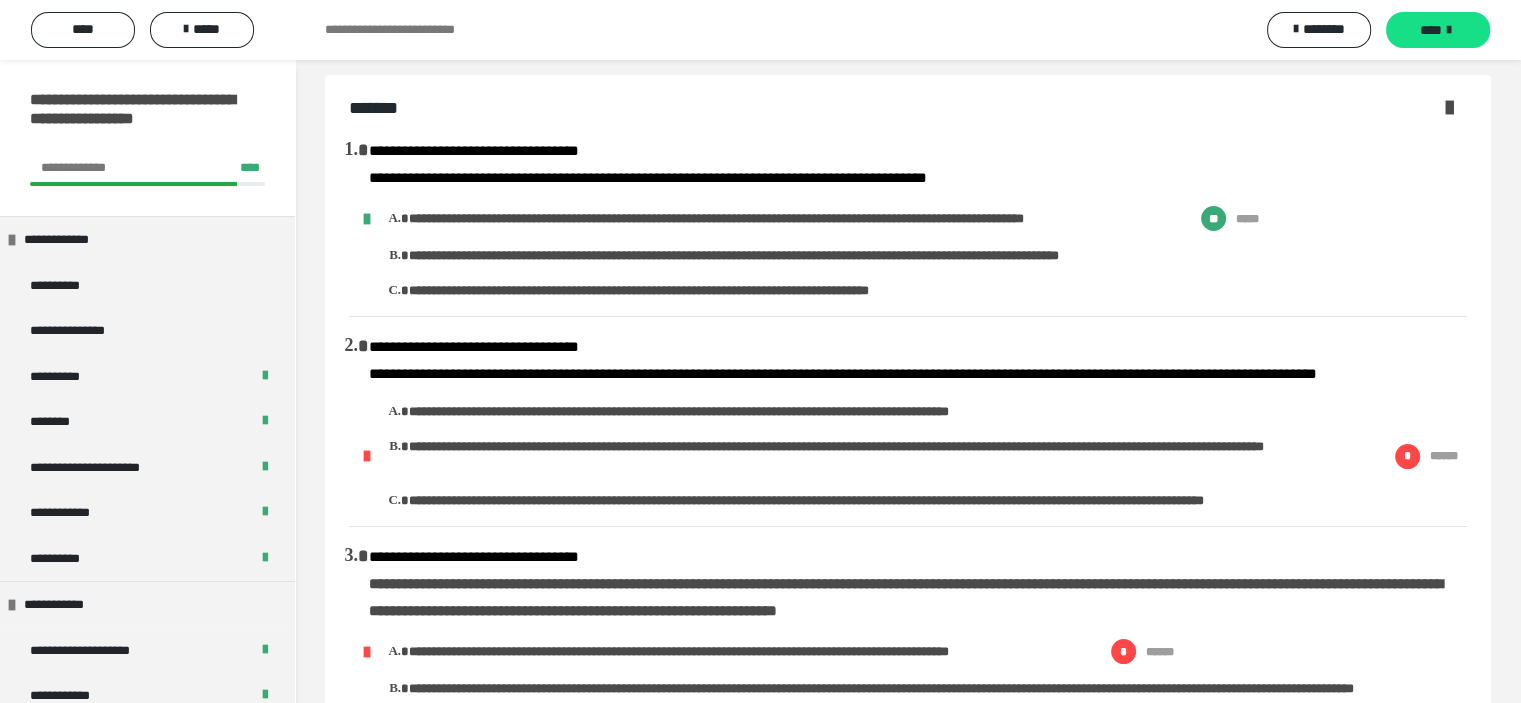 scroll, scrollTop: 11, scrollLeft: 0, axis: vertical 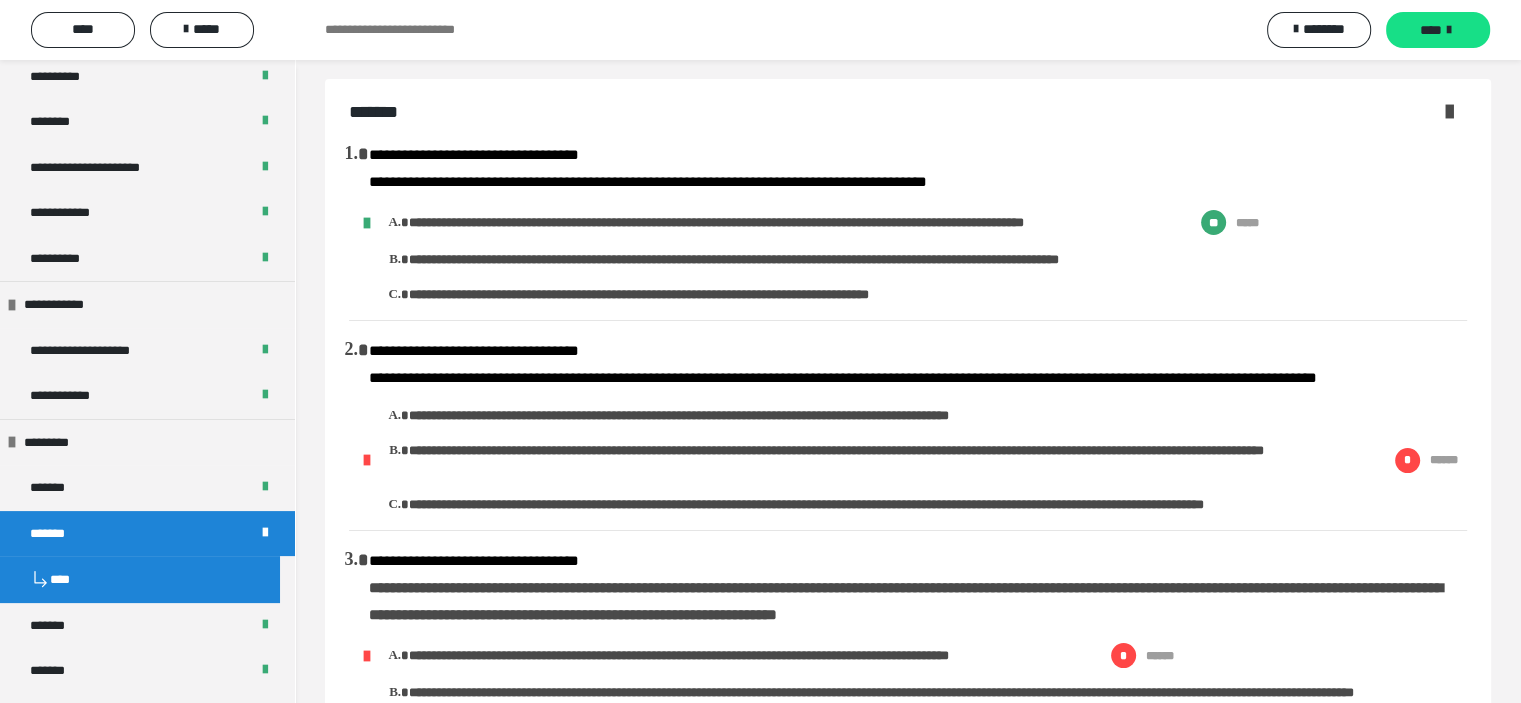 click on "*******" at bounding box center [147, 534] 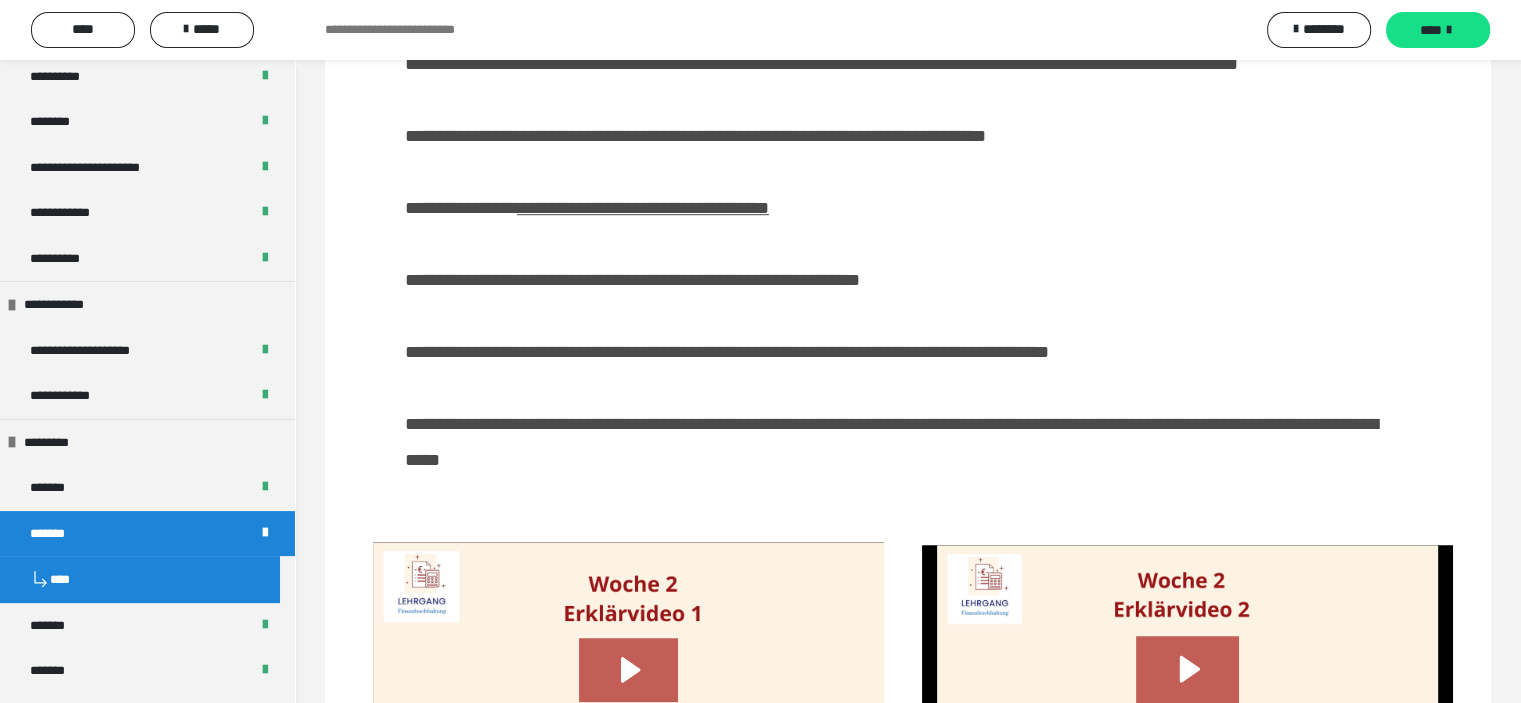 scroll, scrollTop: 1511, scrollLeft: 0, axis: vertical 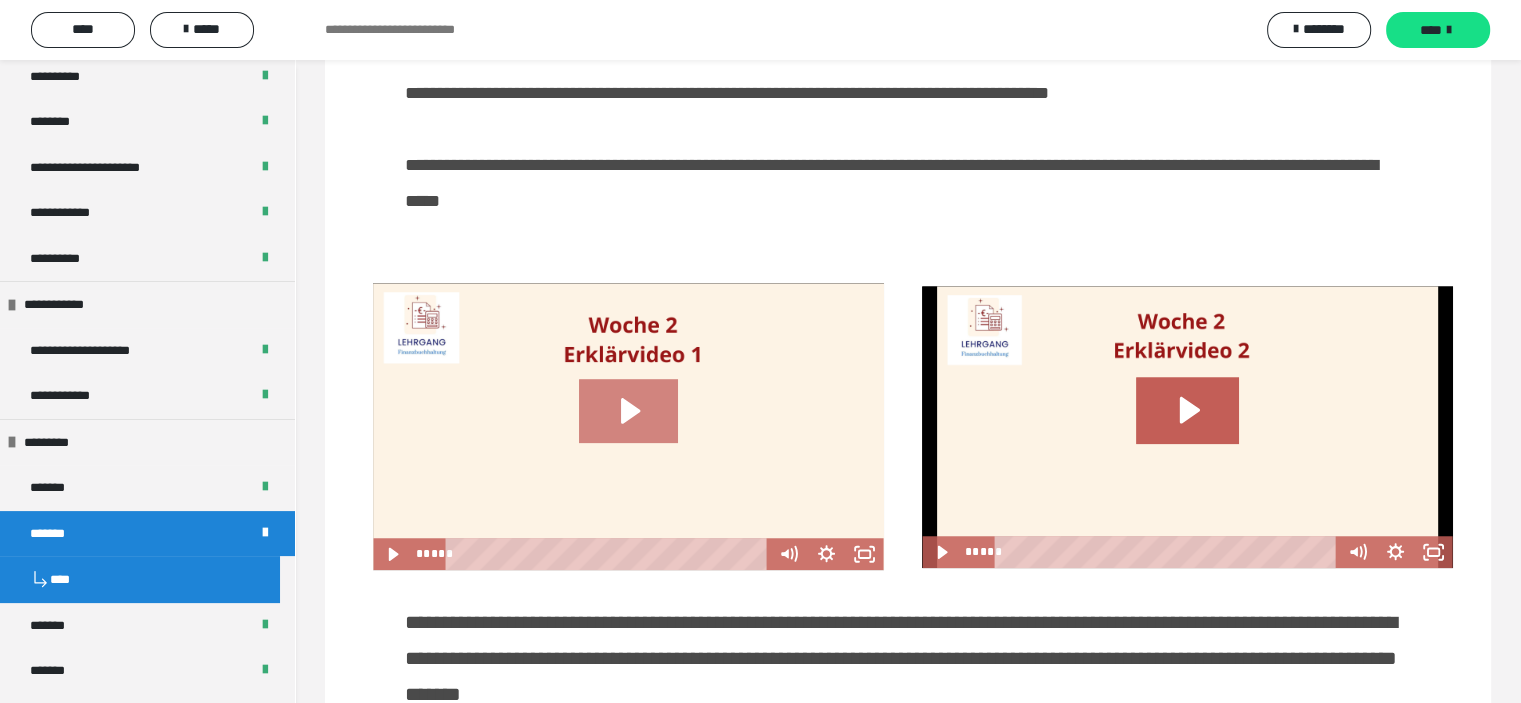 click 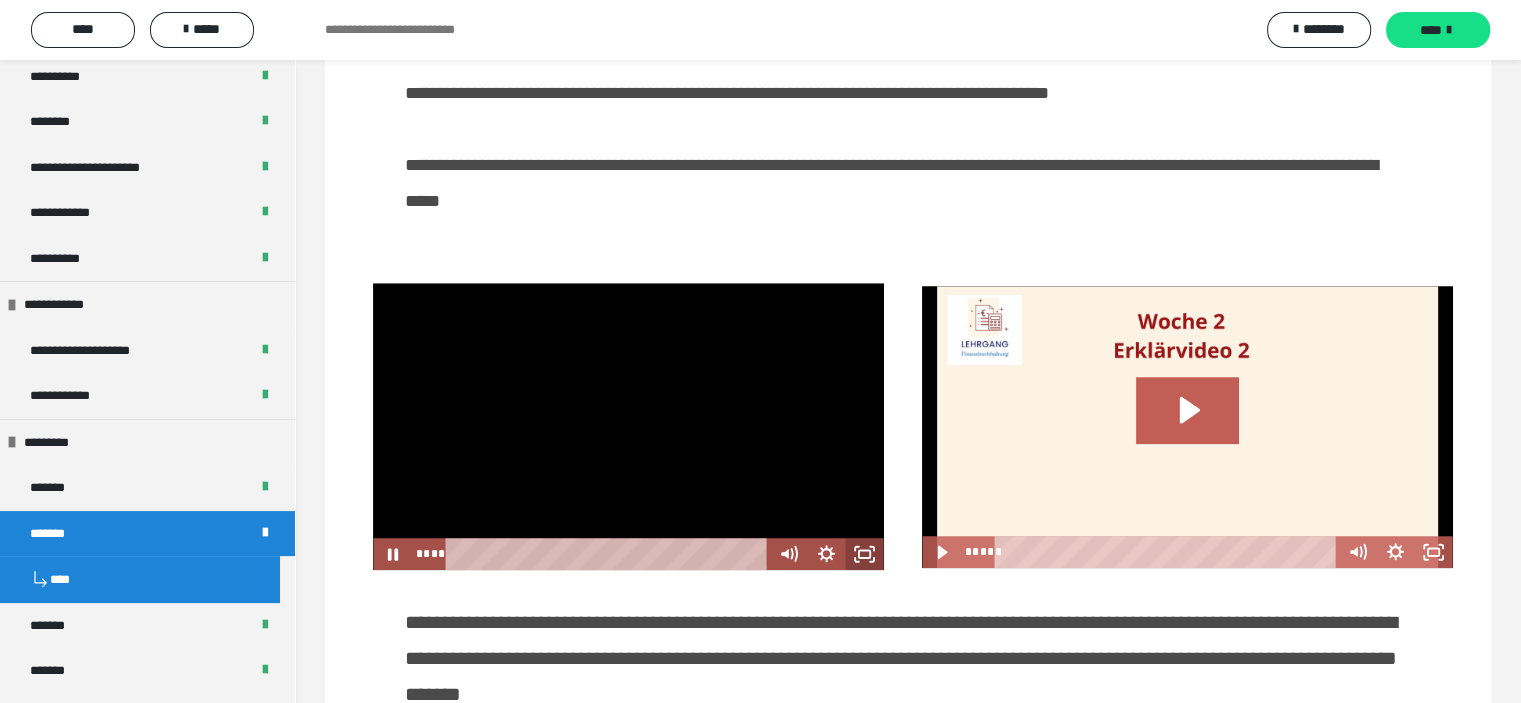 click 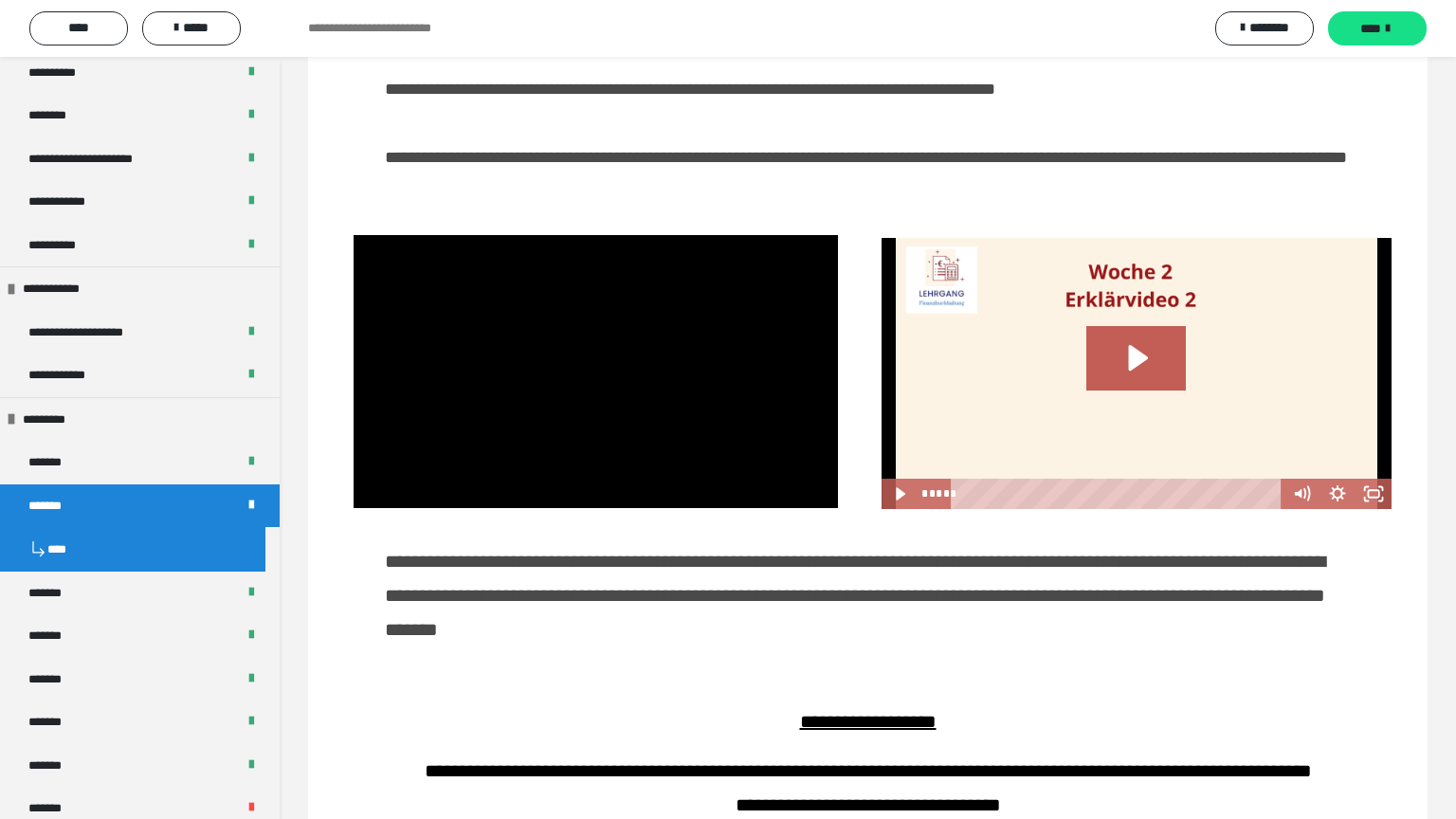 type 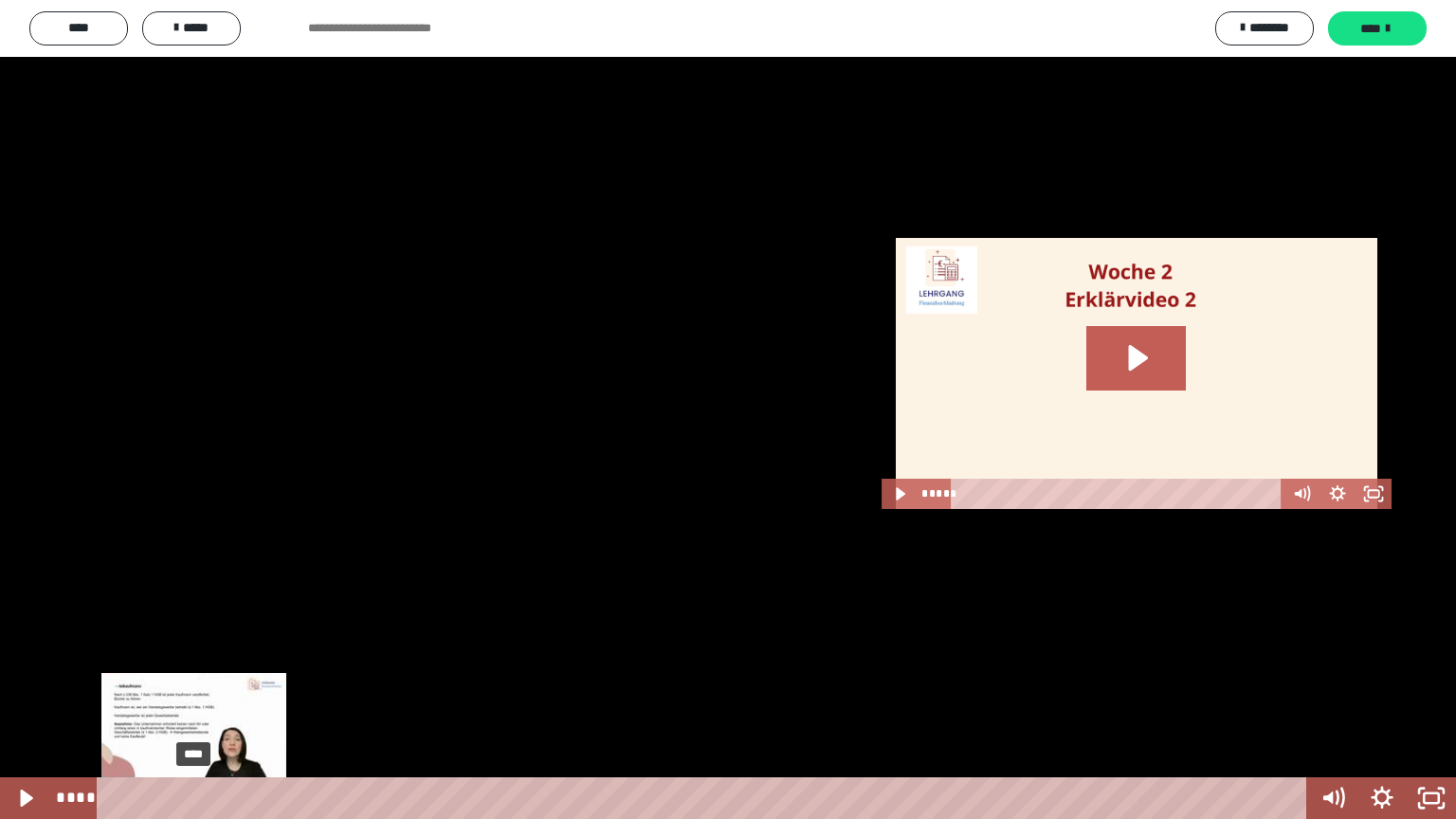 click on "****" at bounding box center (705, 798) 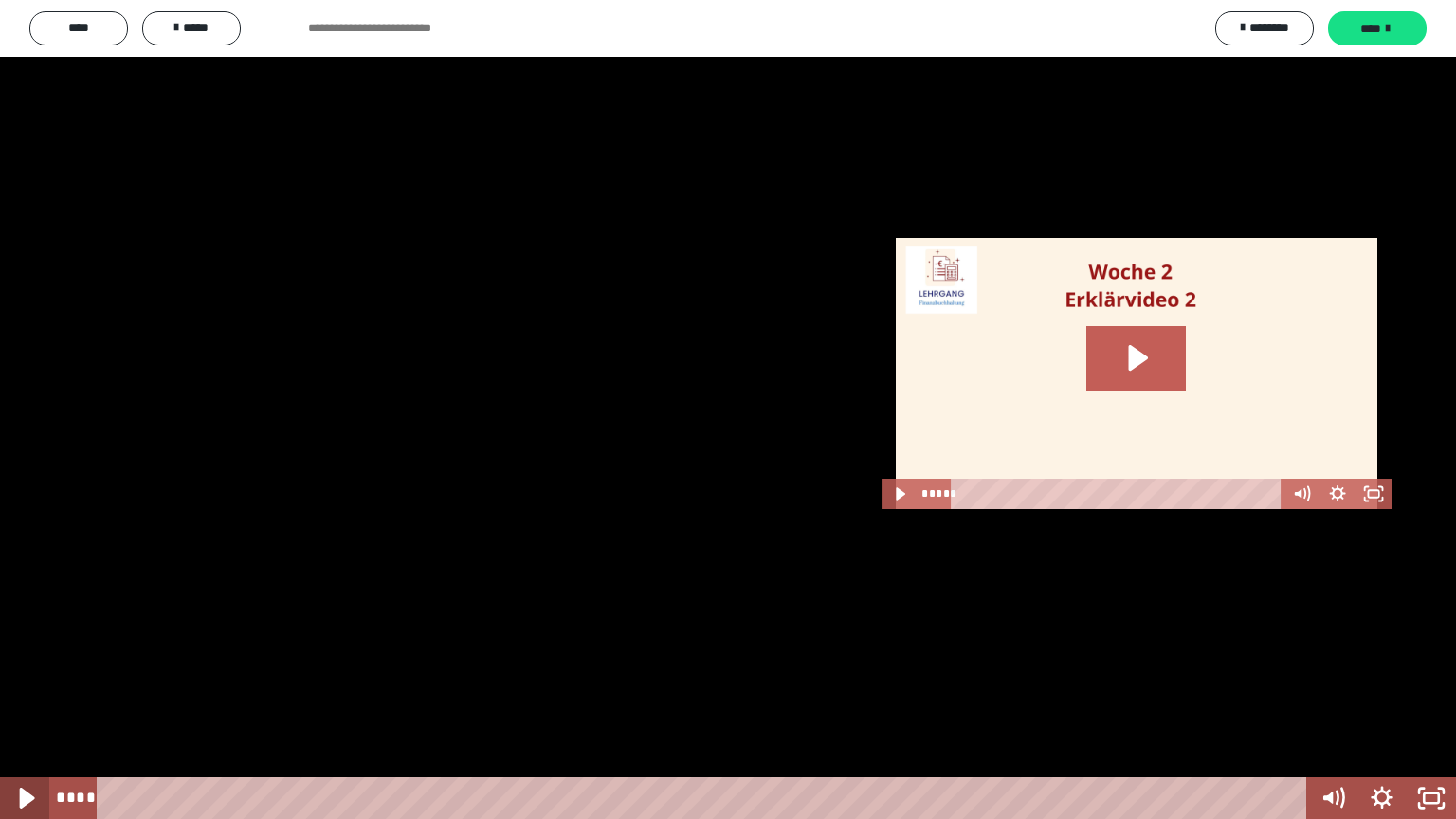 click 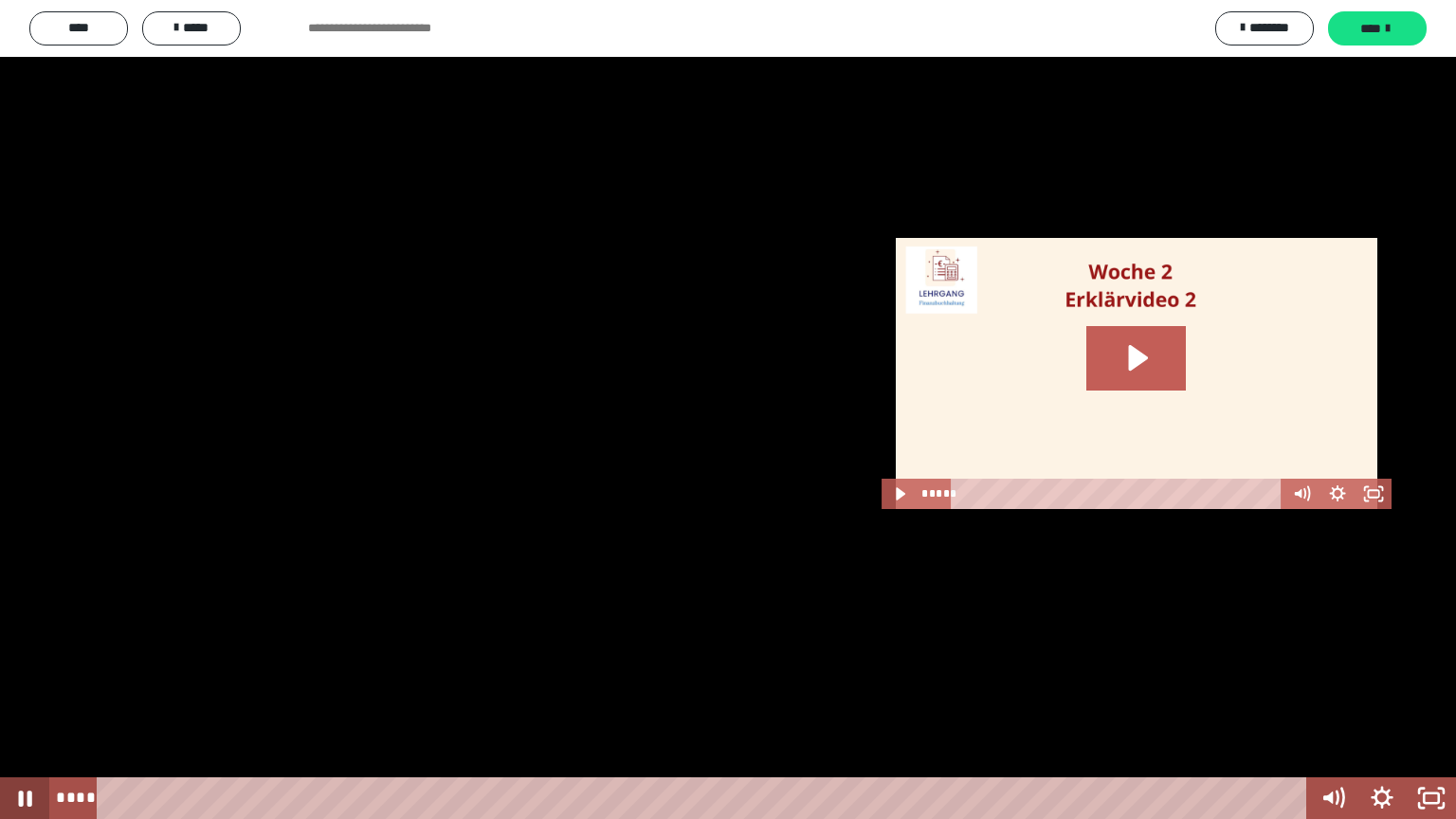 type 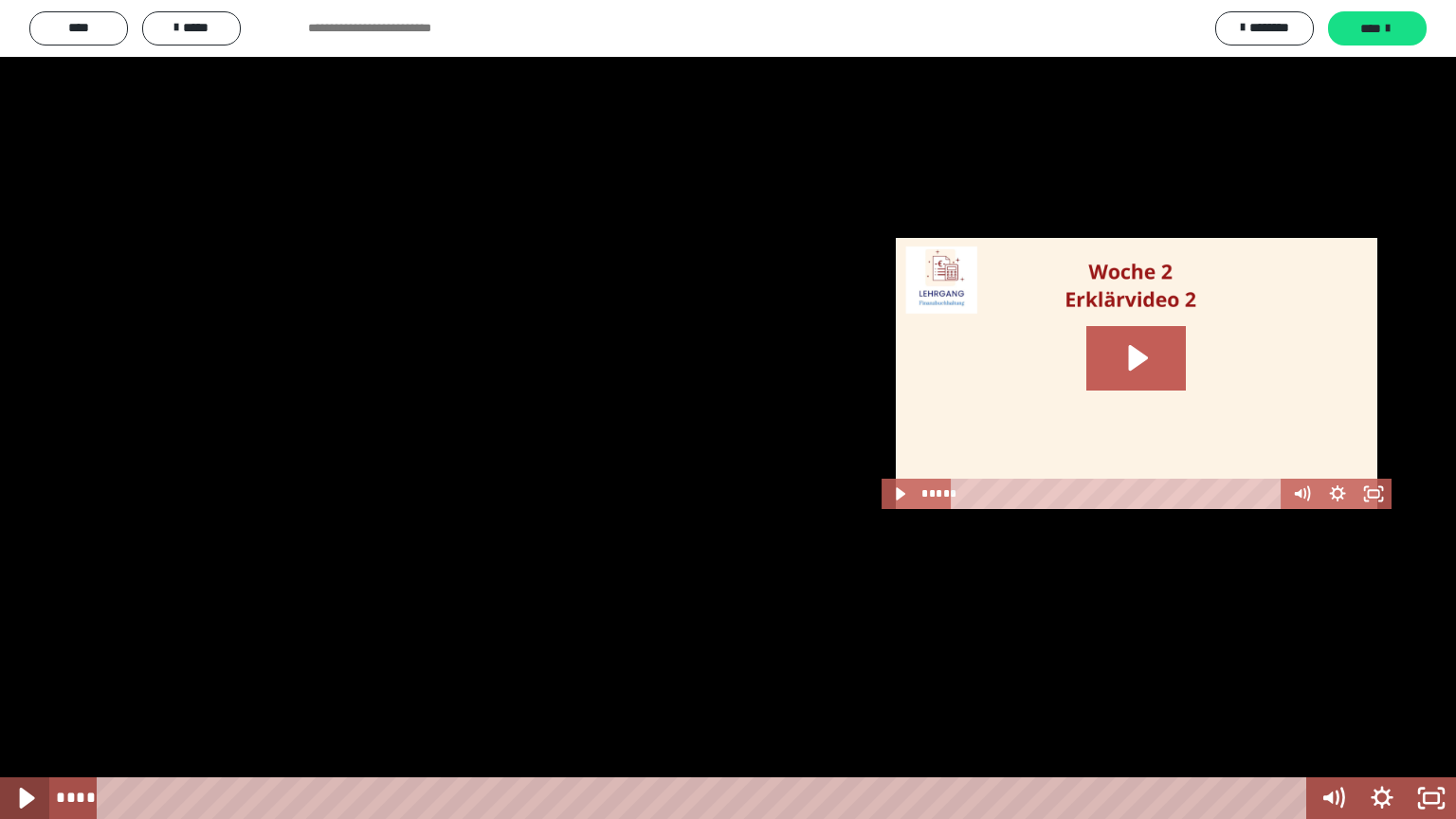 click 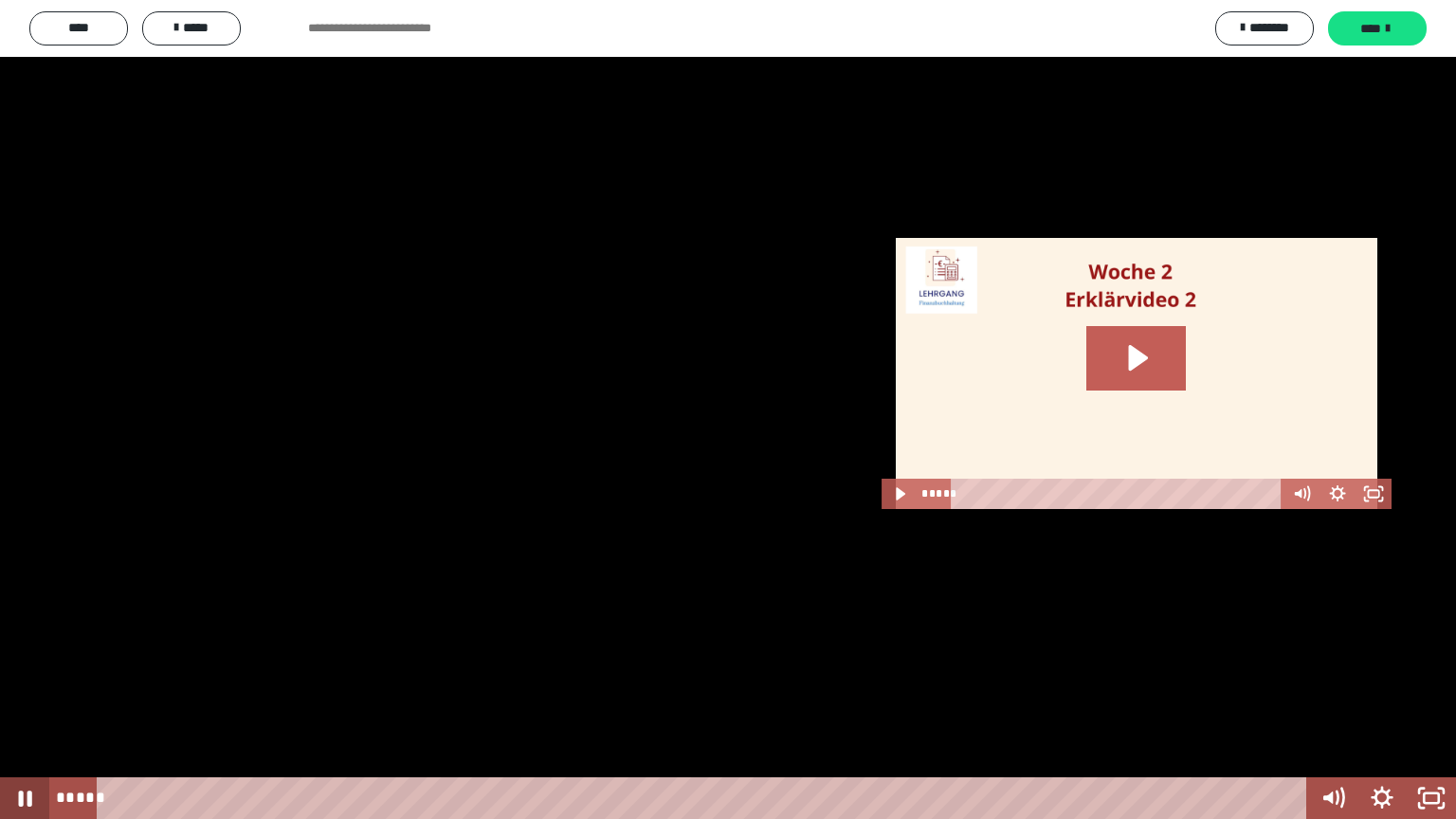 click 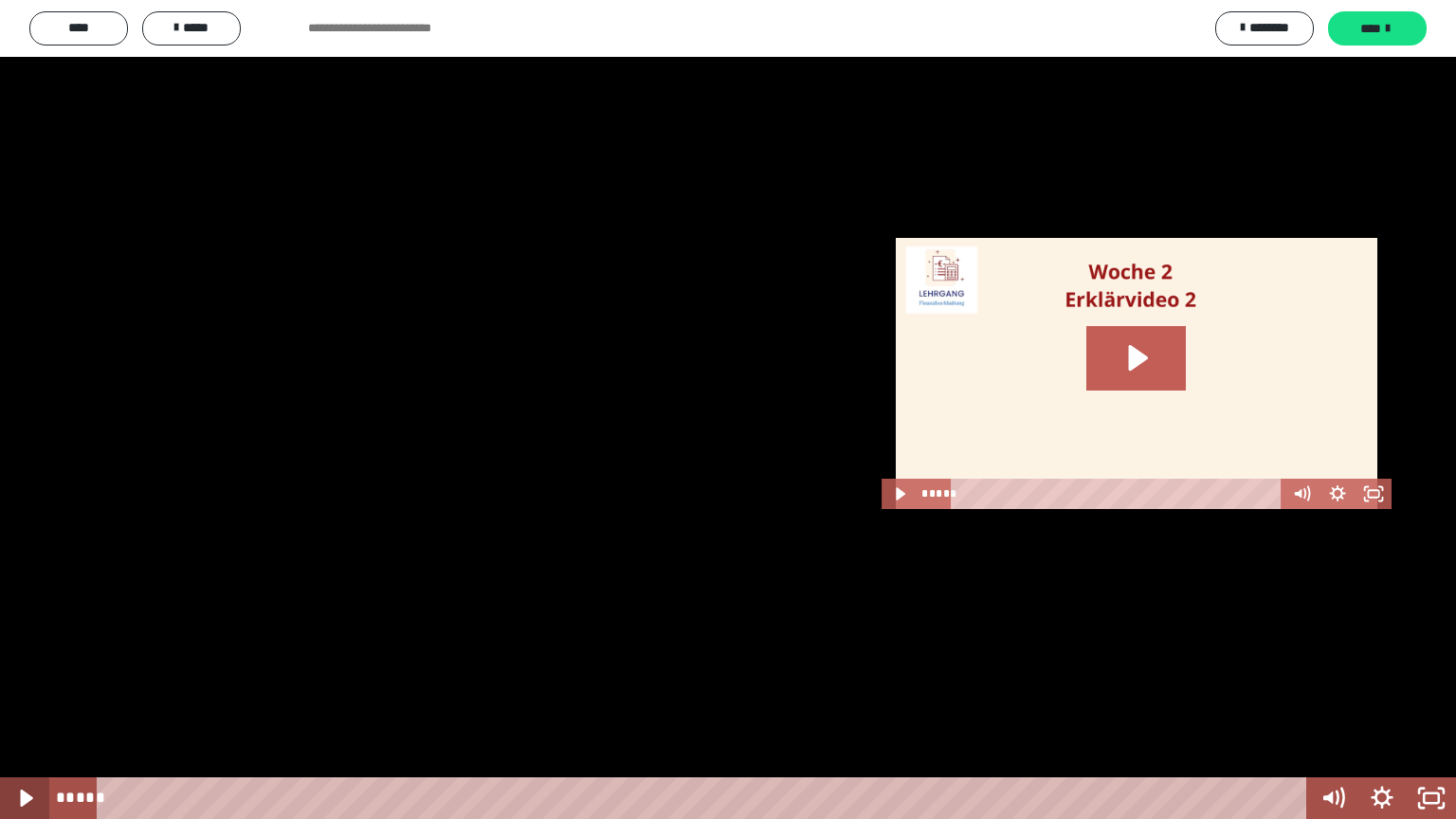 click 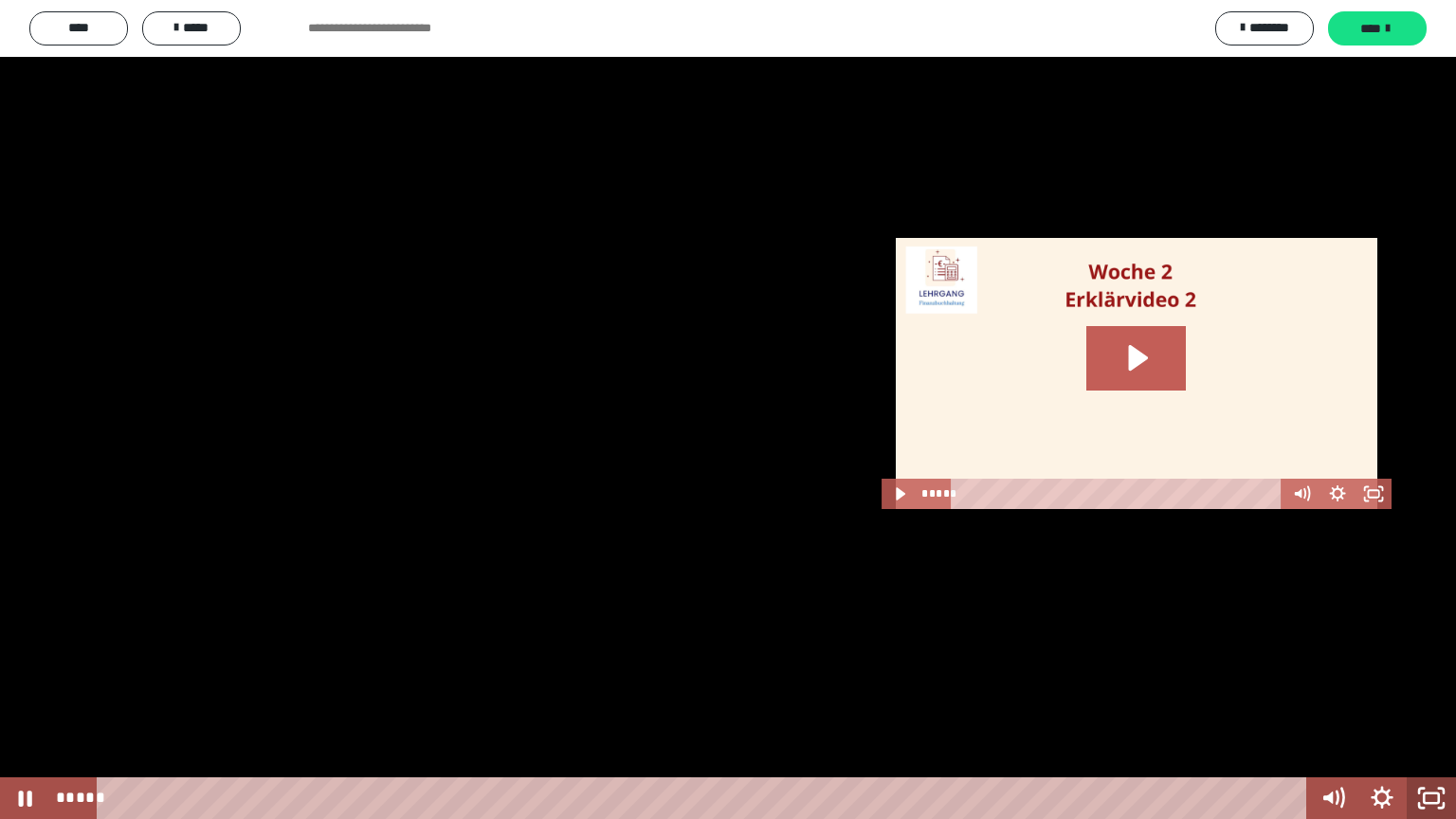 click 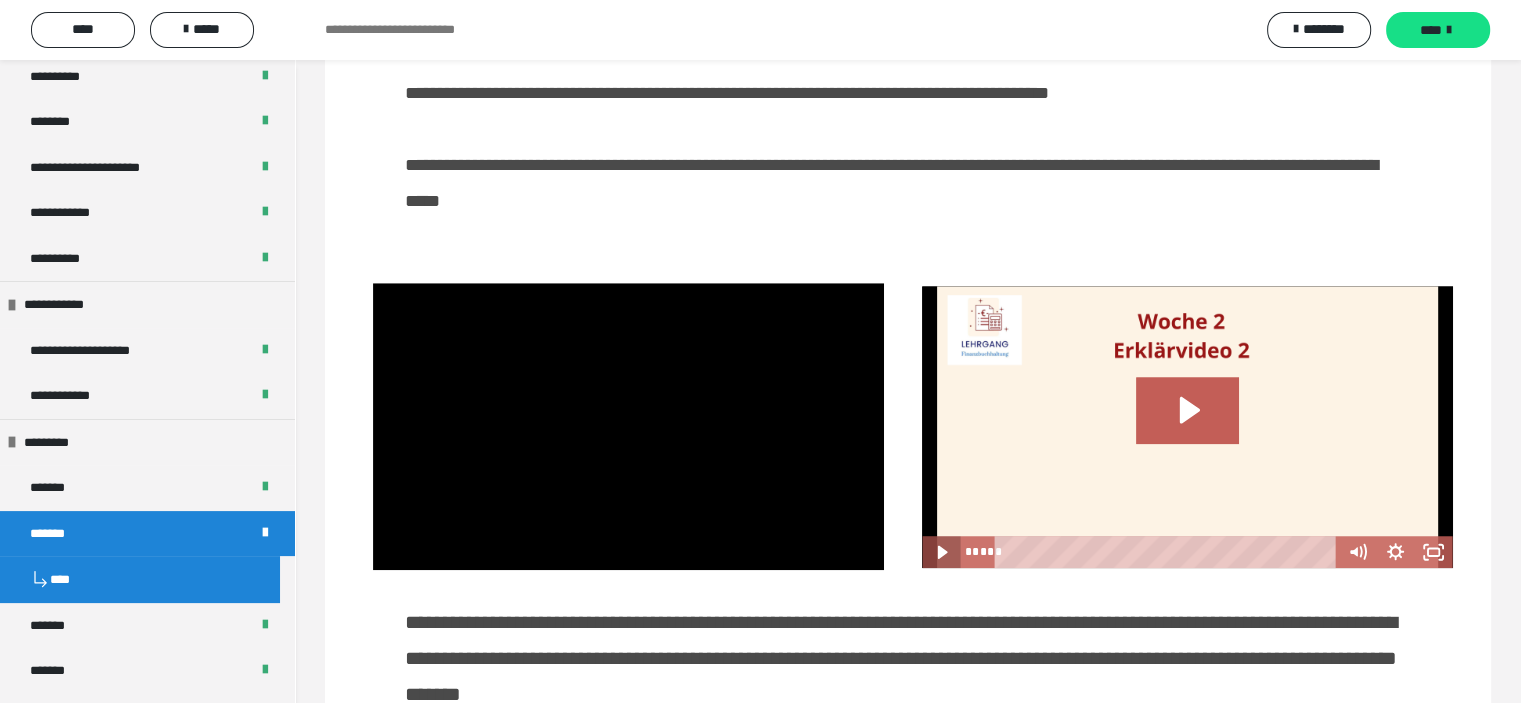click 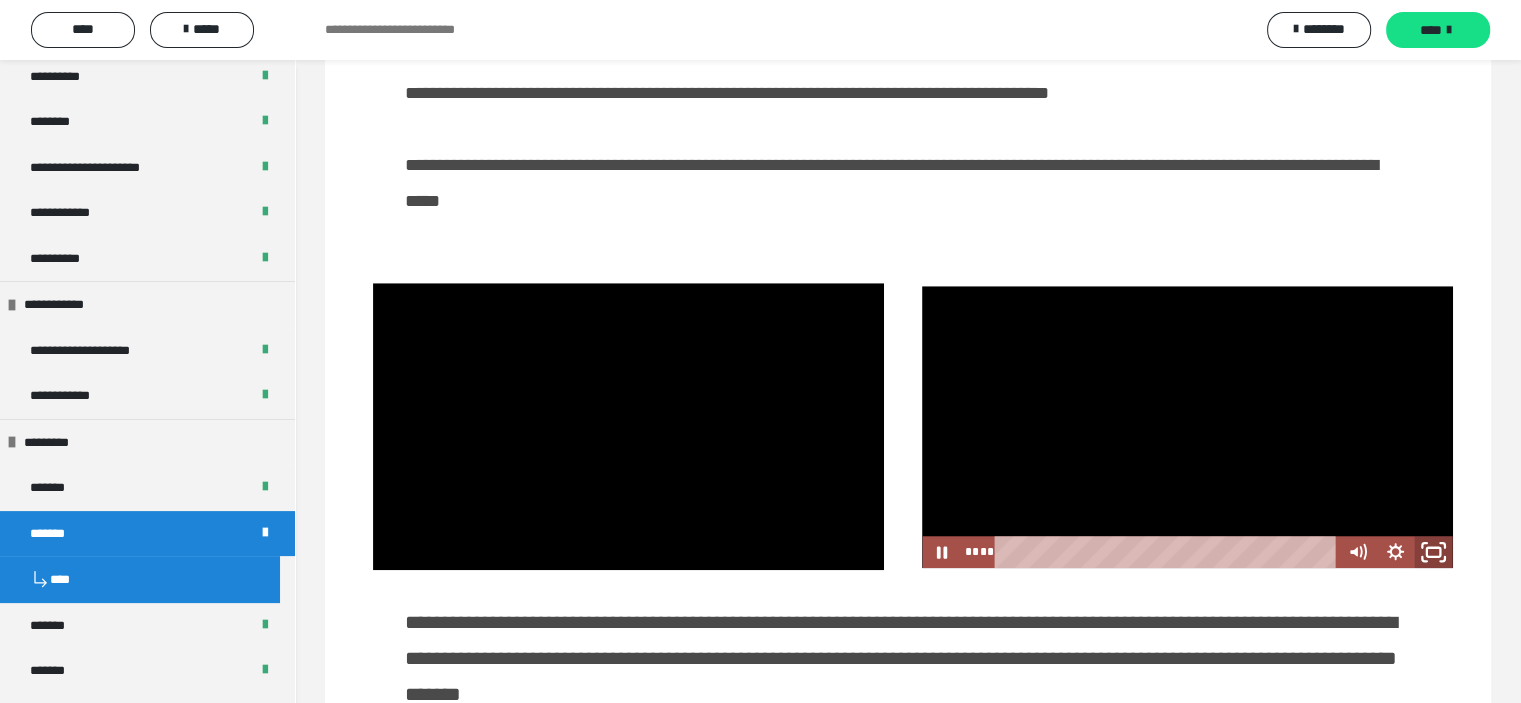 click 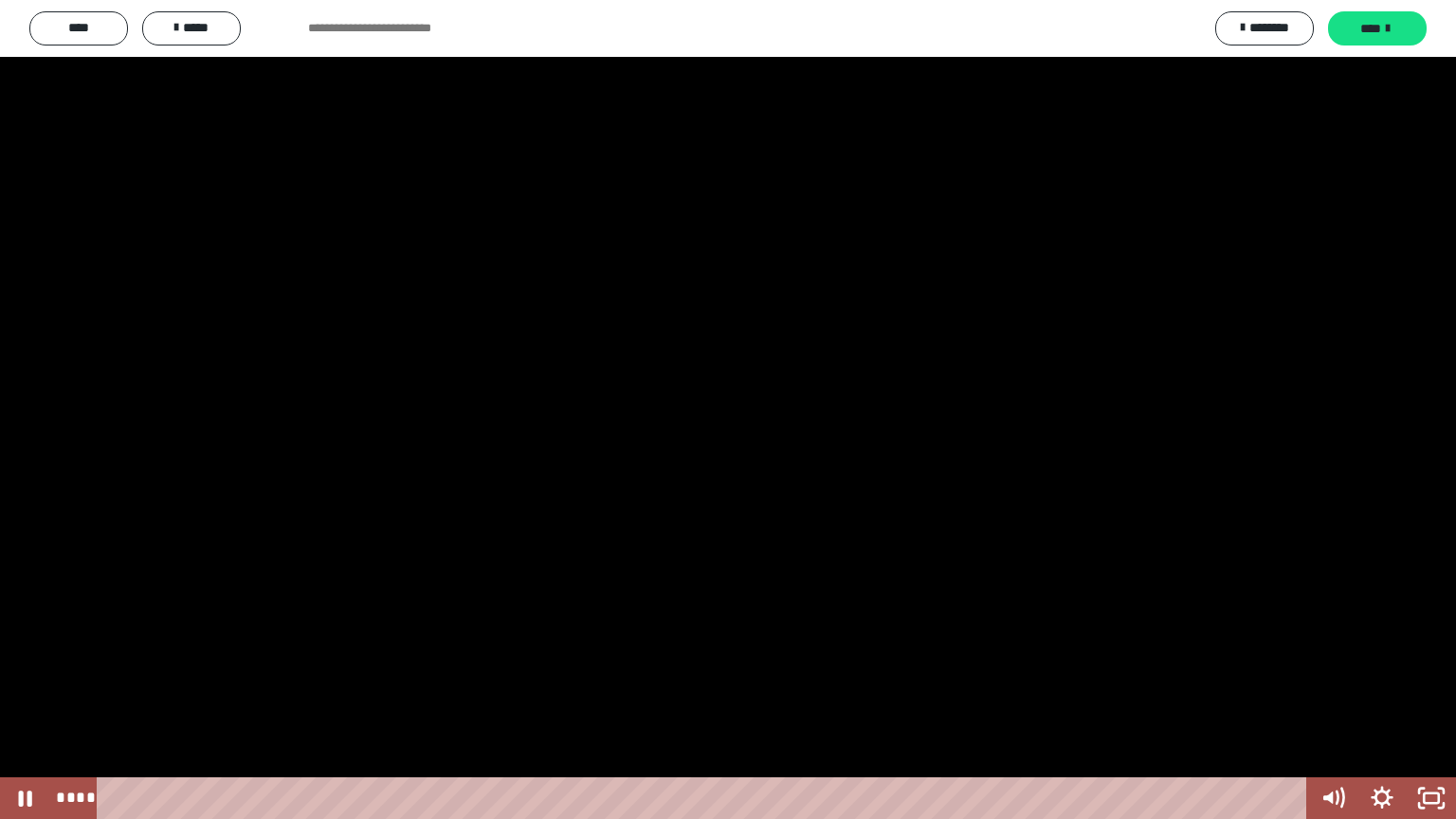 click at bounding box center (728, 410) 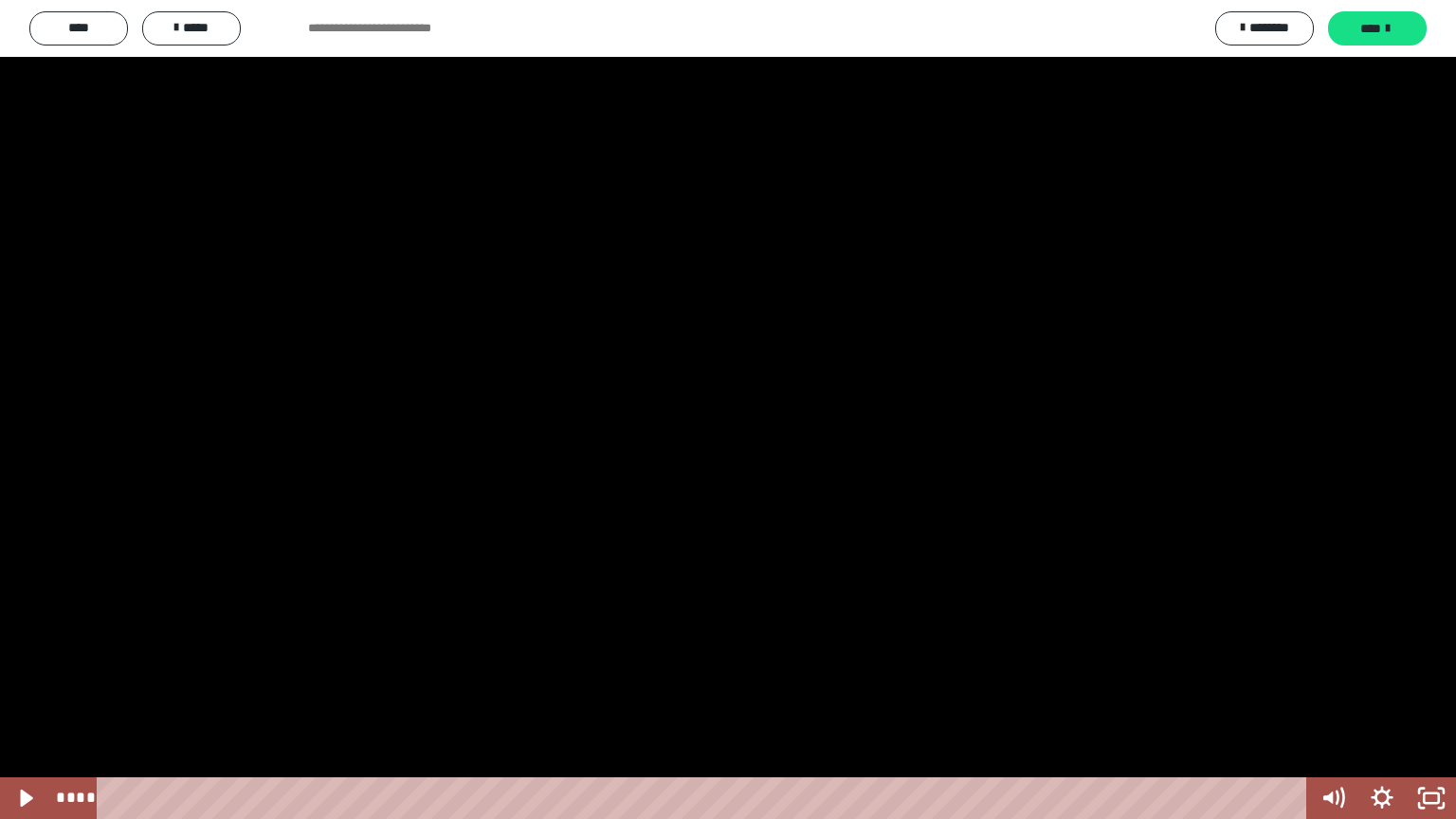 click at bounding box center (728, 410) 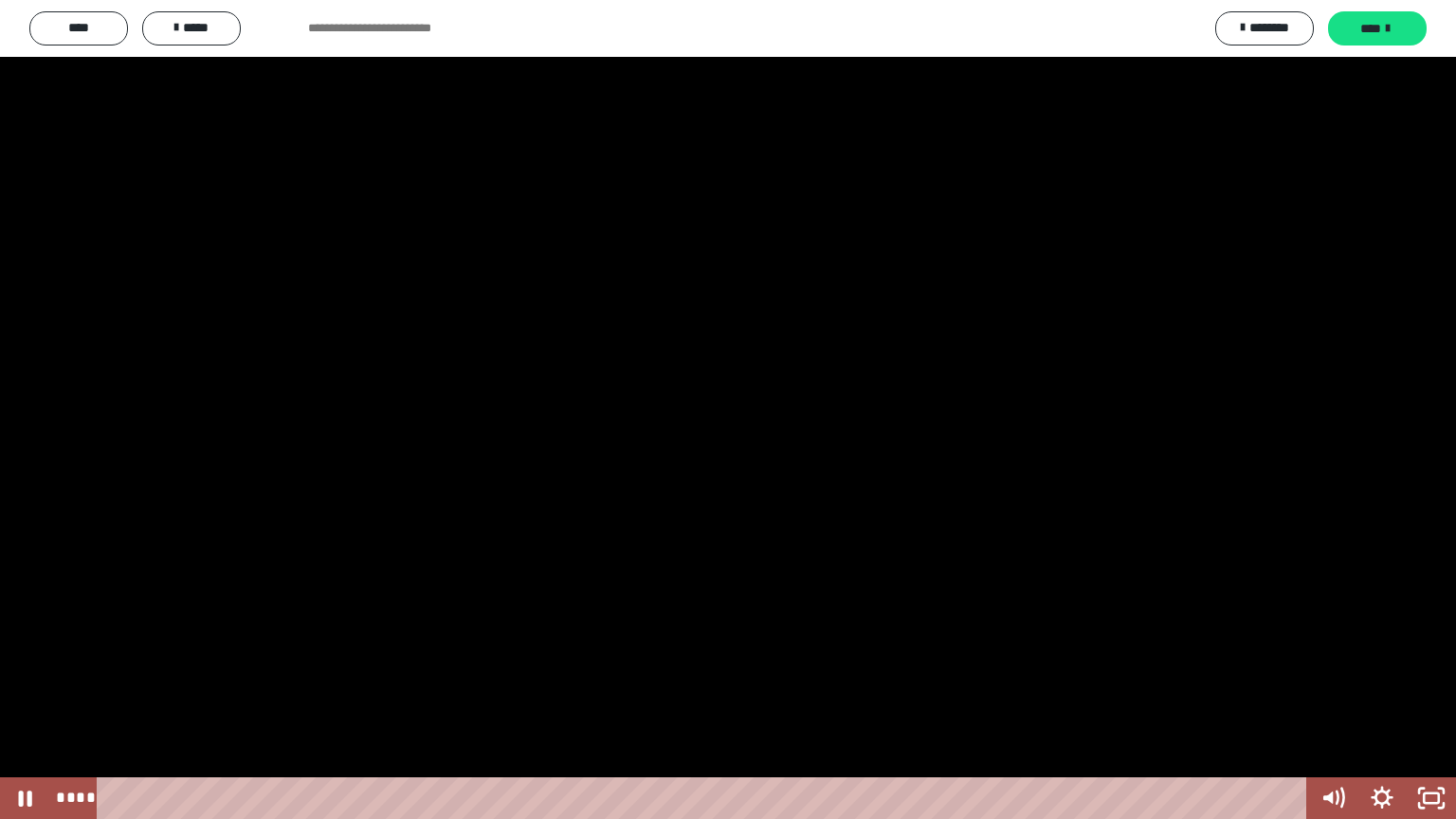 click at bounding box center (728, 410) 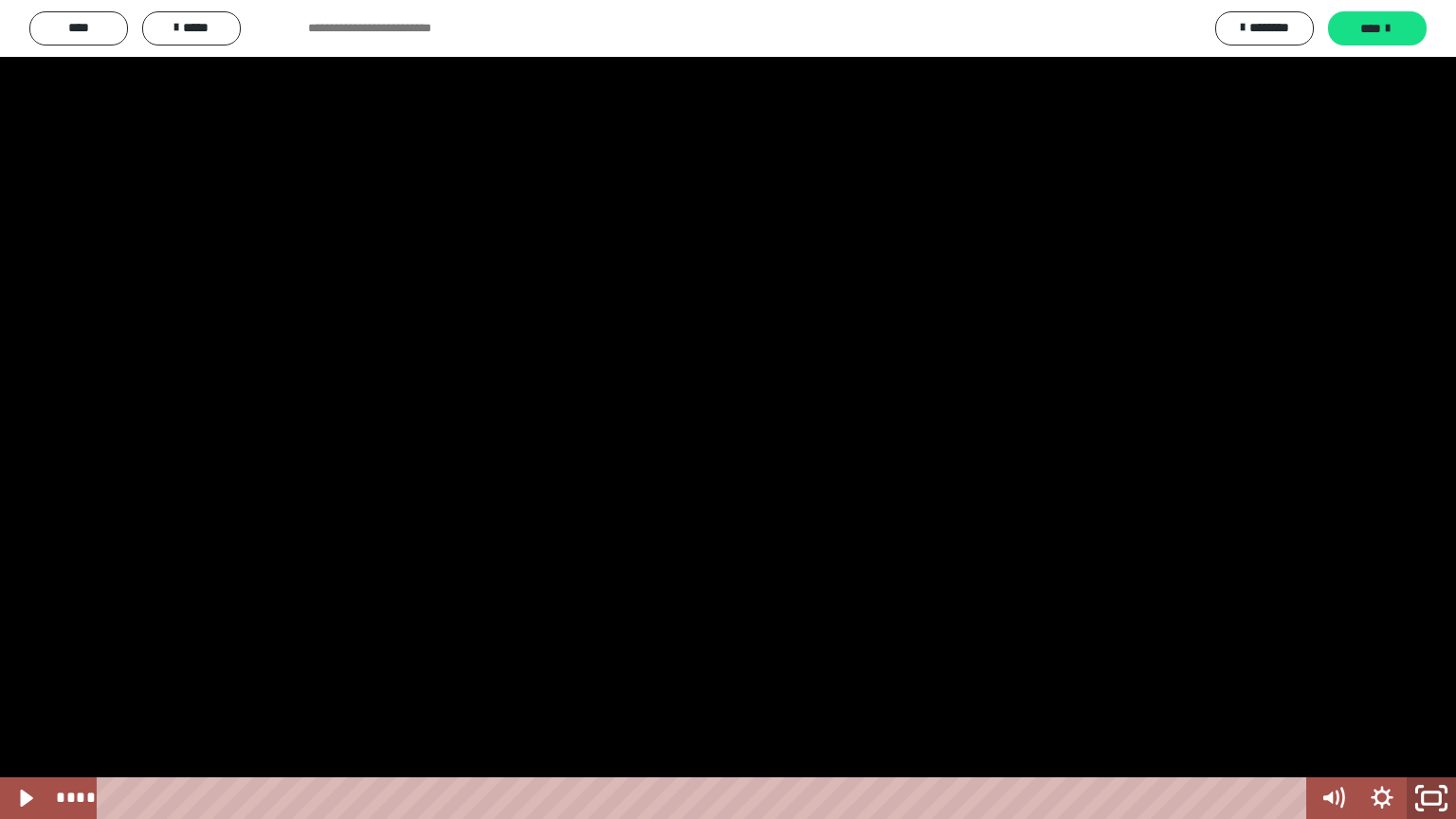 click 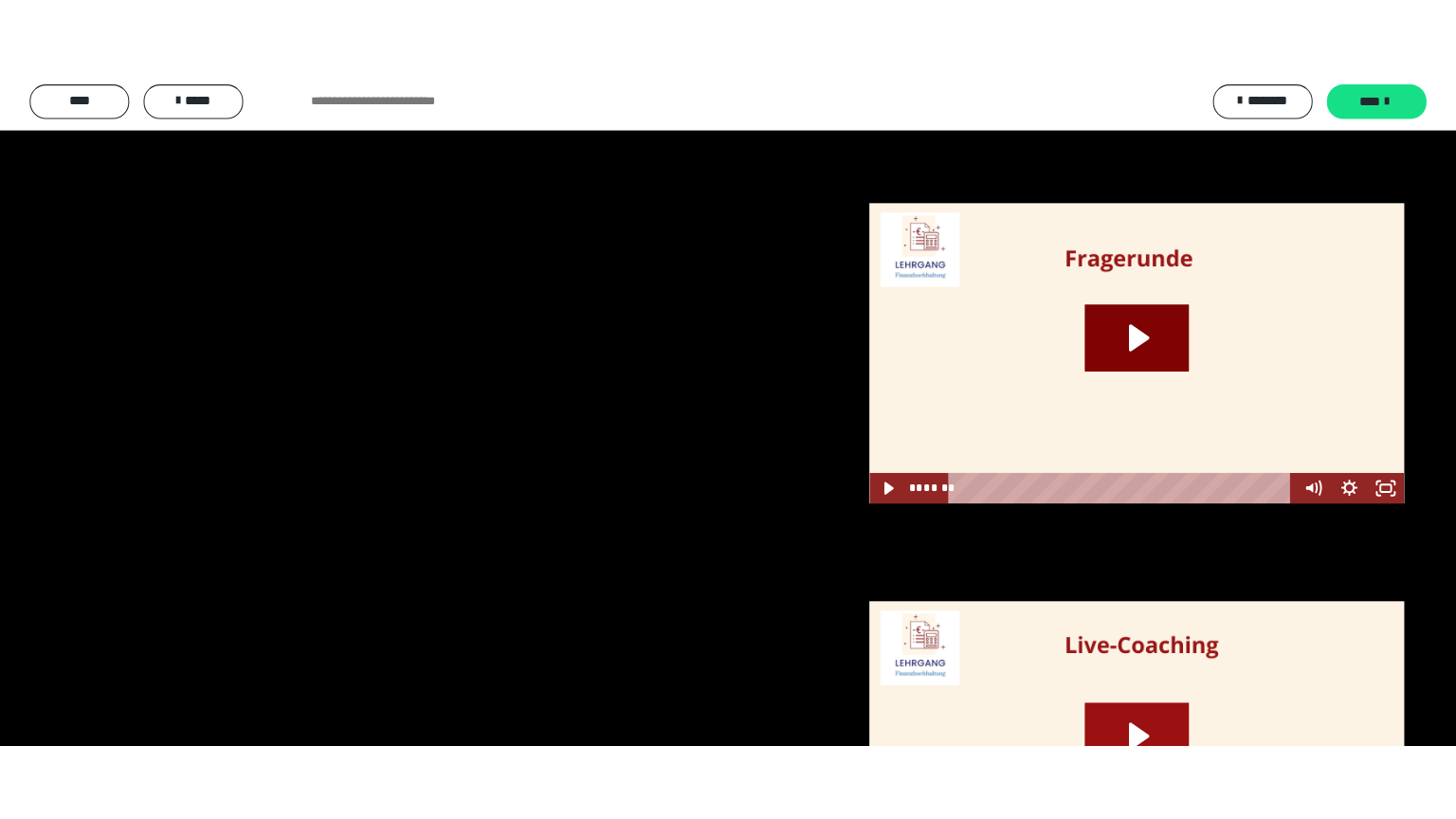scroll, scrollTop: 3233, scrollLeft: 0, axis: vertical 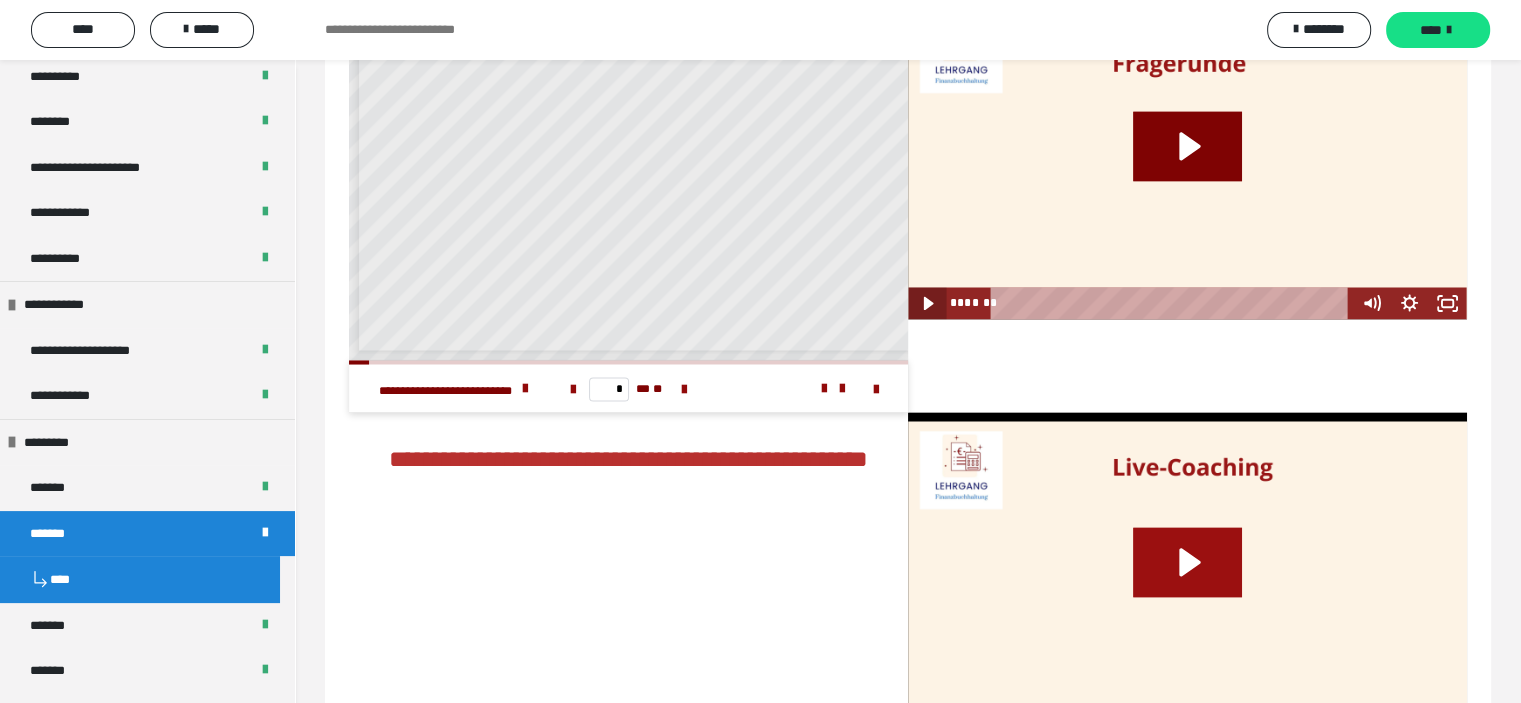 click 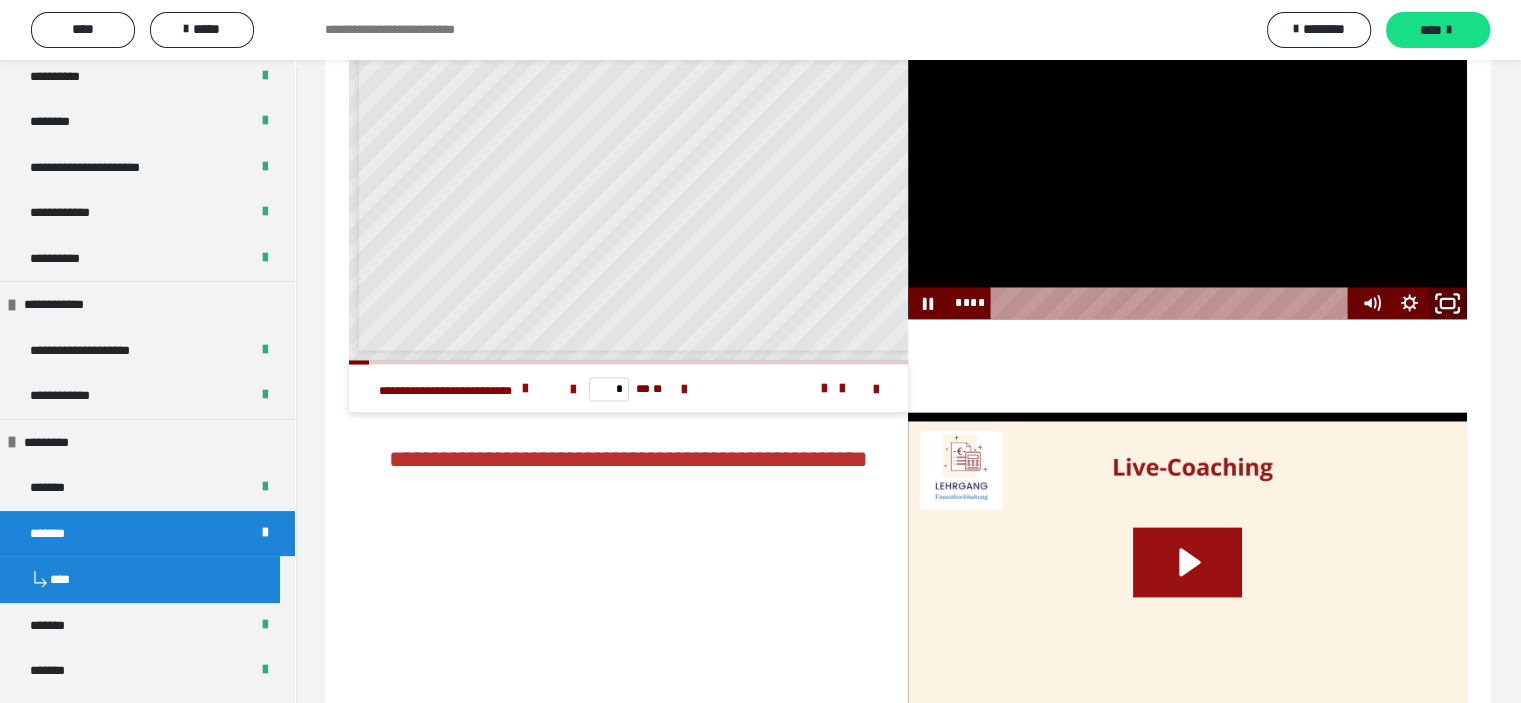 click 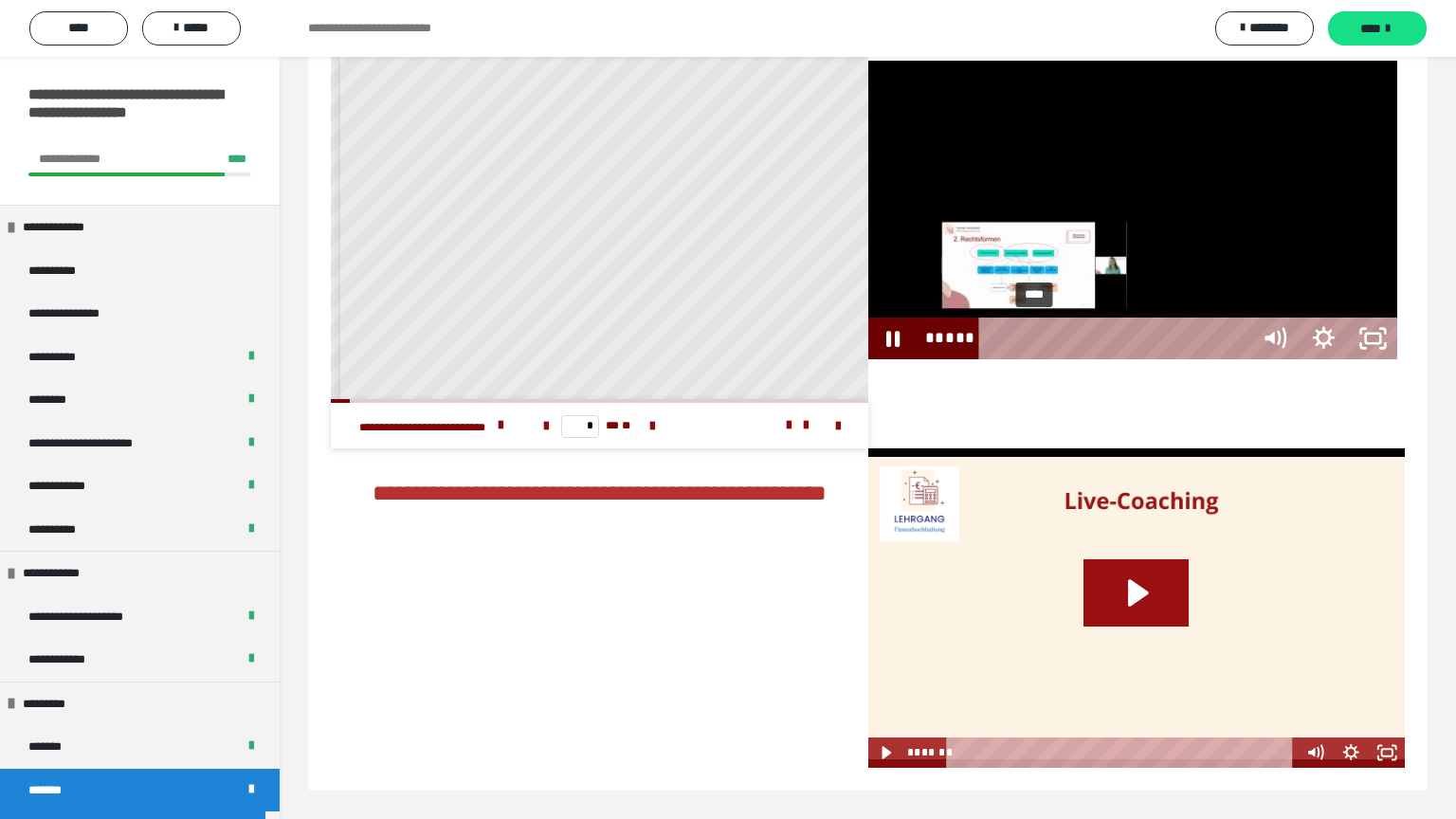 scroll, scrollTop: 3233, scrollLeft: 0, axis: vertical 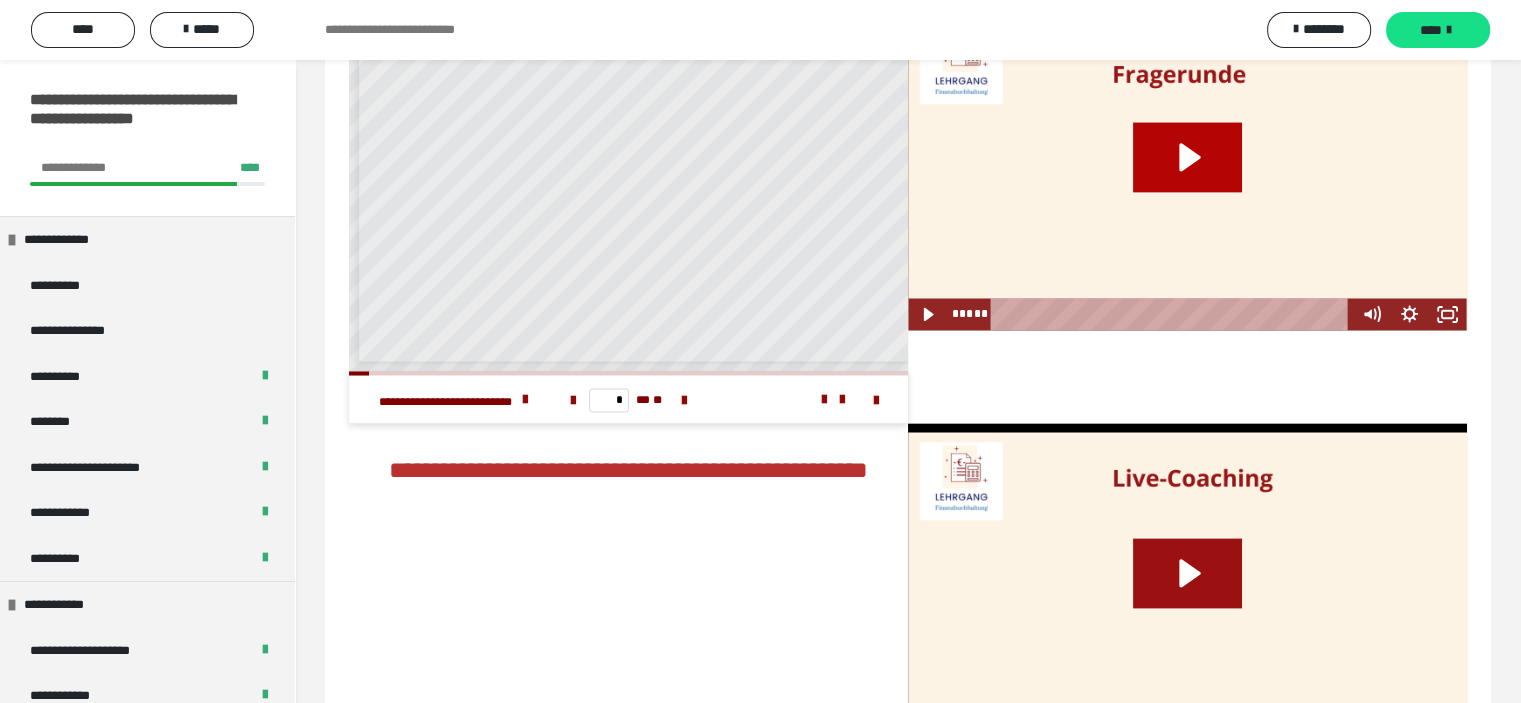 click 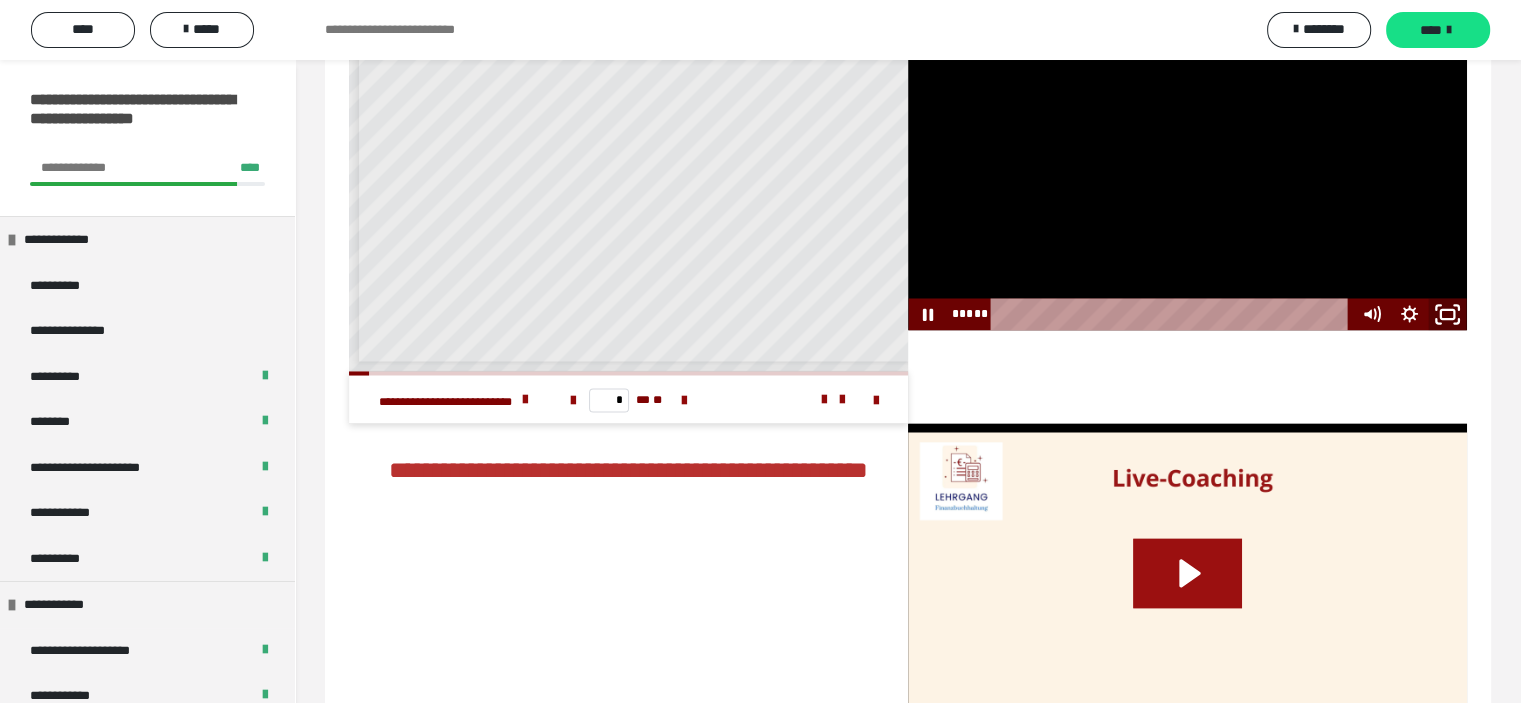 click 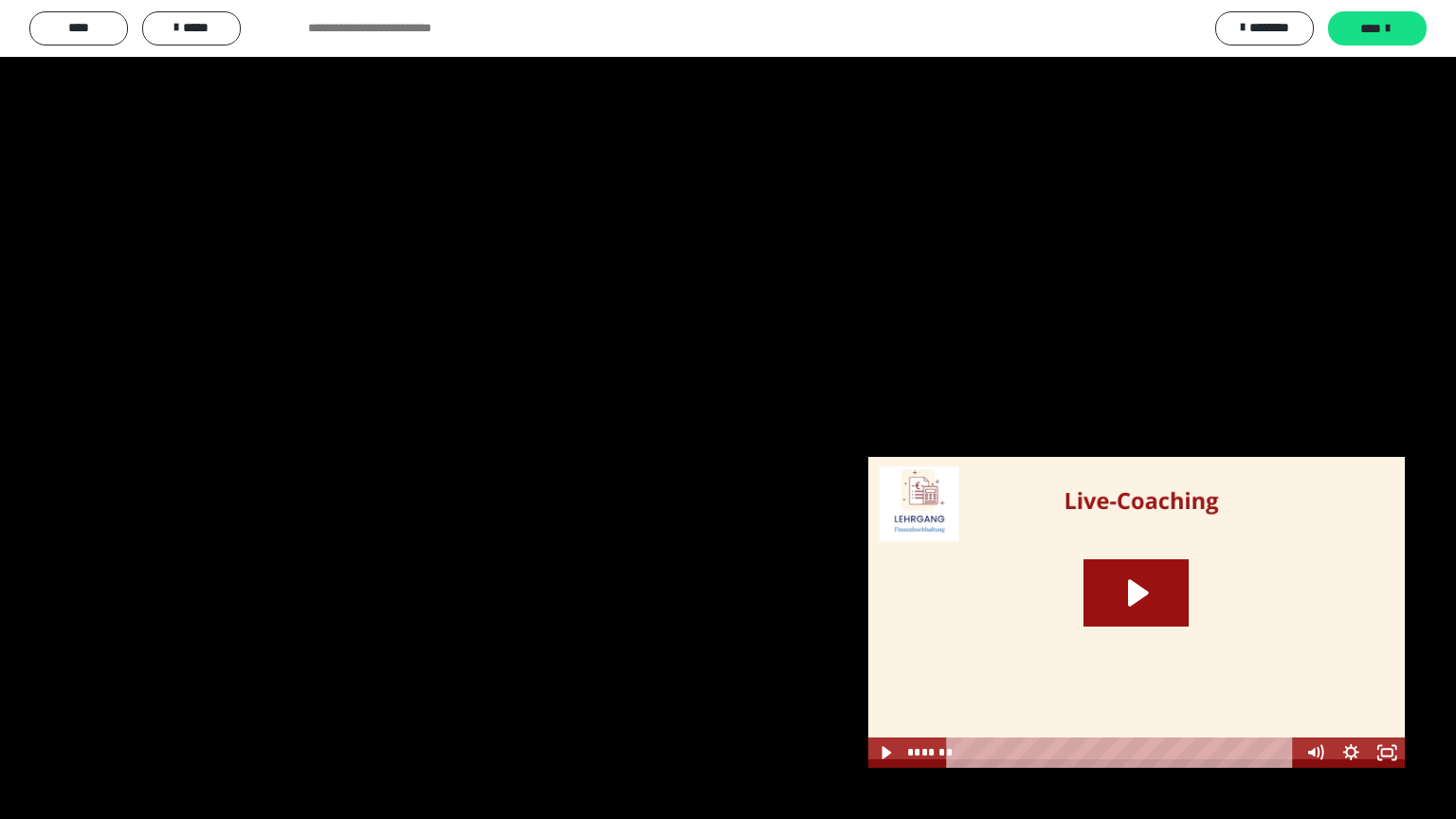 click at bounding box center [728, 410] 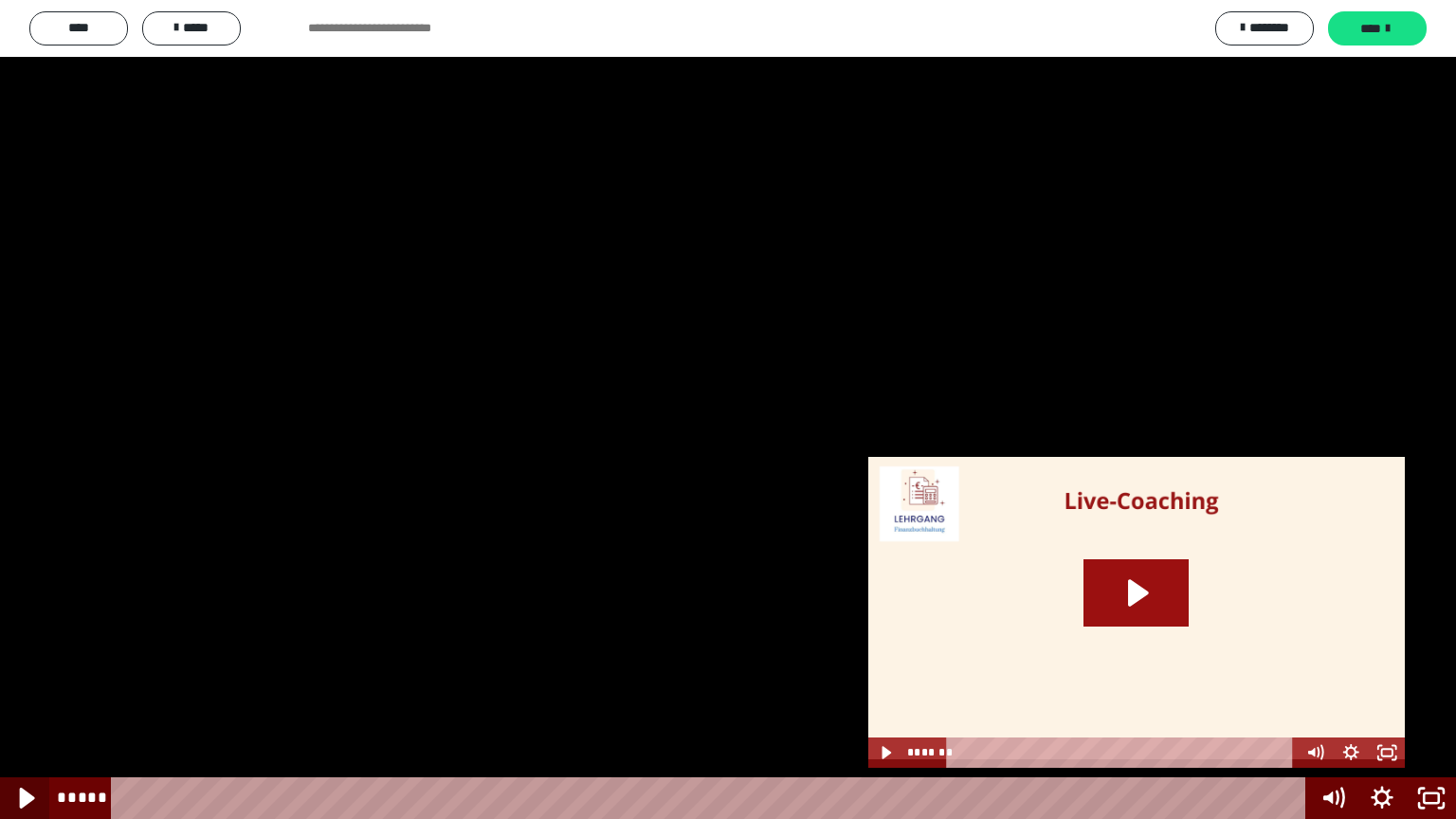 click 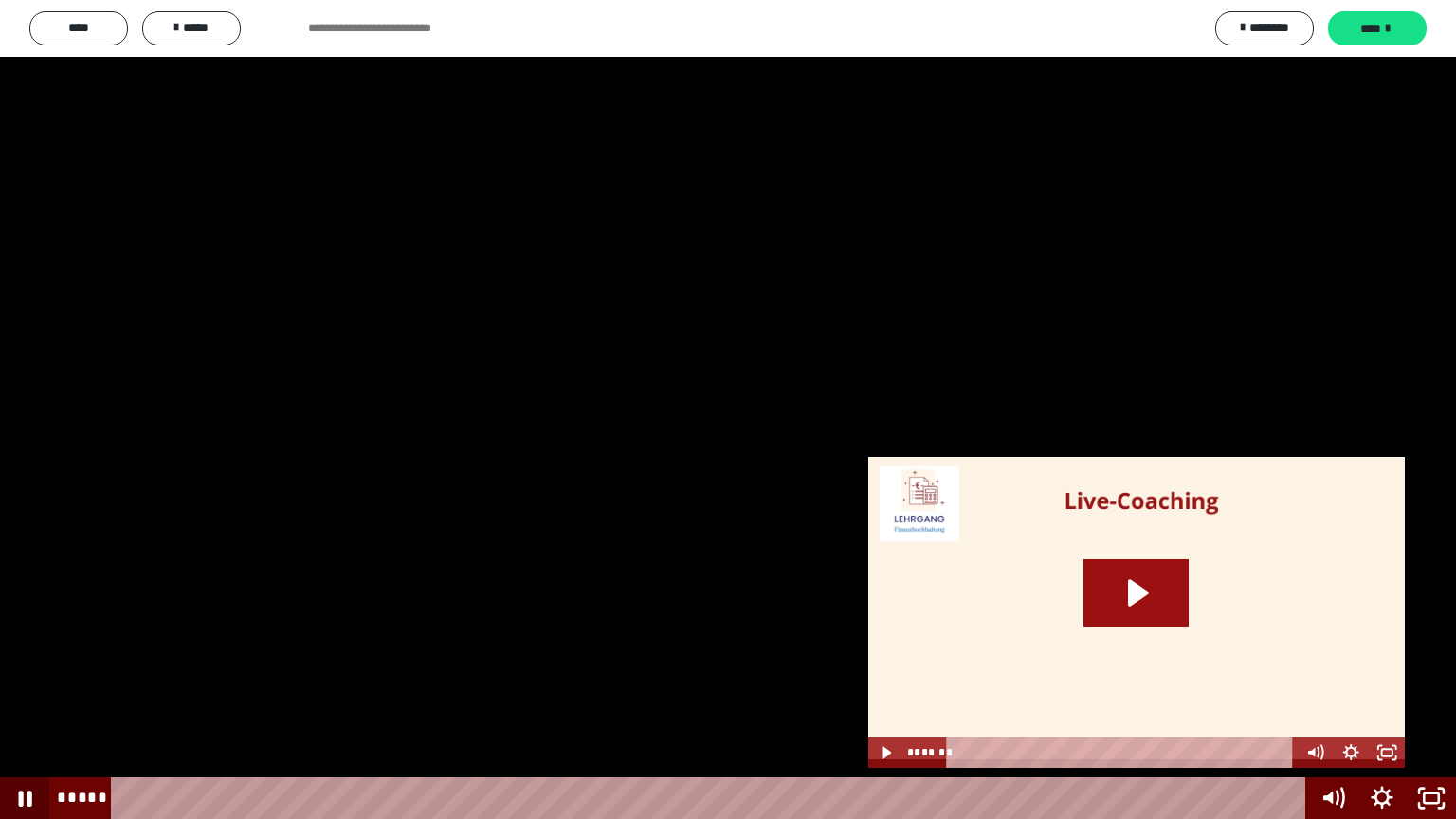 type 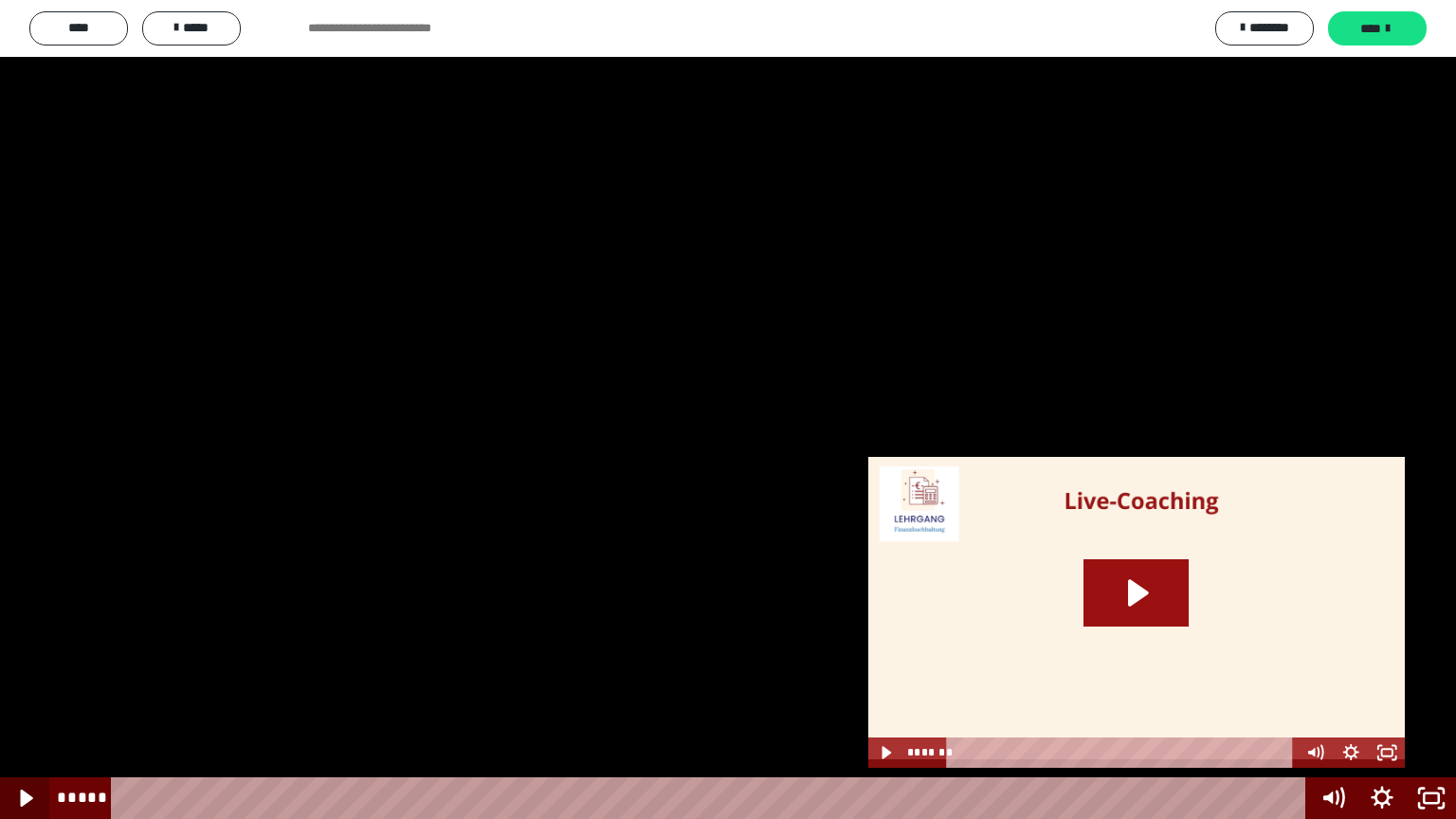 click at bounding box center [25, 798] 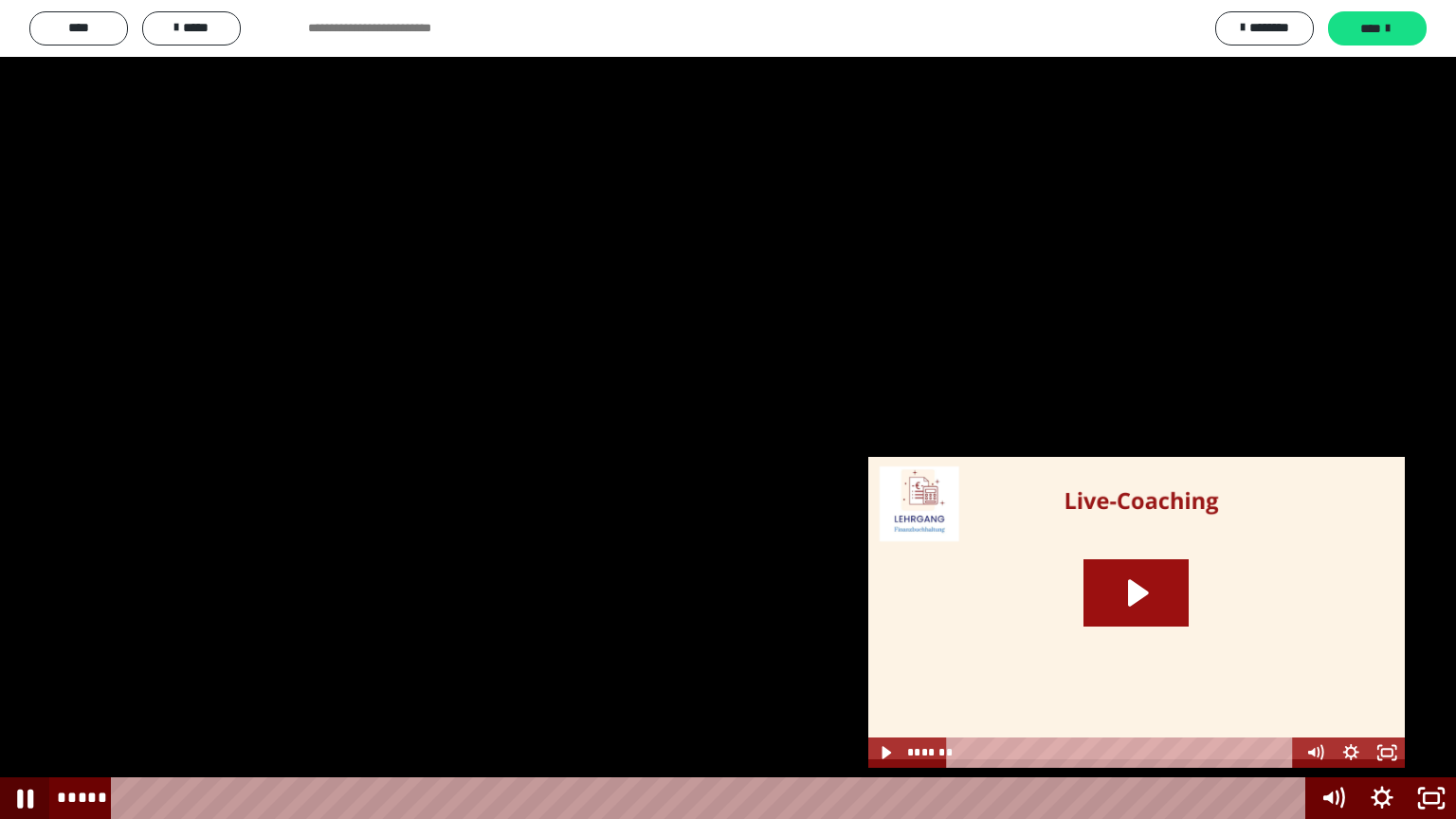 click 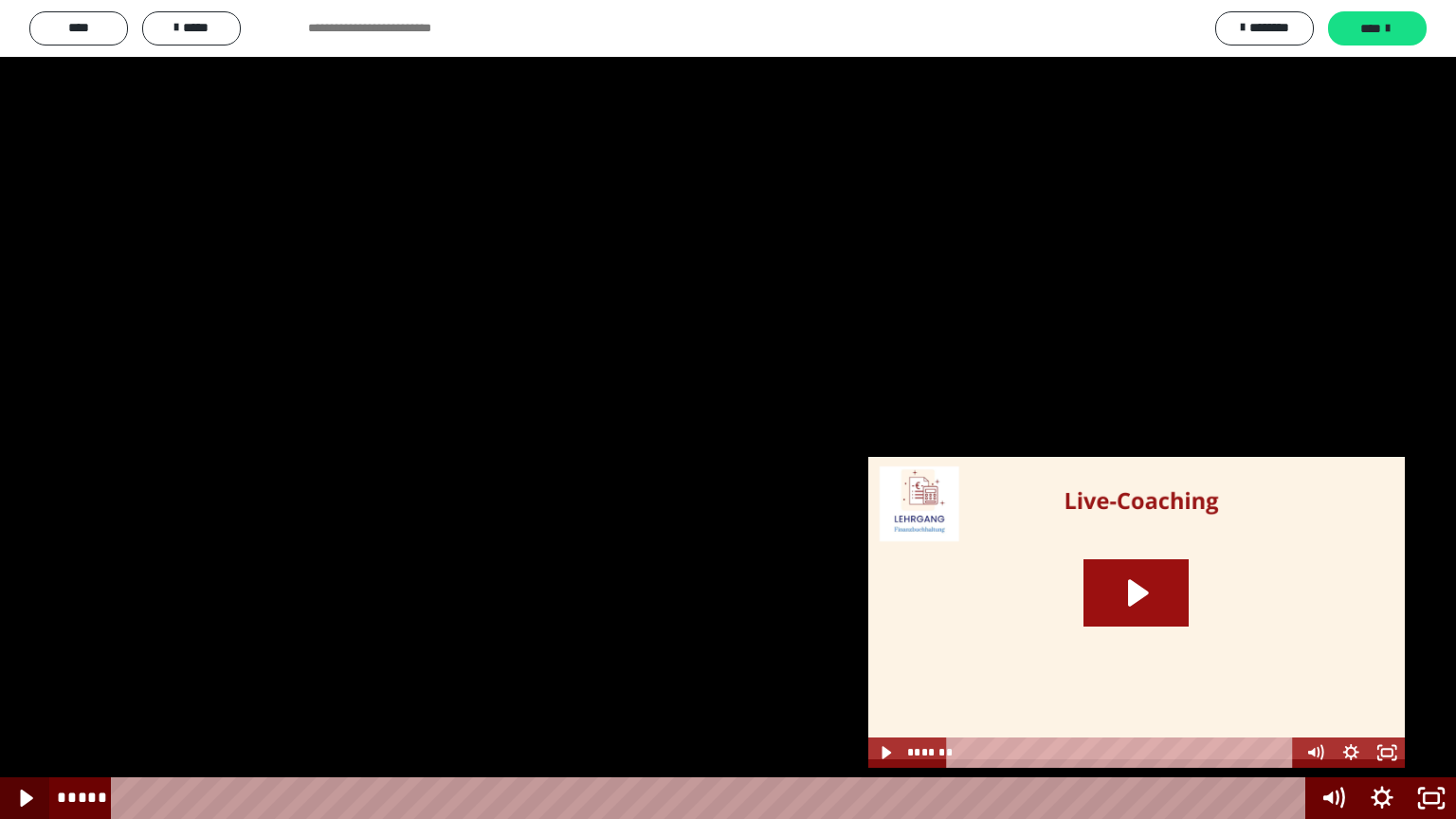 click 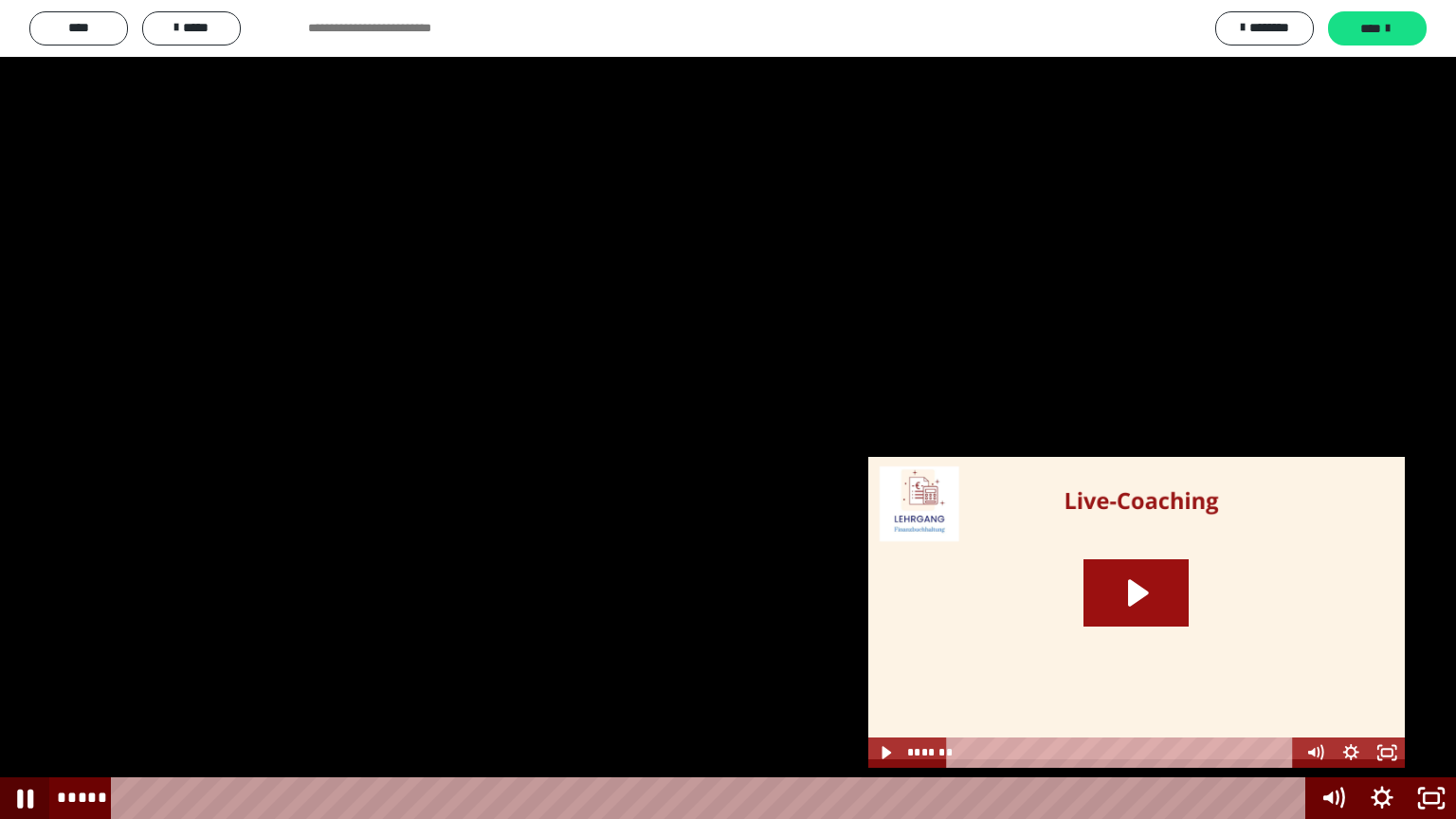 click 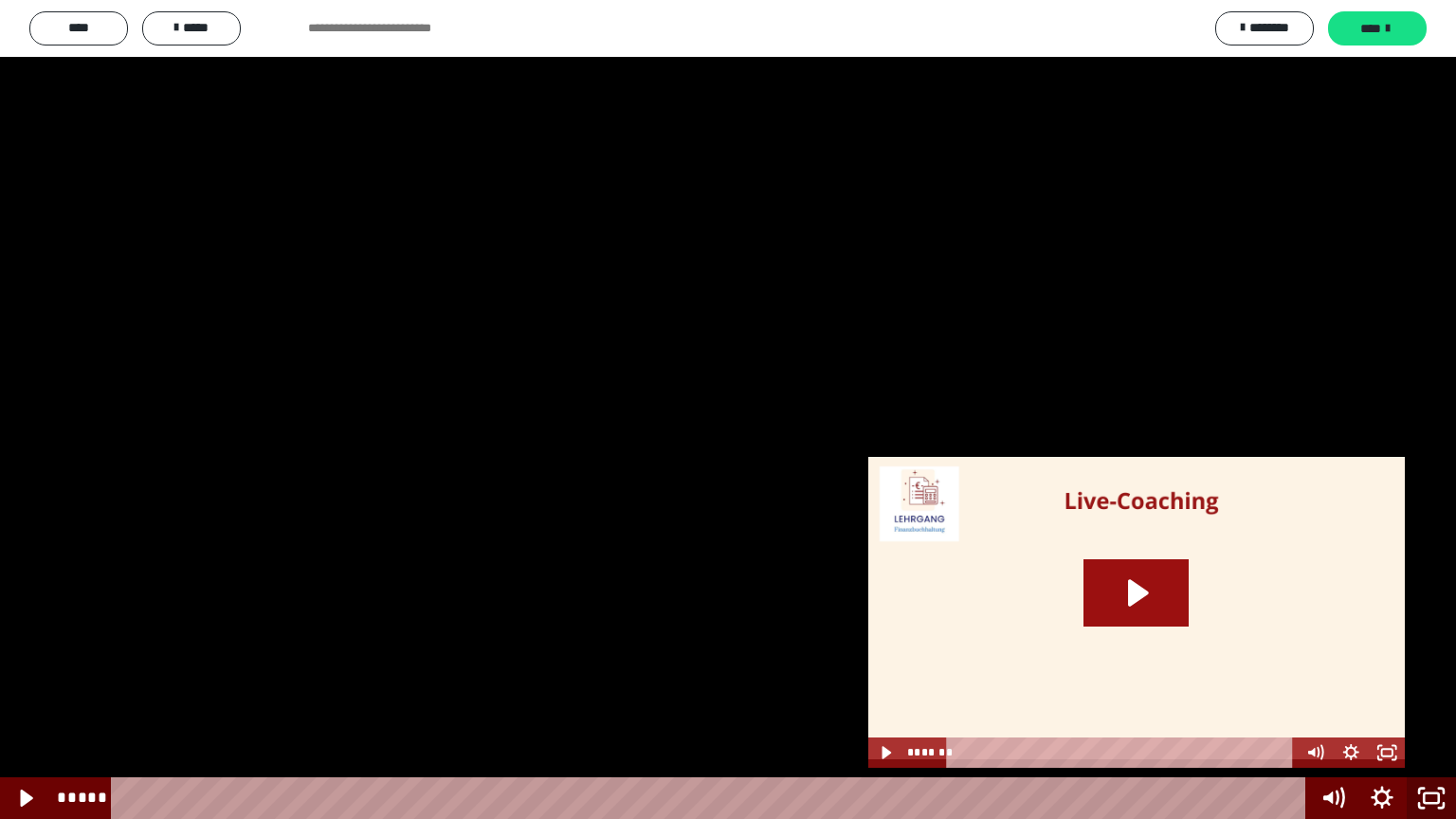 click 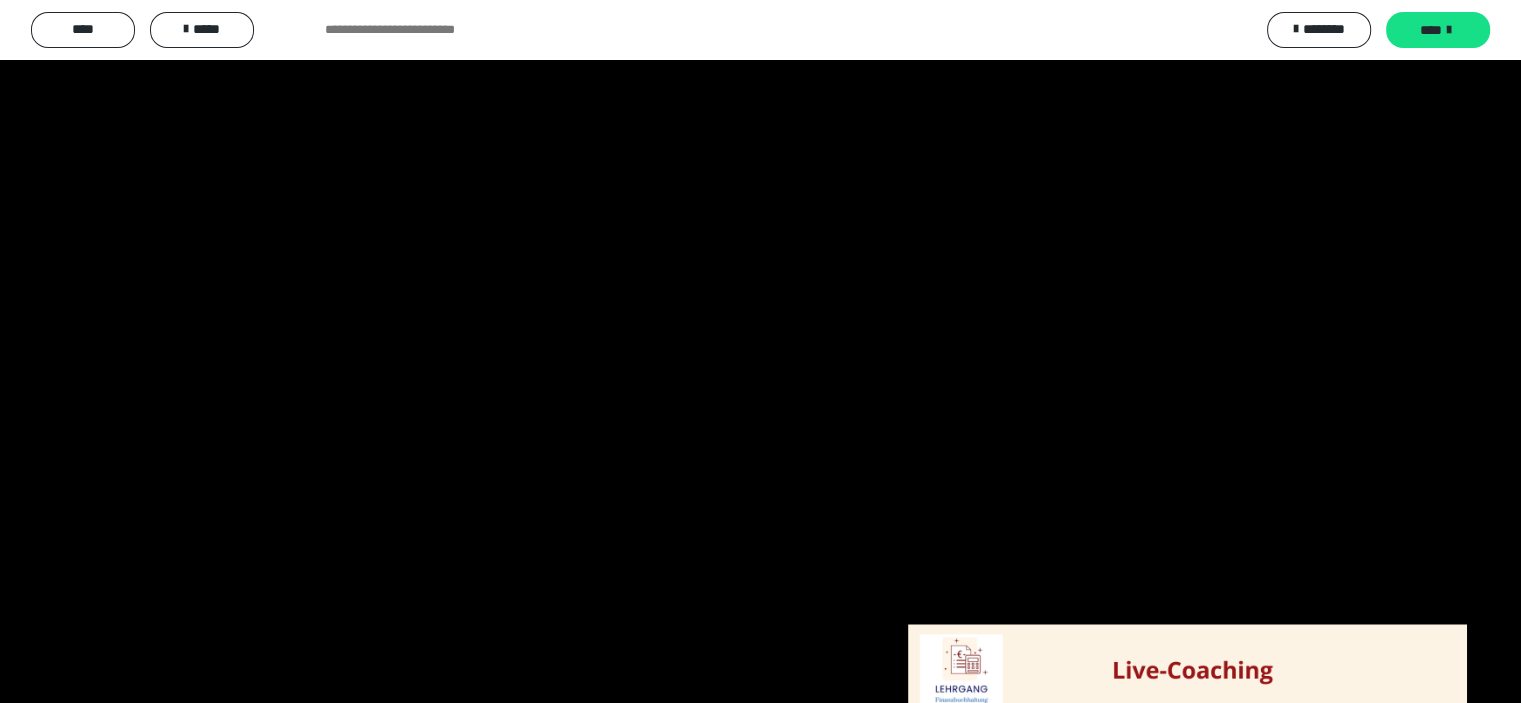scroll, scrollTop: 2900, scrollLeft: 0, axis: vertical 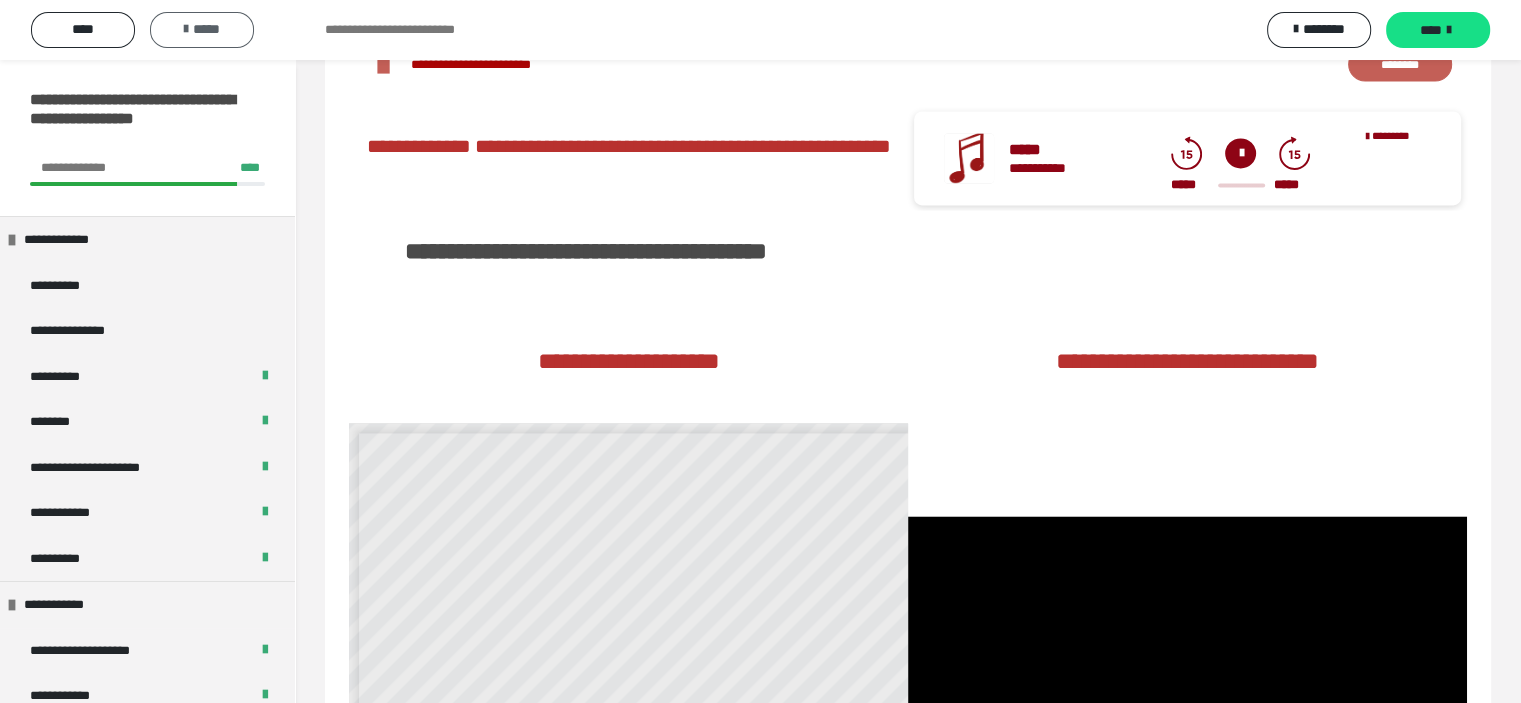click at bounding box center (186, 29) 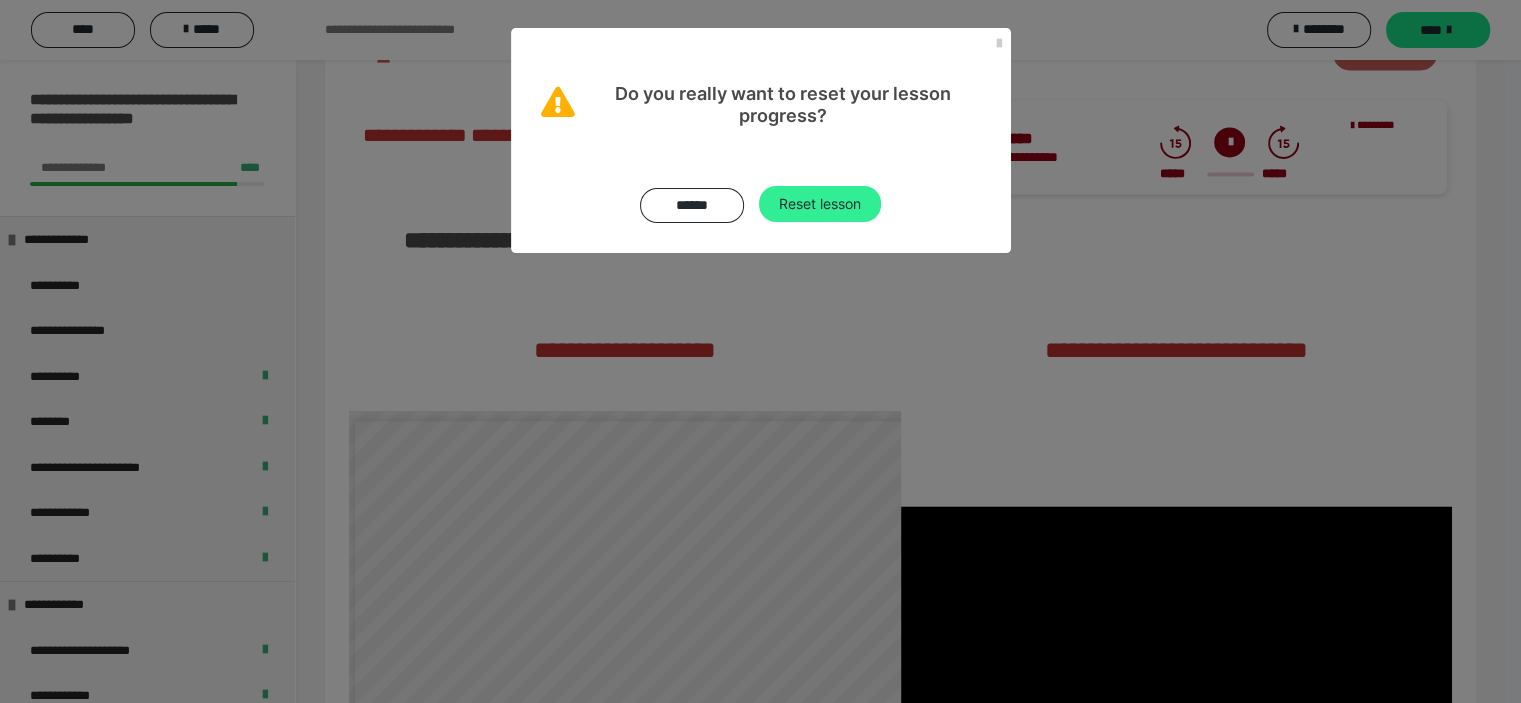 click on "Reset lesson" at bounding box center [820, 204] 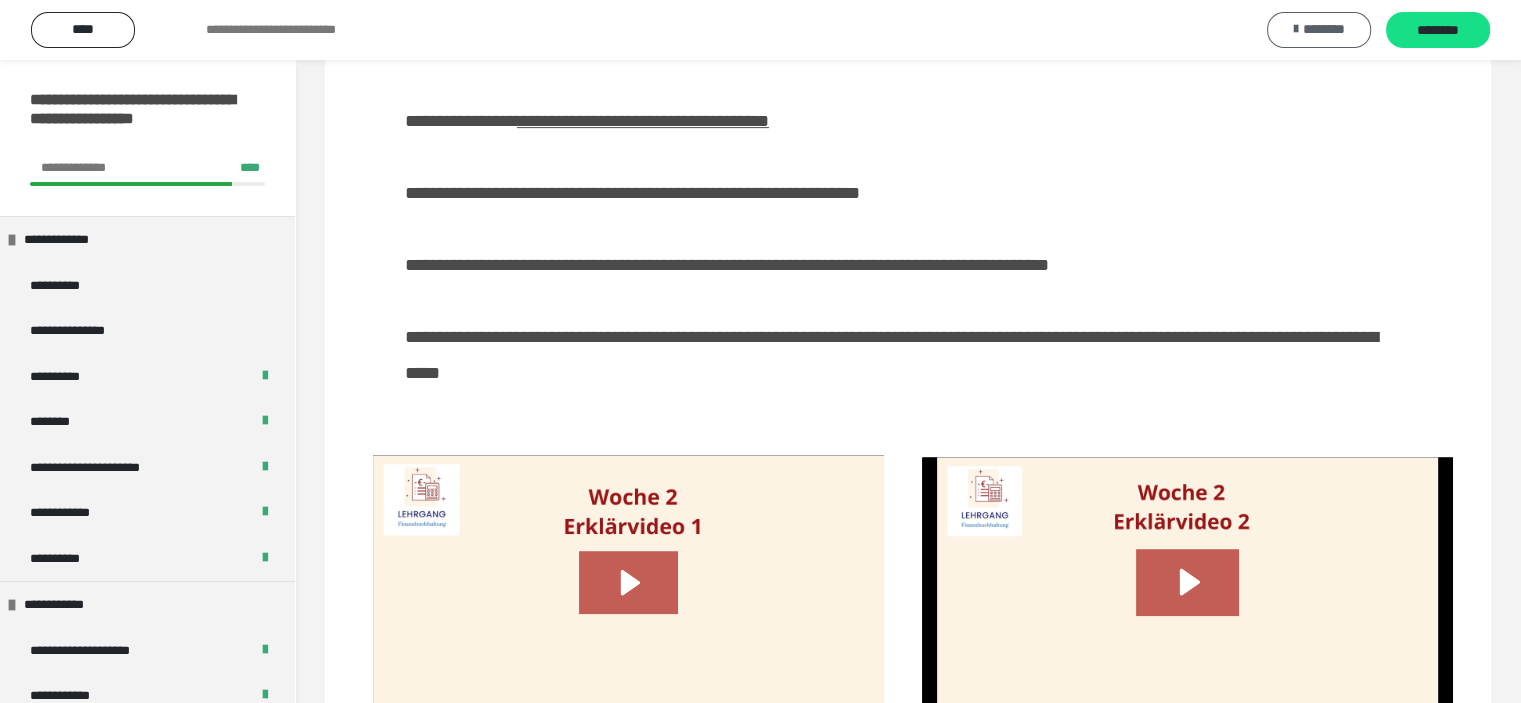 scroll, scrollTop: 800, scrollLeft: 0, axis: vertical 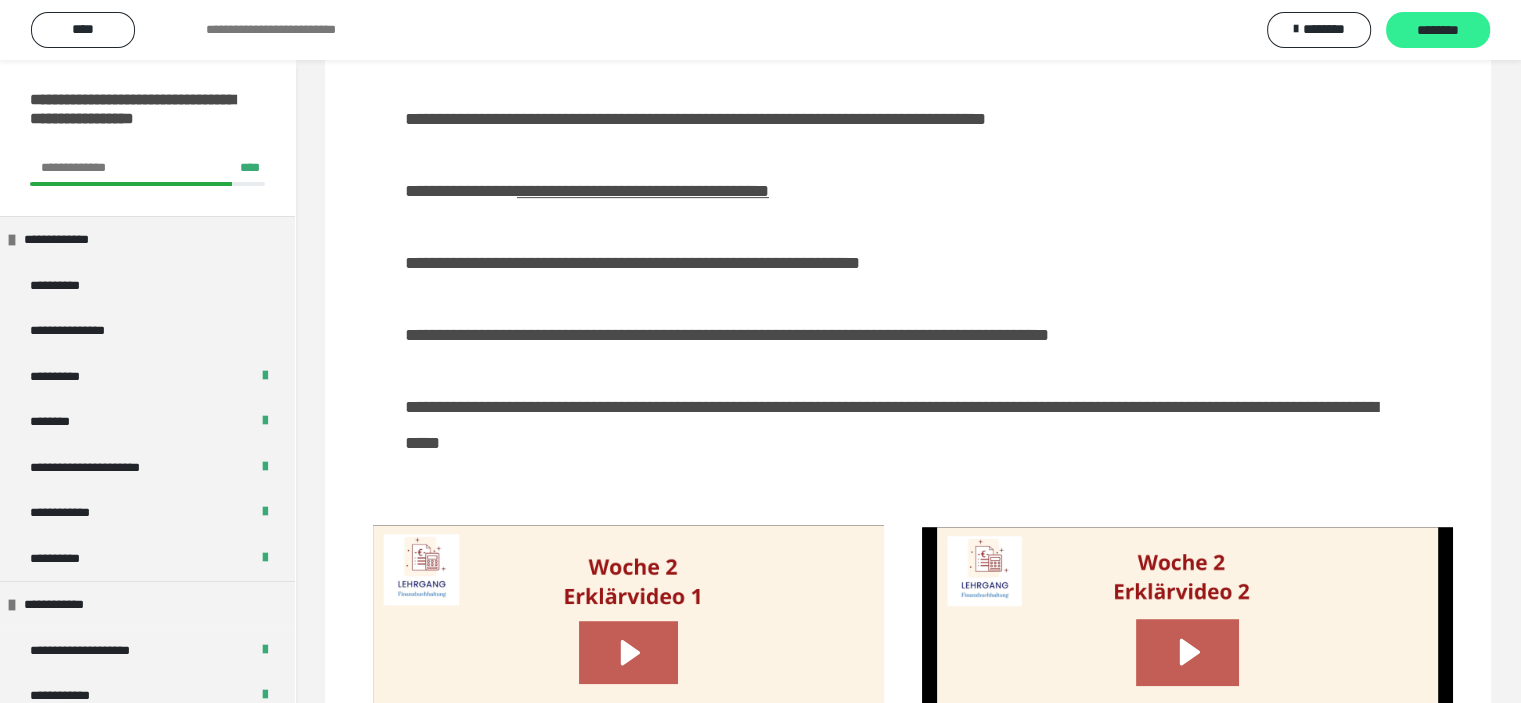 click on "********" at bounding box center (1438, 31) 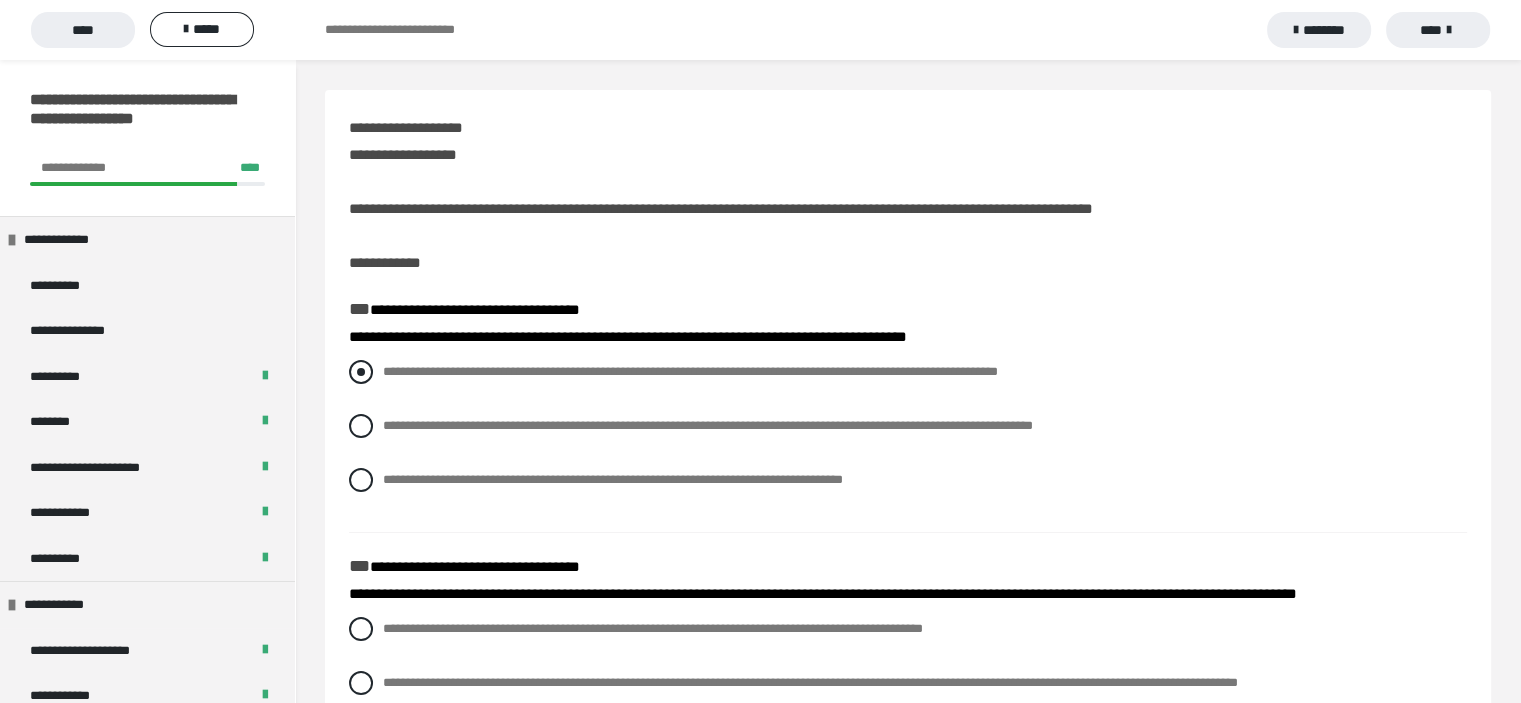 click at bounding box center (361, 372) 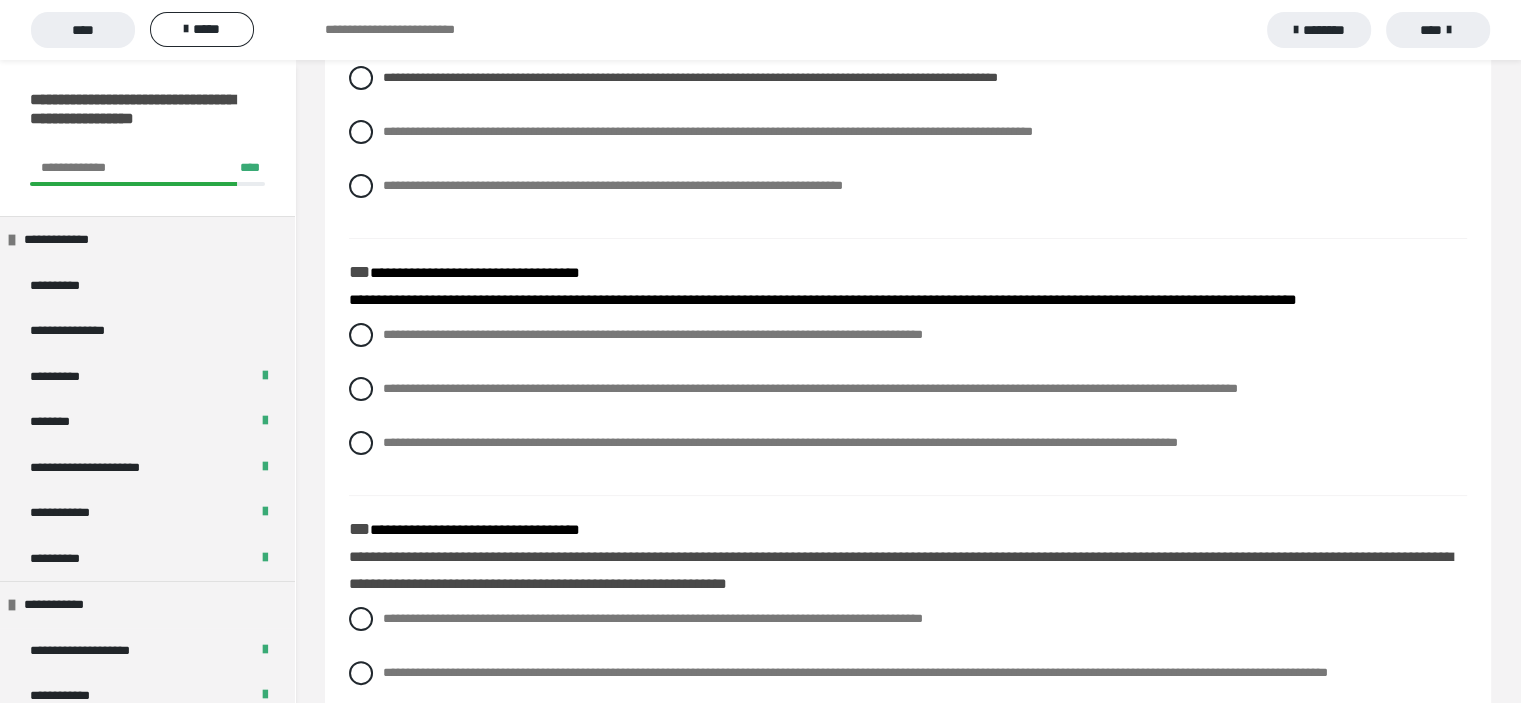 scroll, scrollTop: 300, scrollLeft: 0, axis: vertical 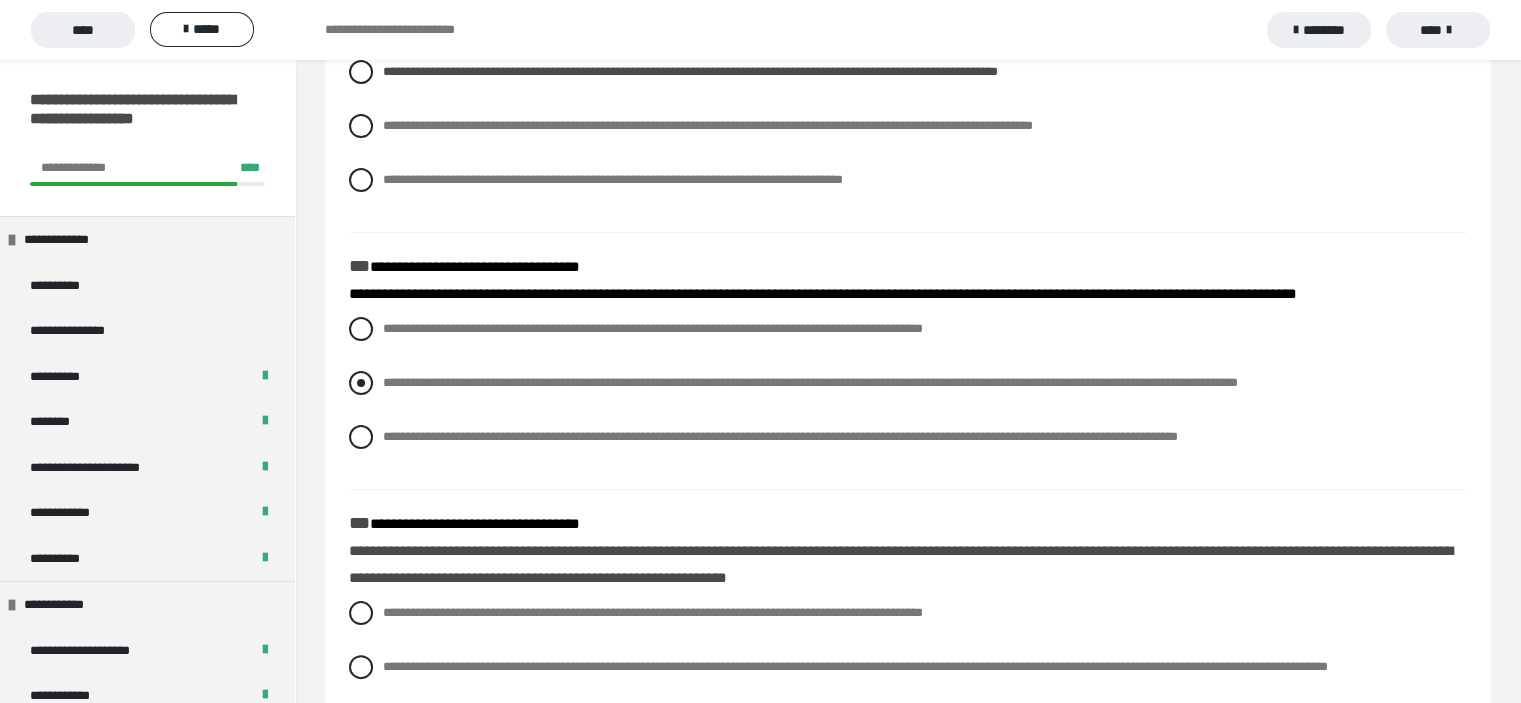 click at bounding box center (361, 383) 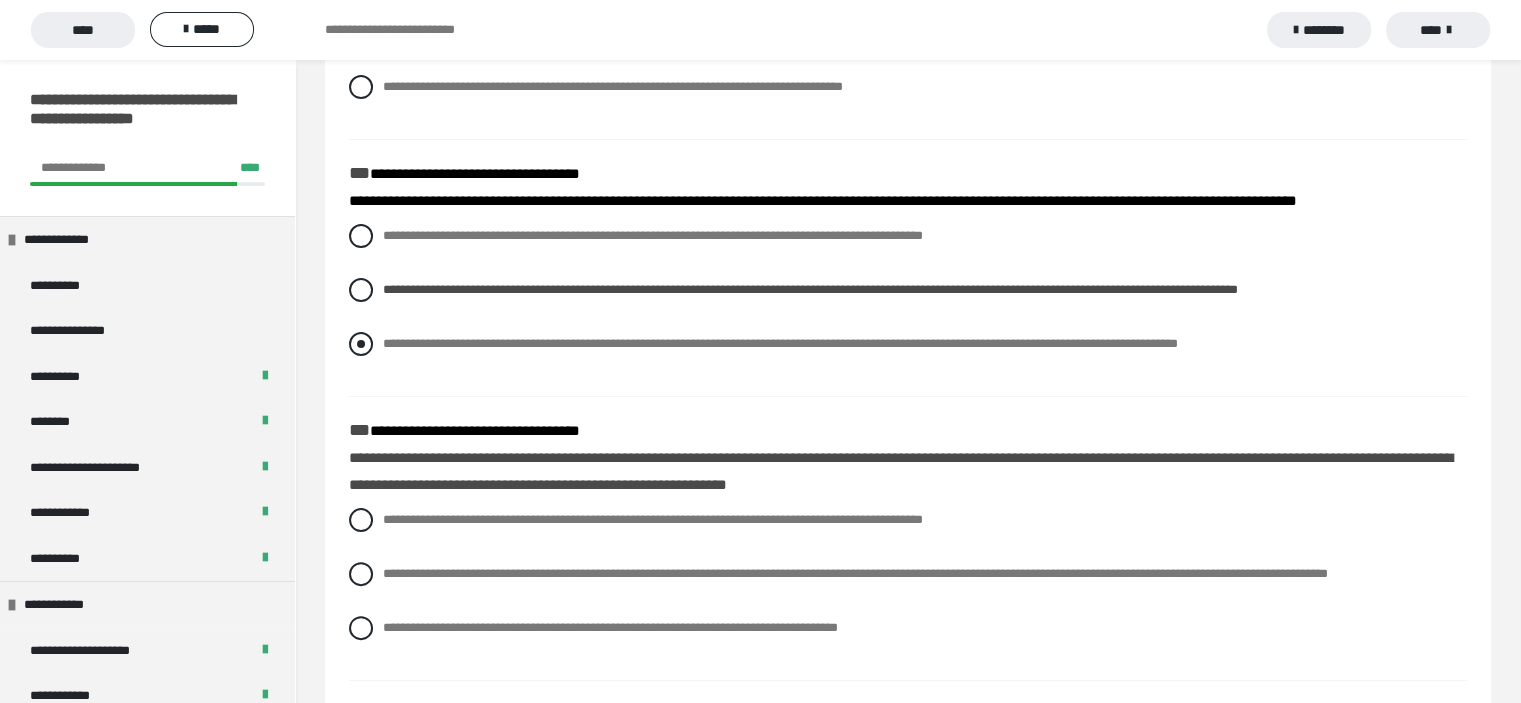scroll, scrollTop: 511, scrollLeft: 0, axis: vertical 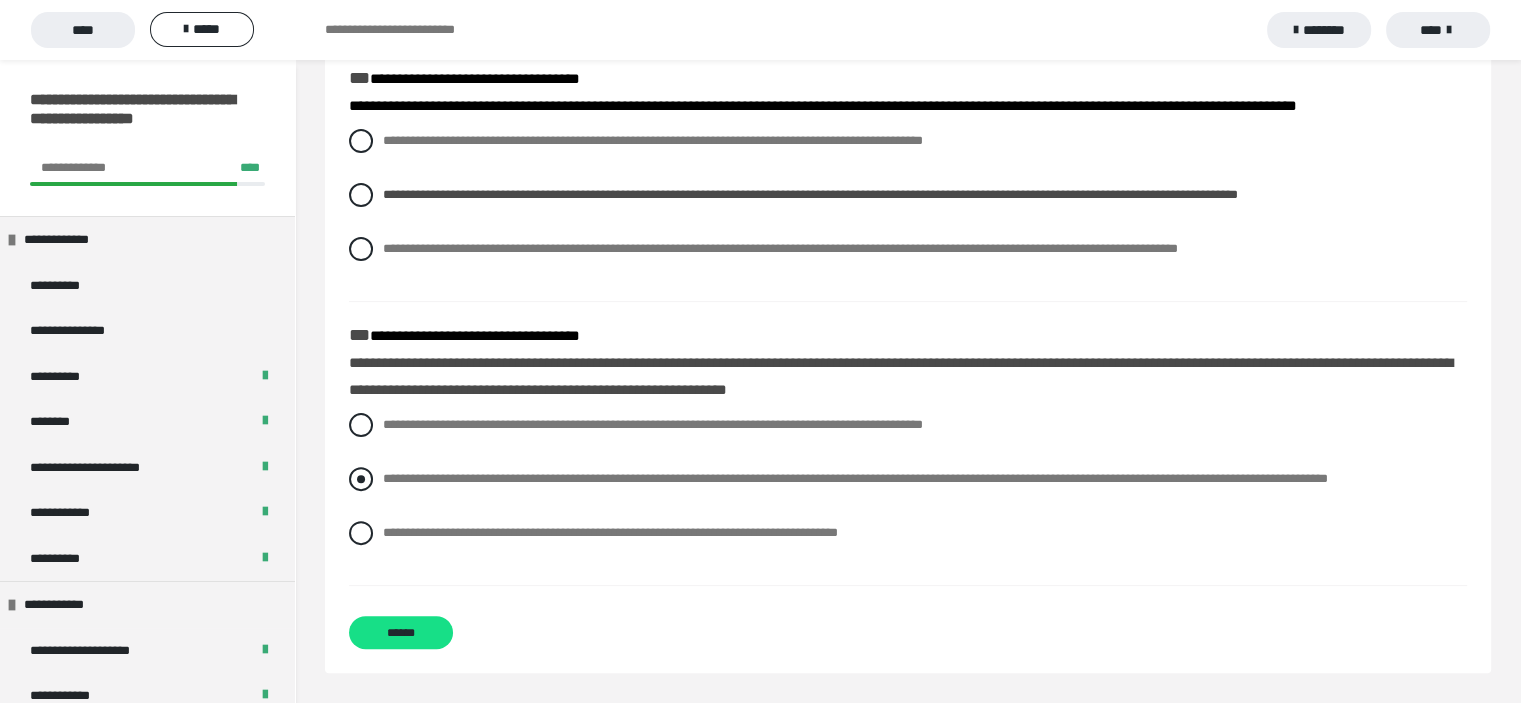 click at bounding box center [361, 479] 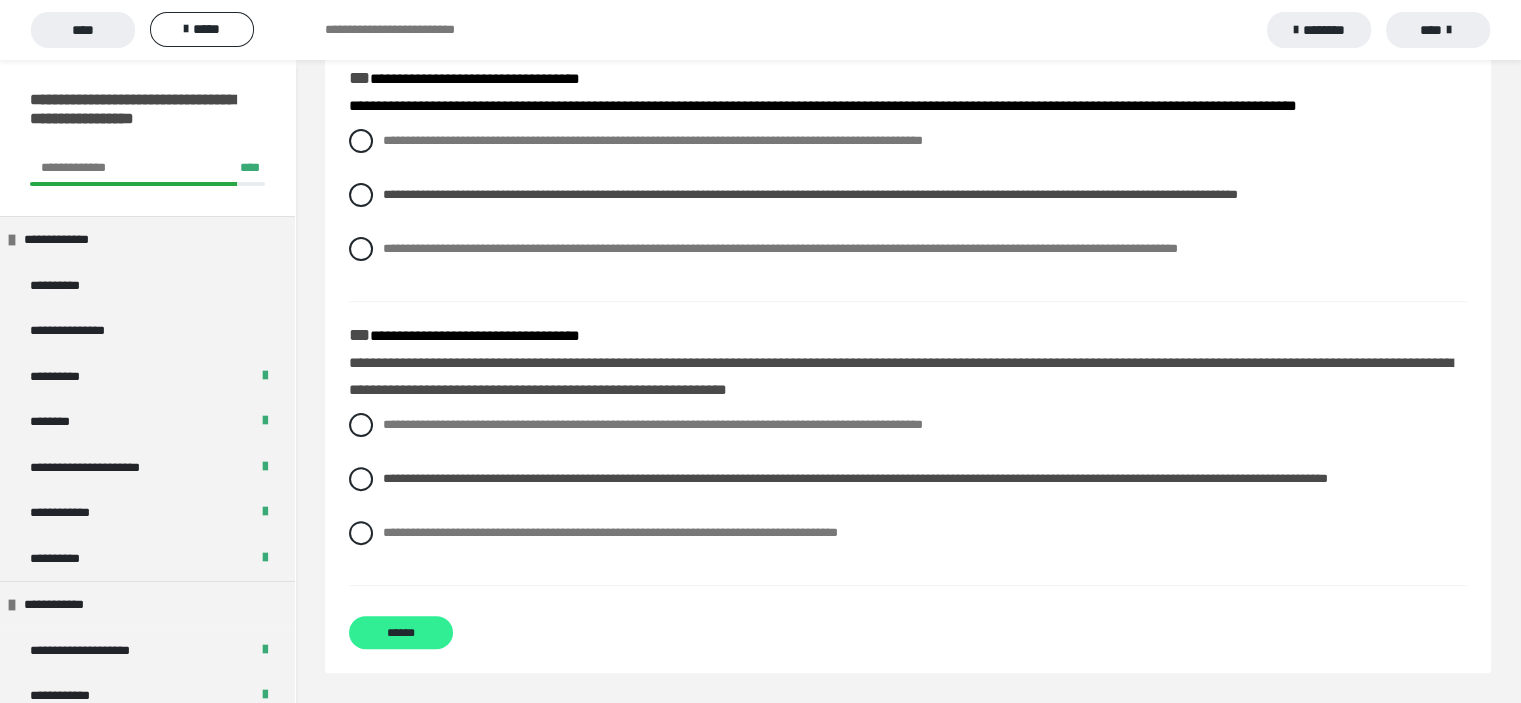 click on "******" at bounding box center [401, 632] 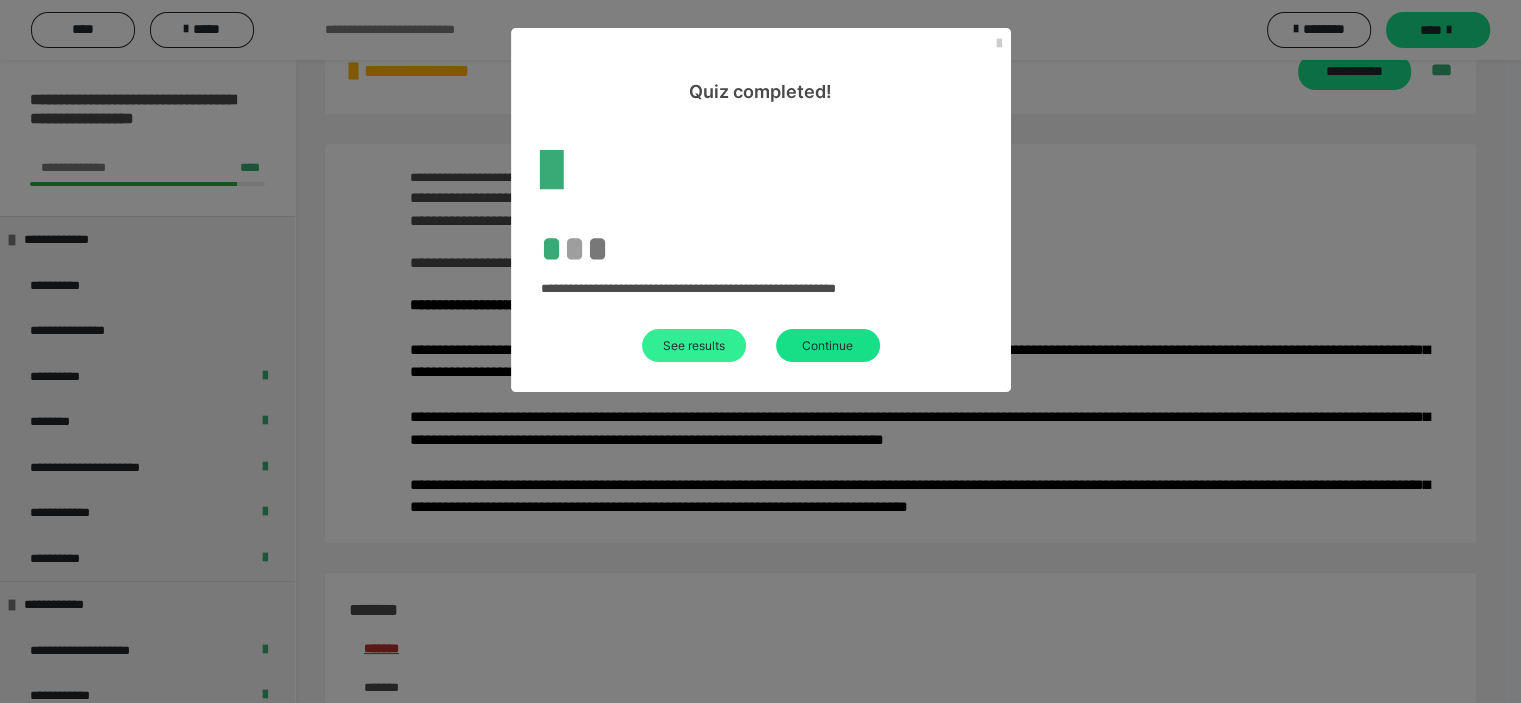 scroll, scrollTop: 511, scrollLeft: 0, axis: vertical 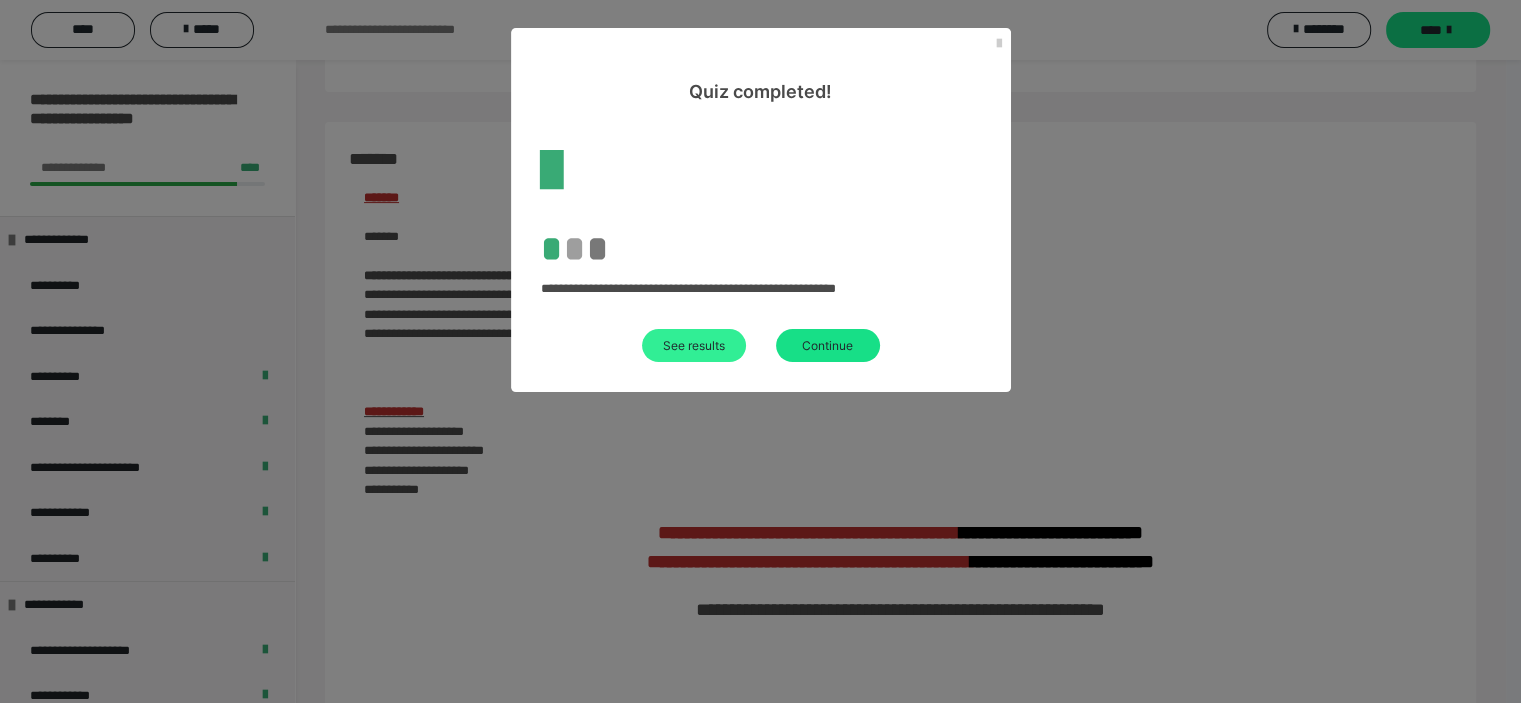 click on "See results" at bounding box center [694, 345] 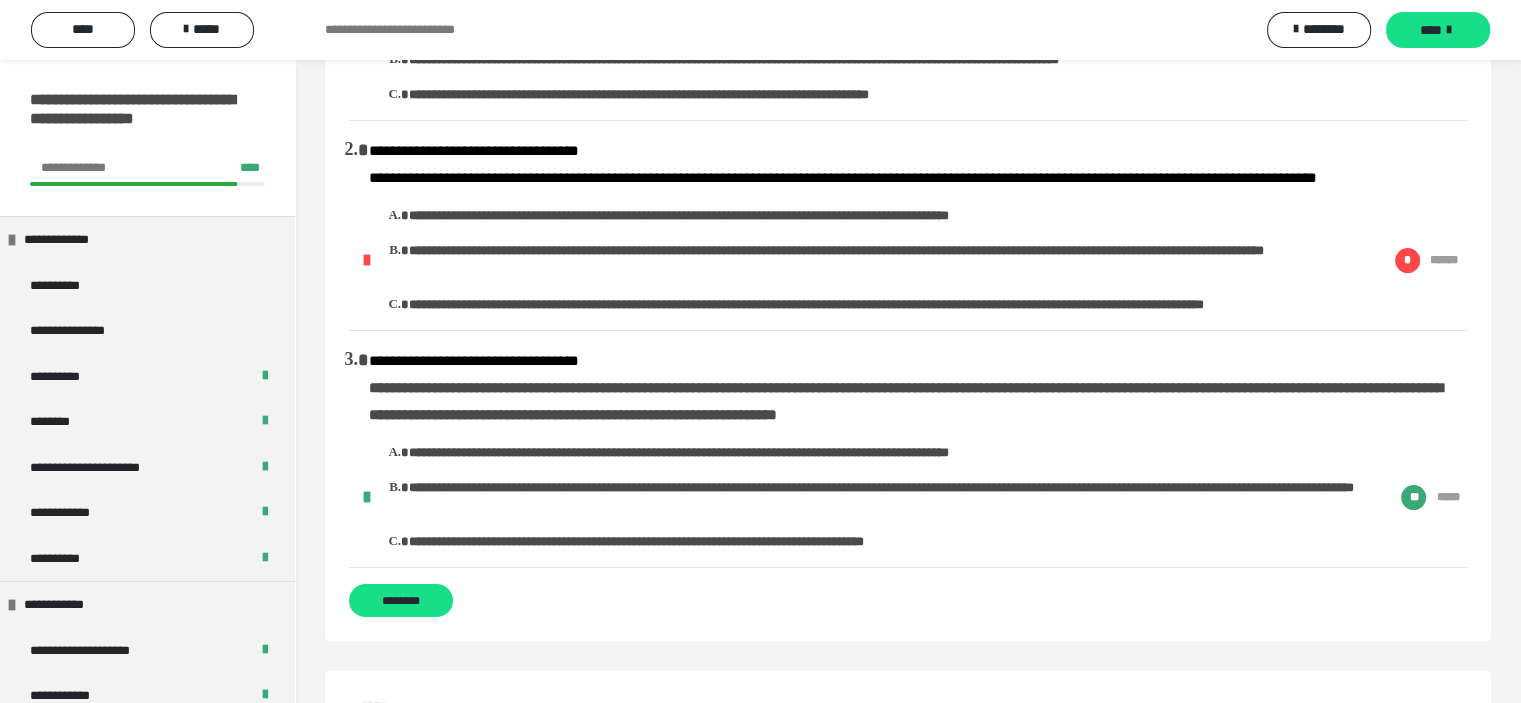 scroll, scrollTop: 111, scrollLeft: 0, axis: vertical 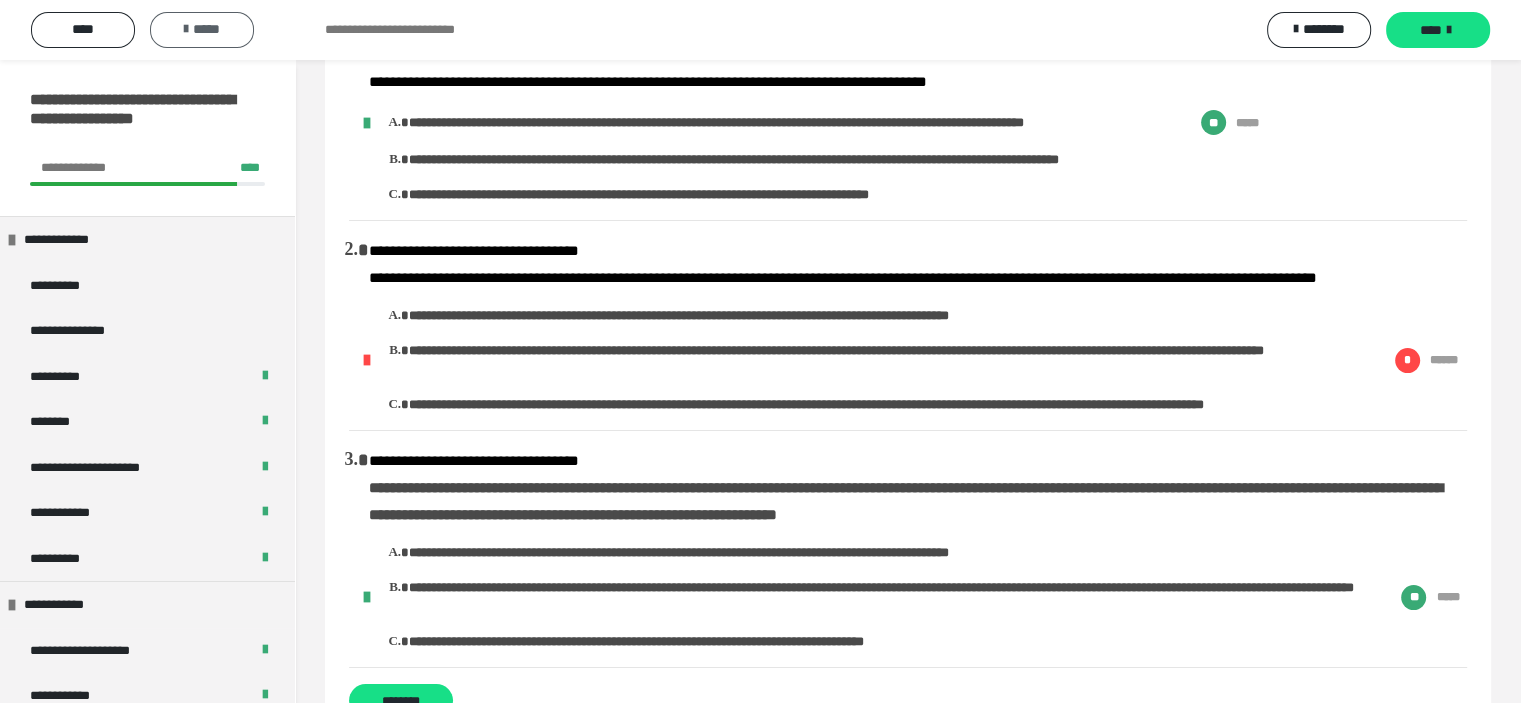 click on "*****" at bounding box center [202, 29] 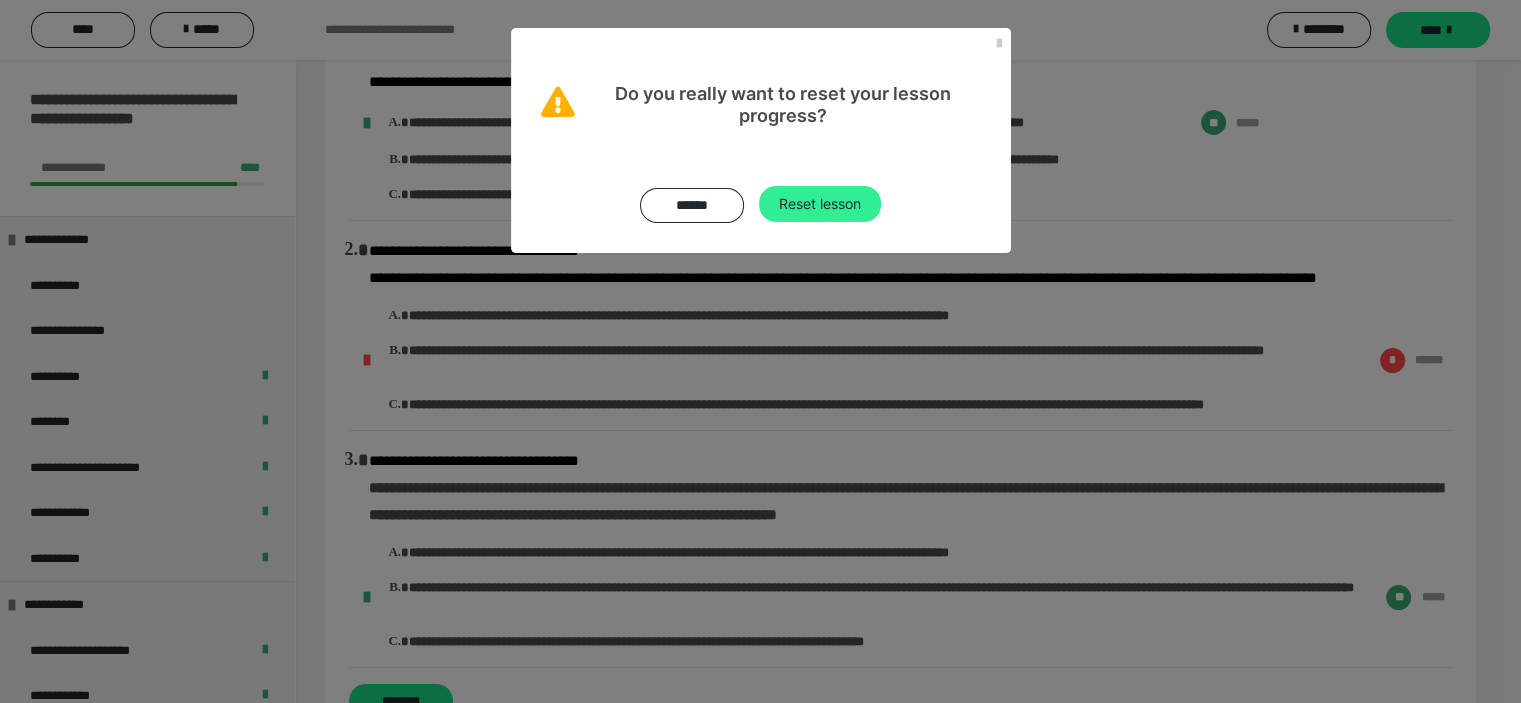 click on "Reset lesson" at bounding box center (820, 204) 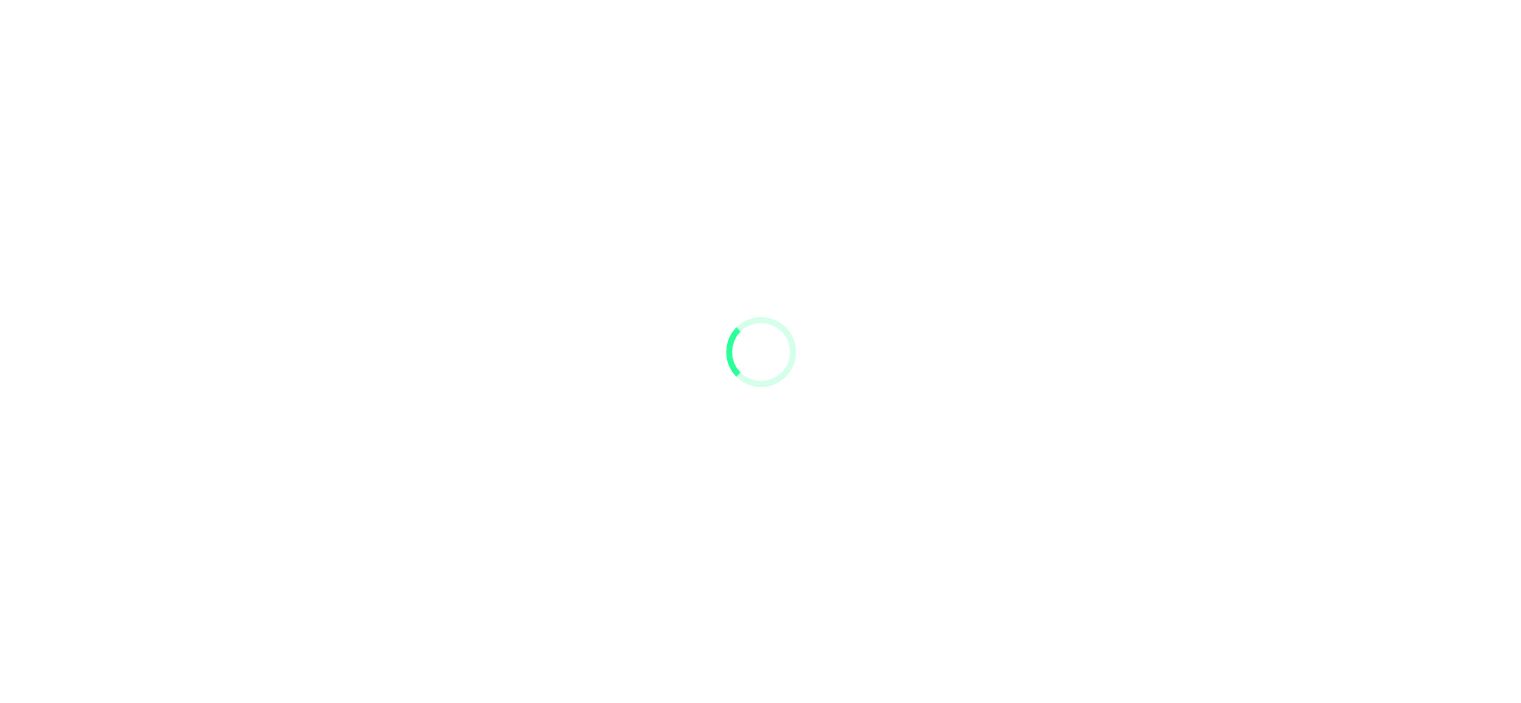 scroll, scrollTop: 0, scrollLeft: 0, axis: both 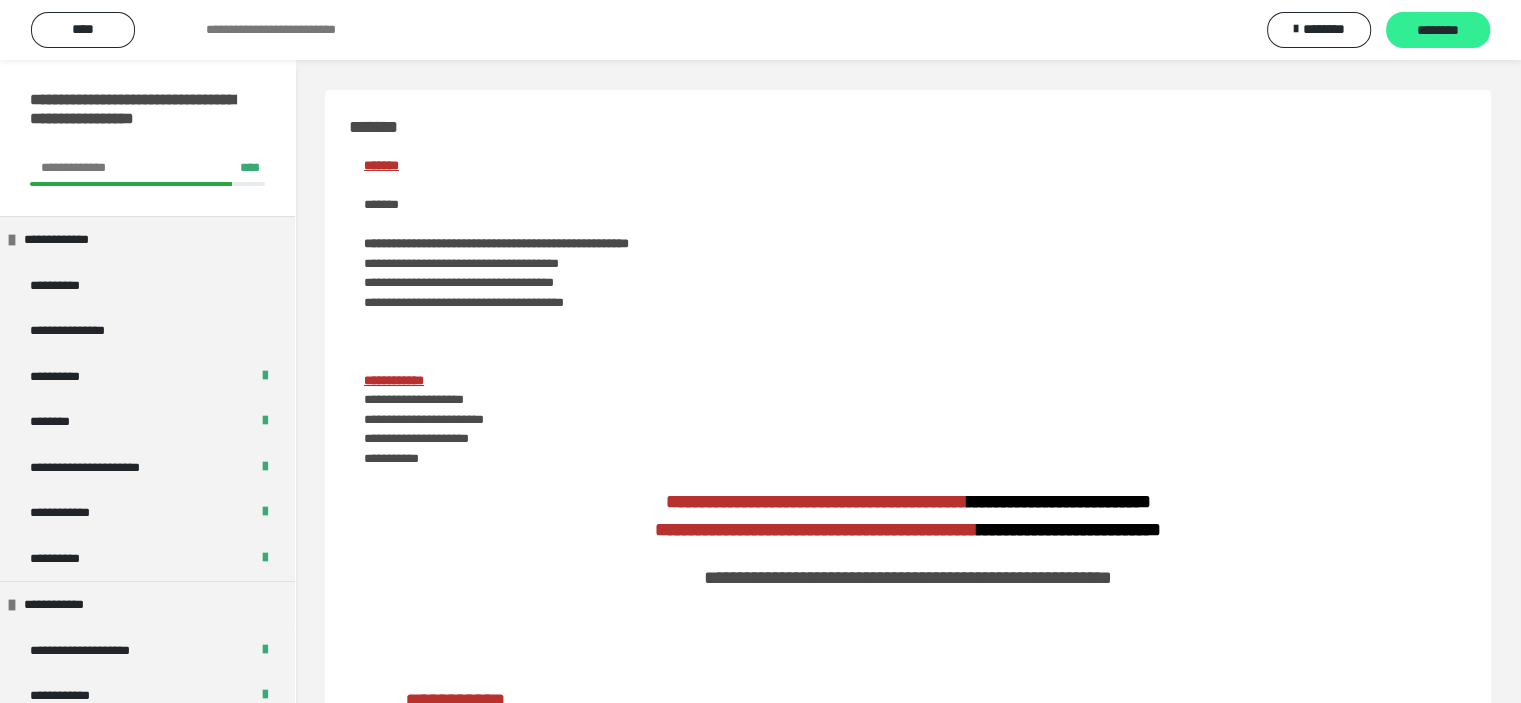 click on "********" at bounding box center (1438, 31) 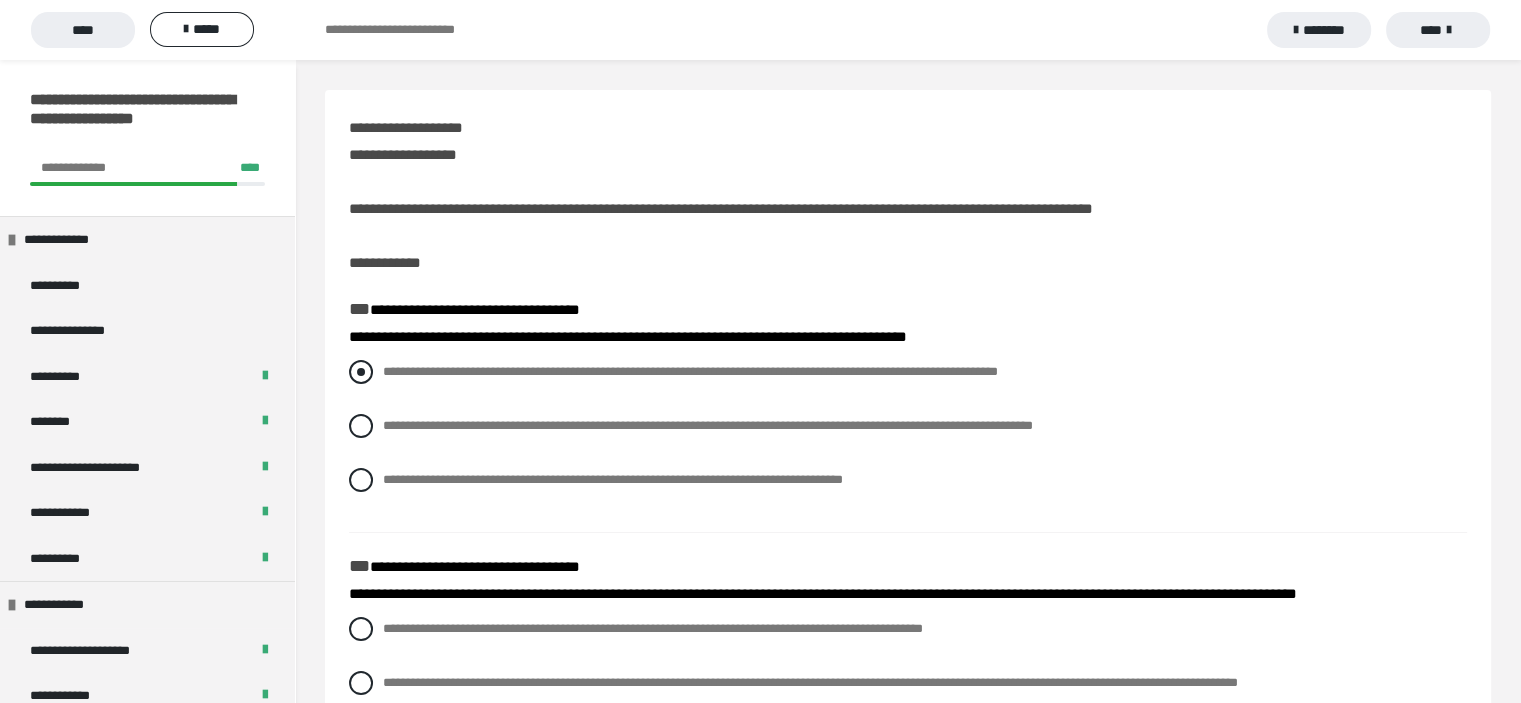 click at bounding box center [361, 372] 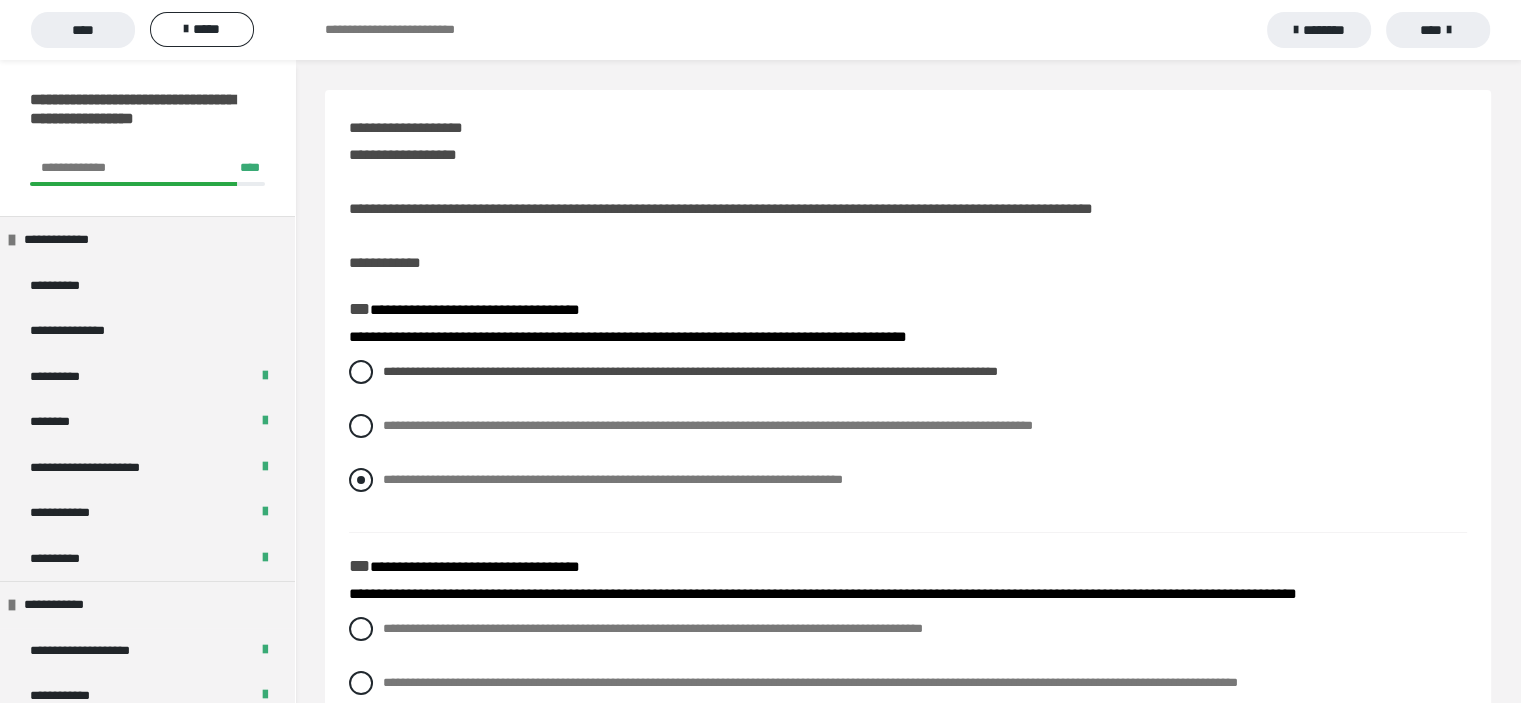 scroll, scrollTop: 500, scrollLeft: 0, axis: vertical 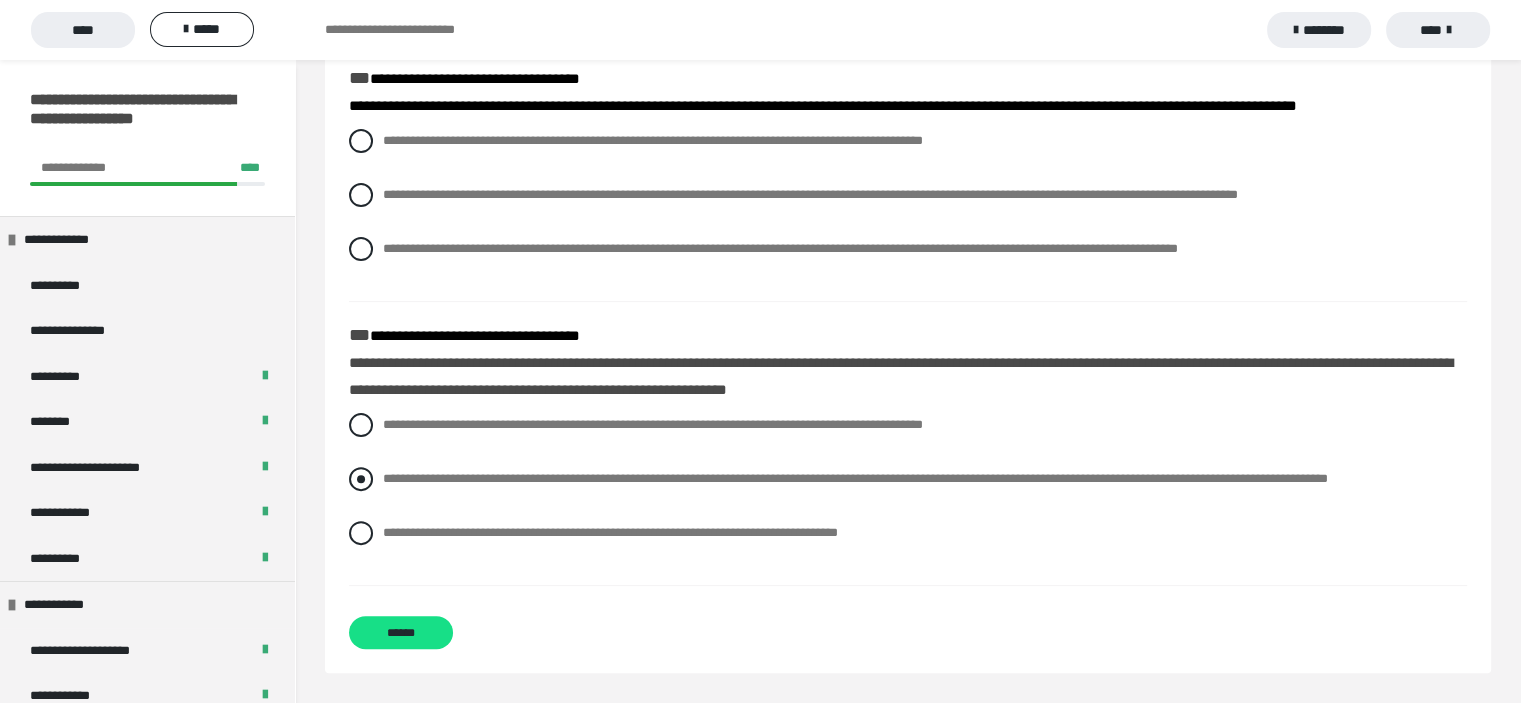 click at bounding box center [361, 479] 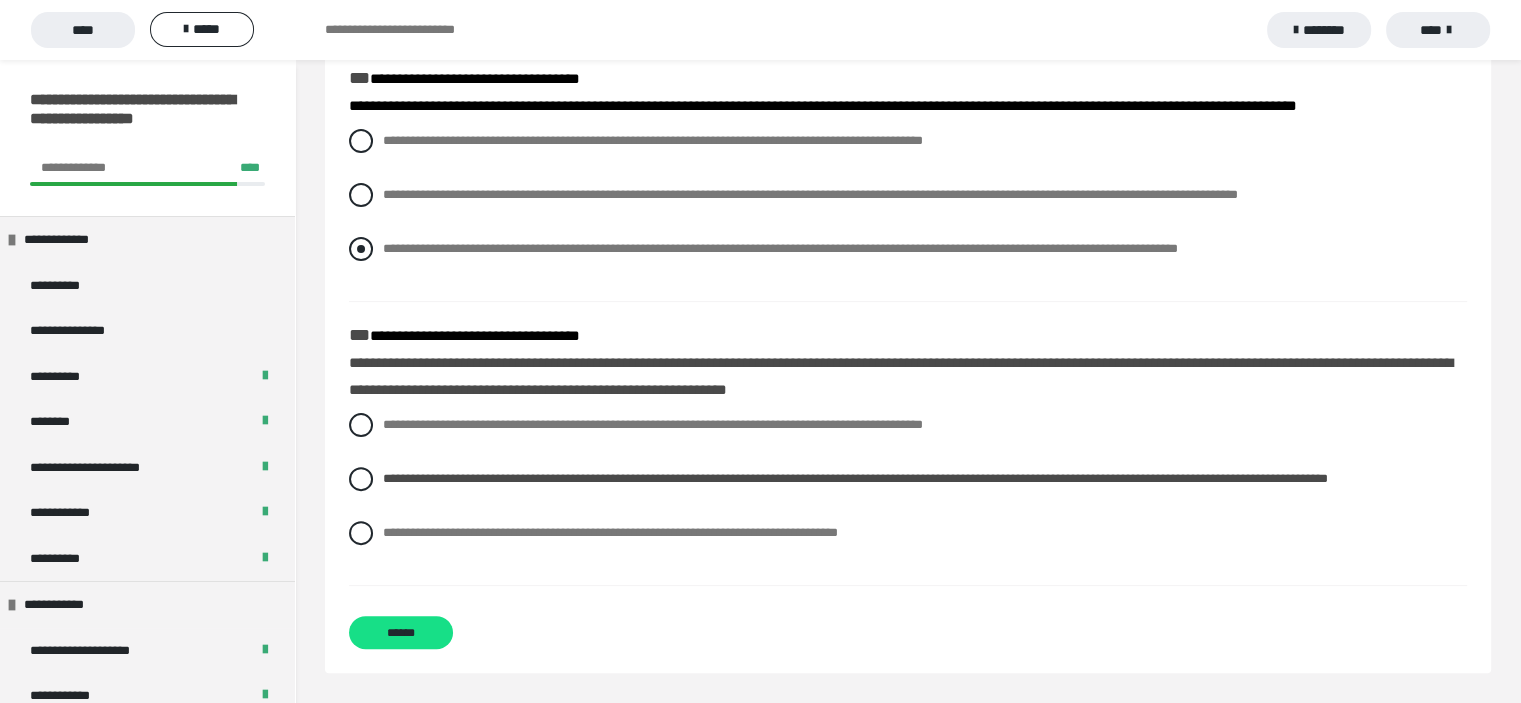 click at bounding box center (361, 249) 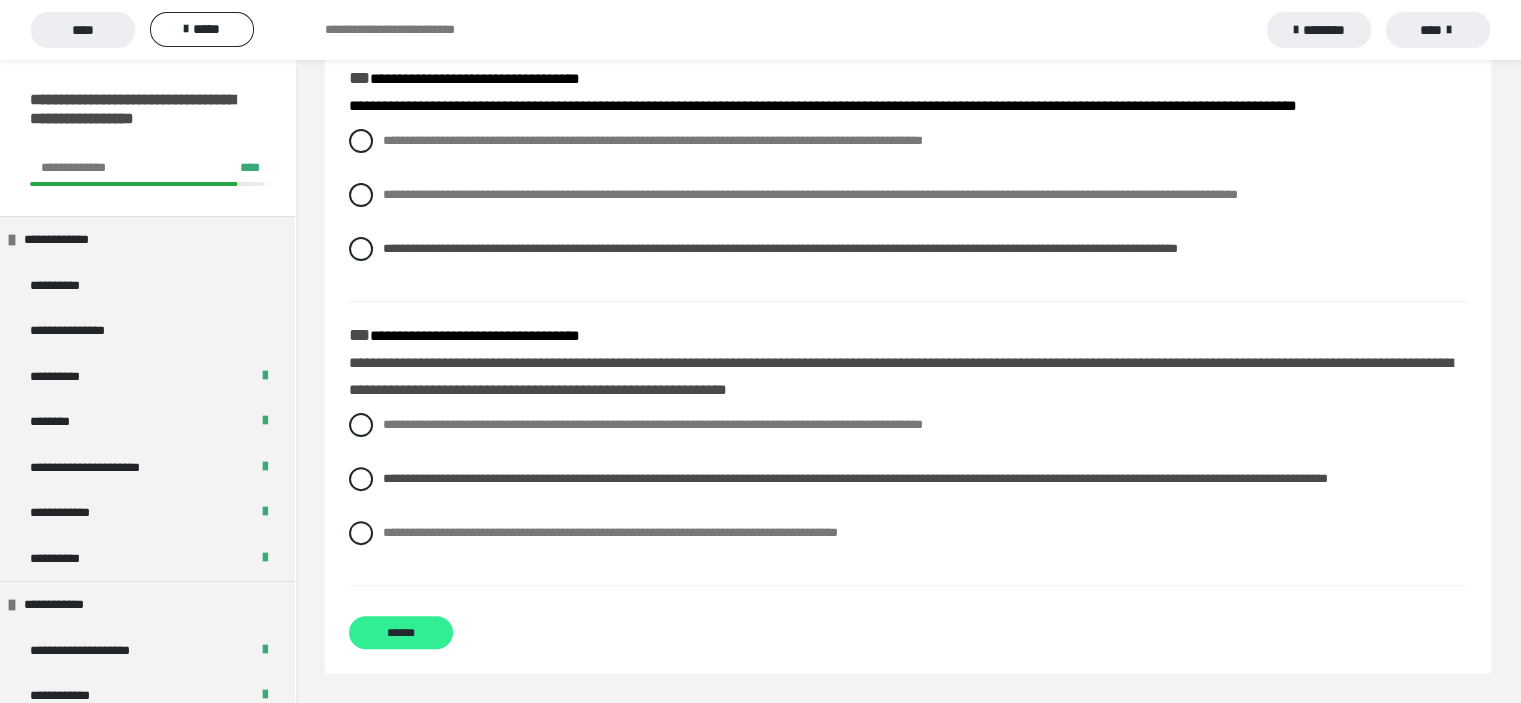 click on "******" at bounding box center [401, 632] 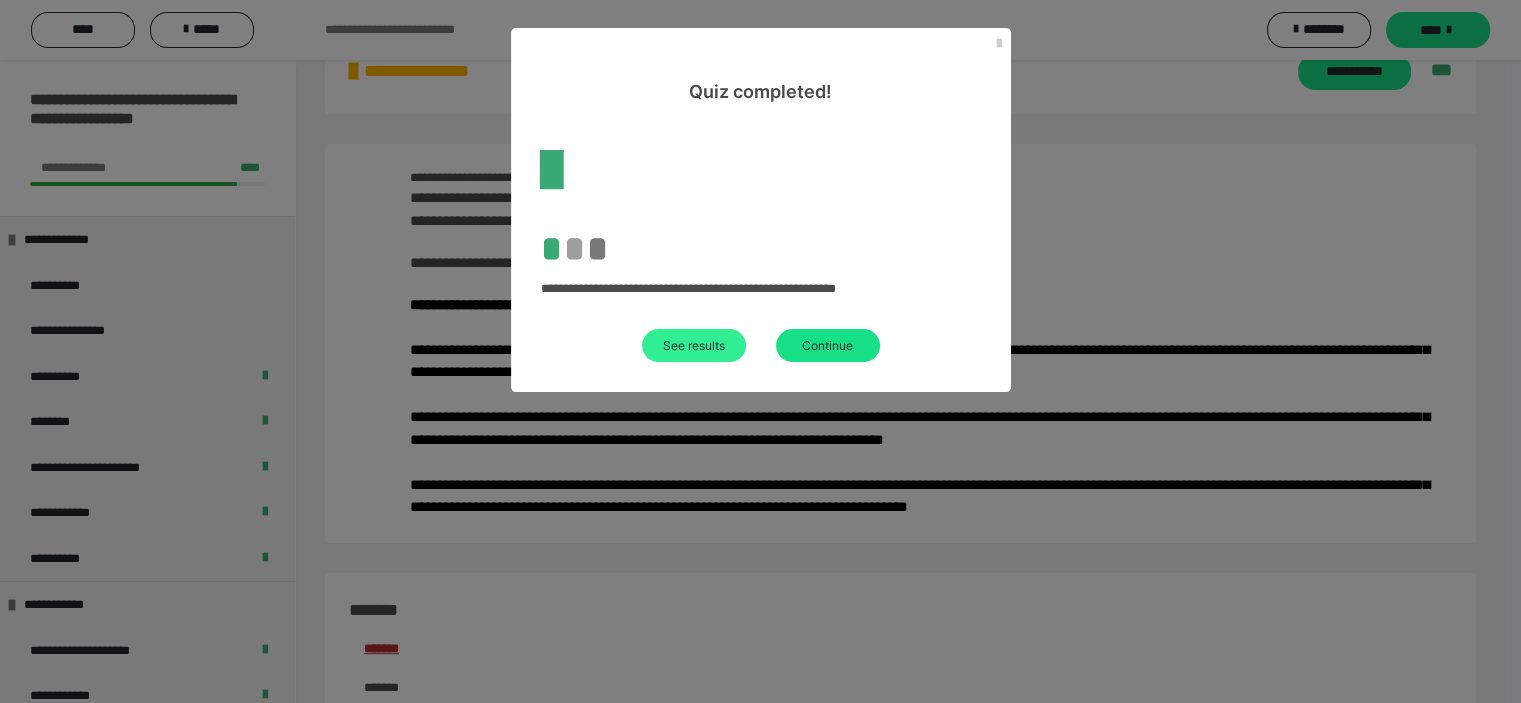 scroll, scrollTop: 500, scrollLeft: 0, axis: vertical 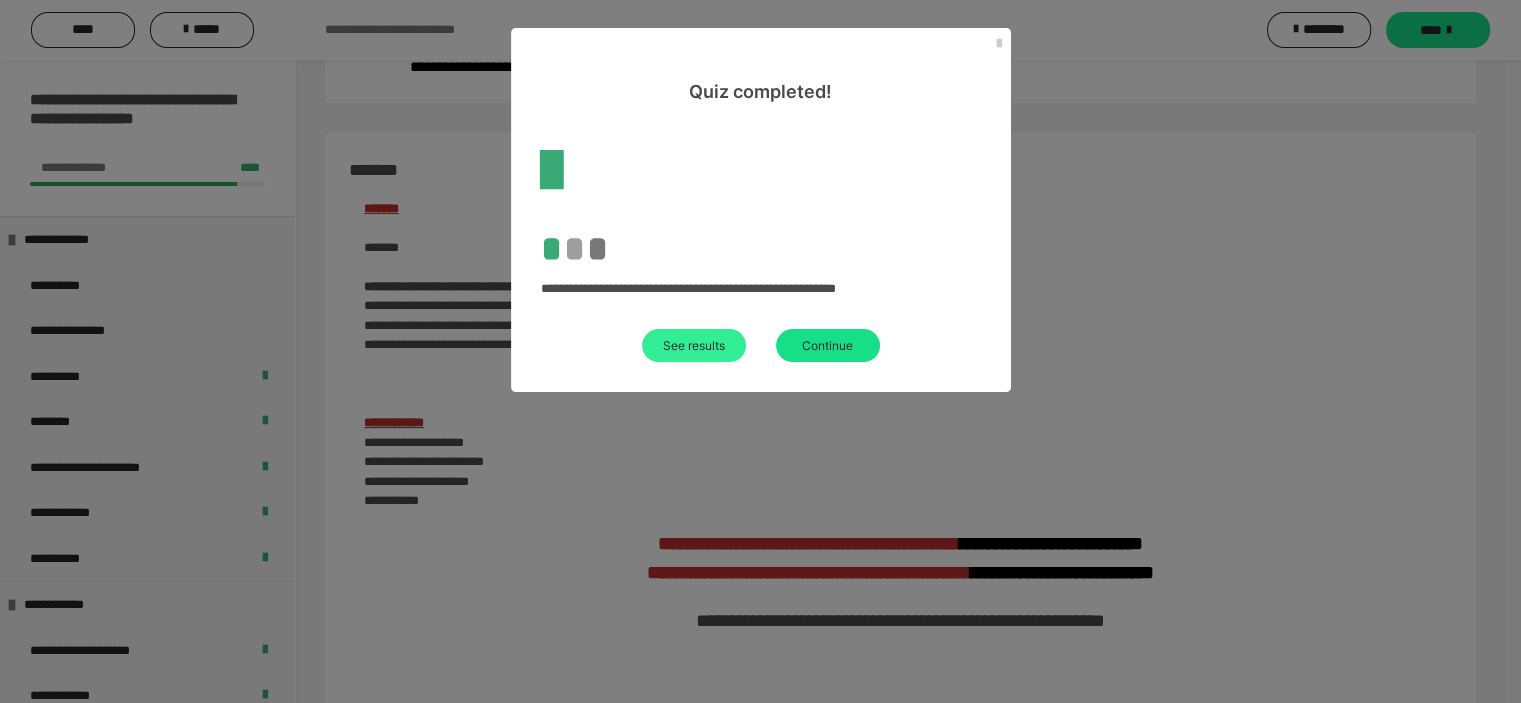 click on "See results" at bounding box center (694, 345) 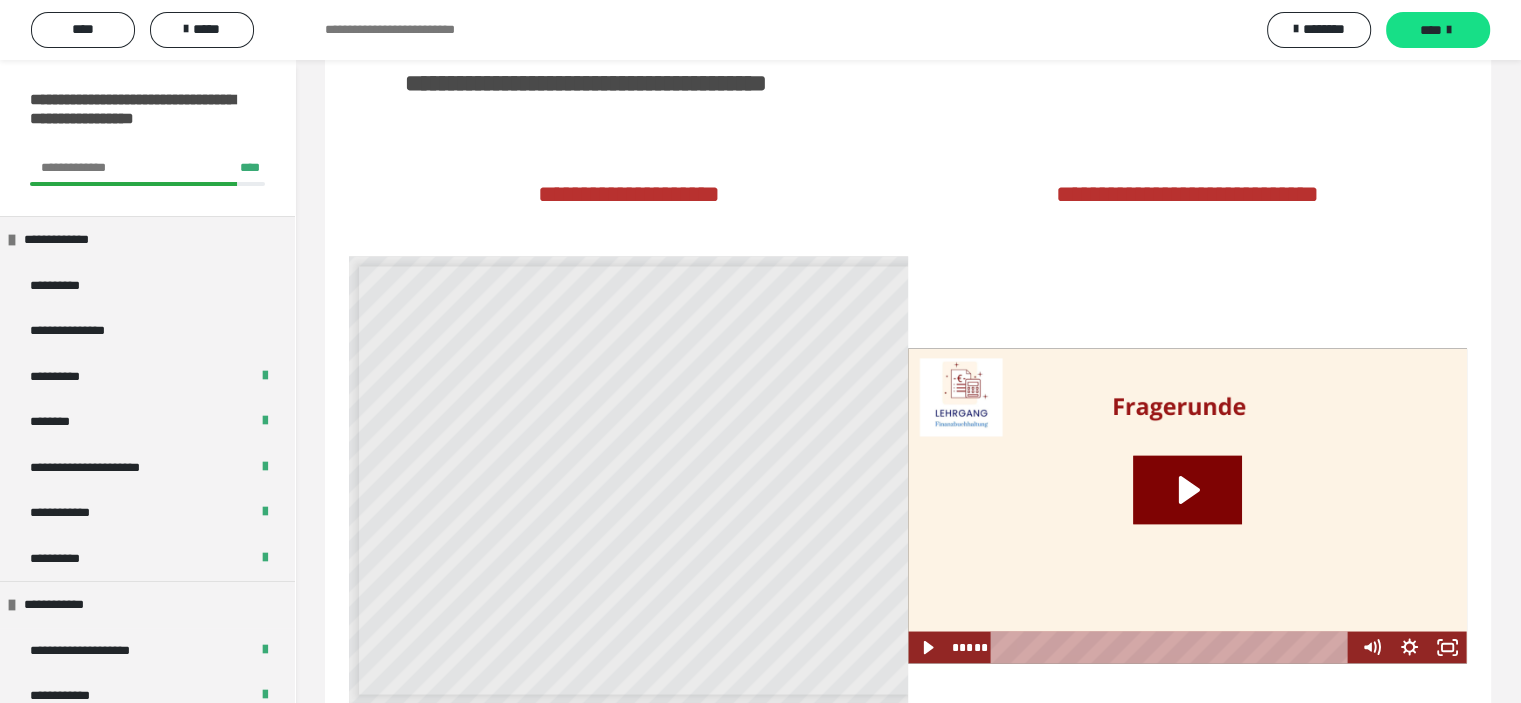 scroll, scrollTop: 3500, scrollLeft: 0, axis: vertical 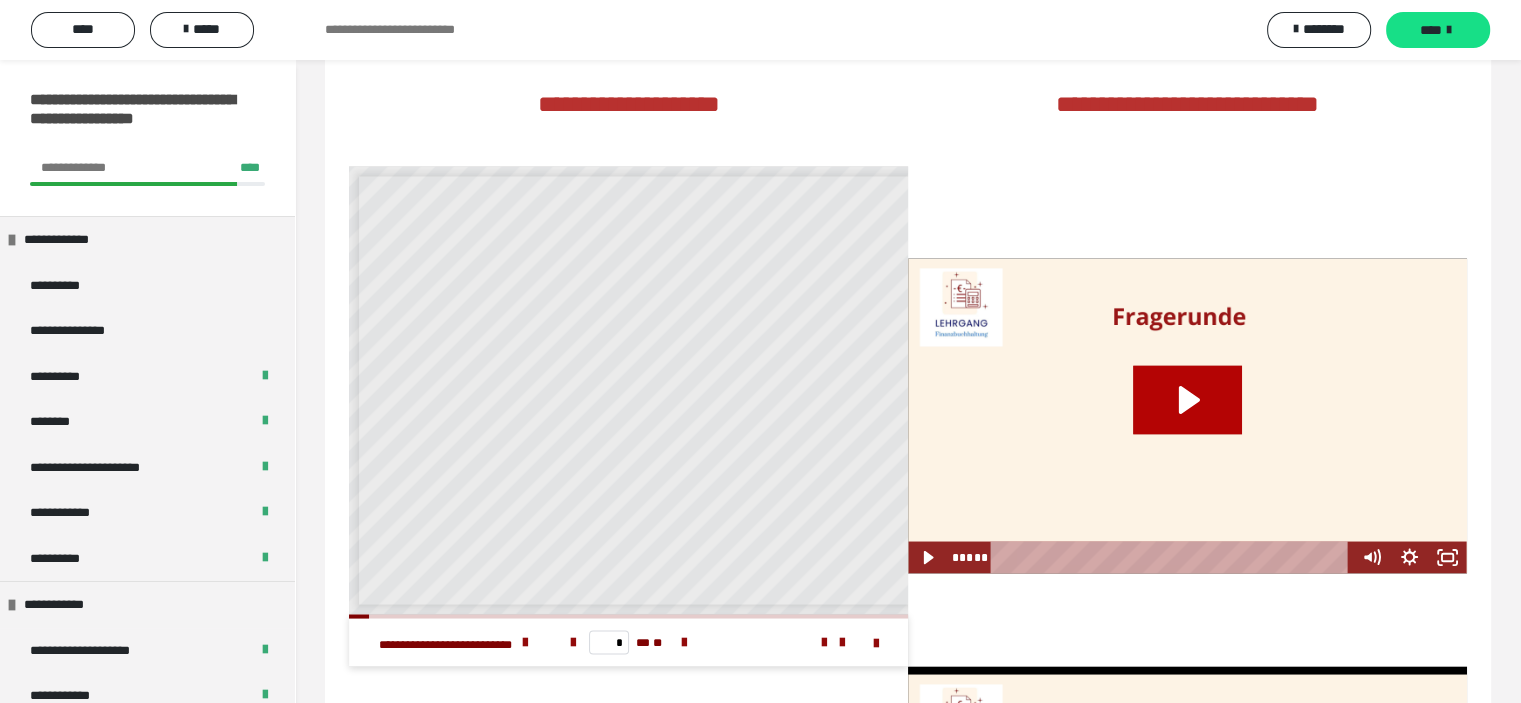 click 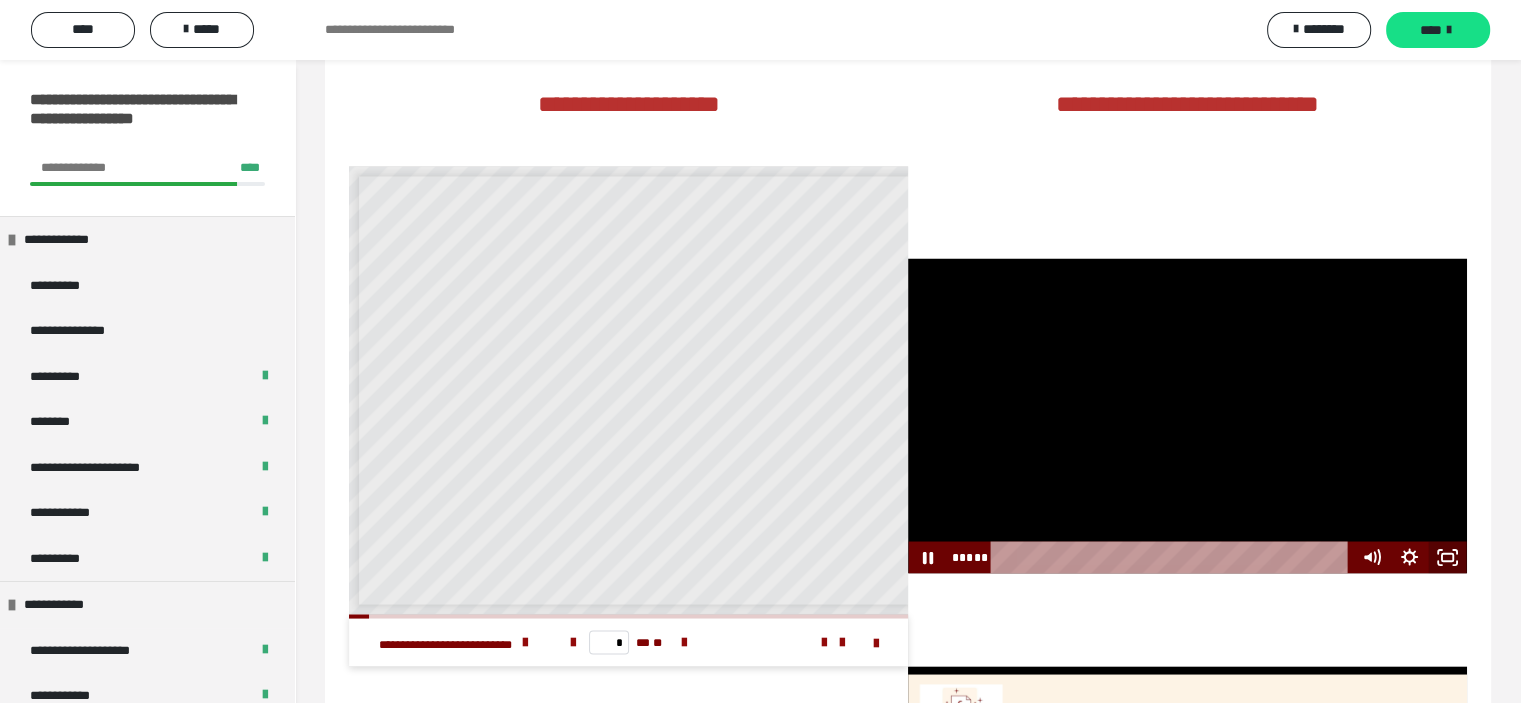 click 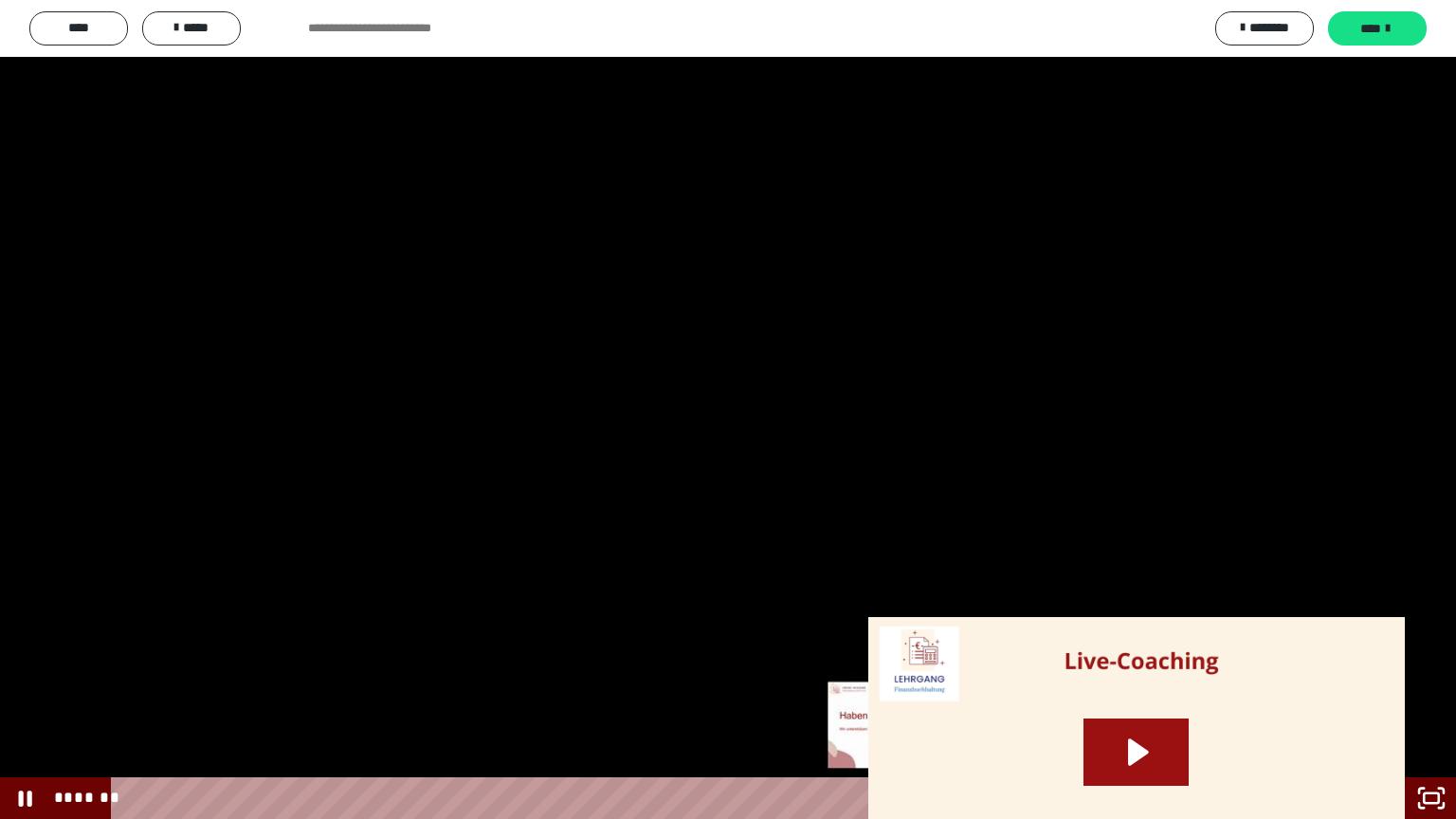 click on "*******" at bounding box center (712, 798) 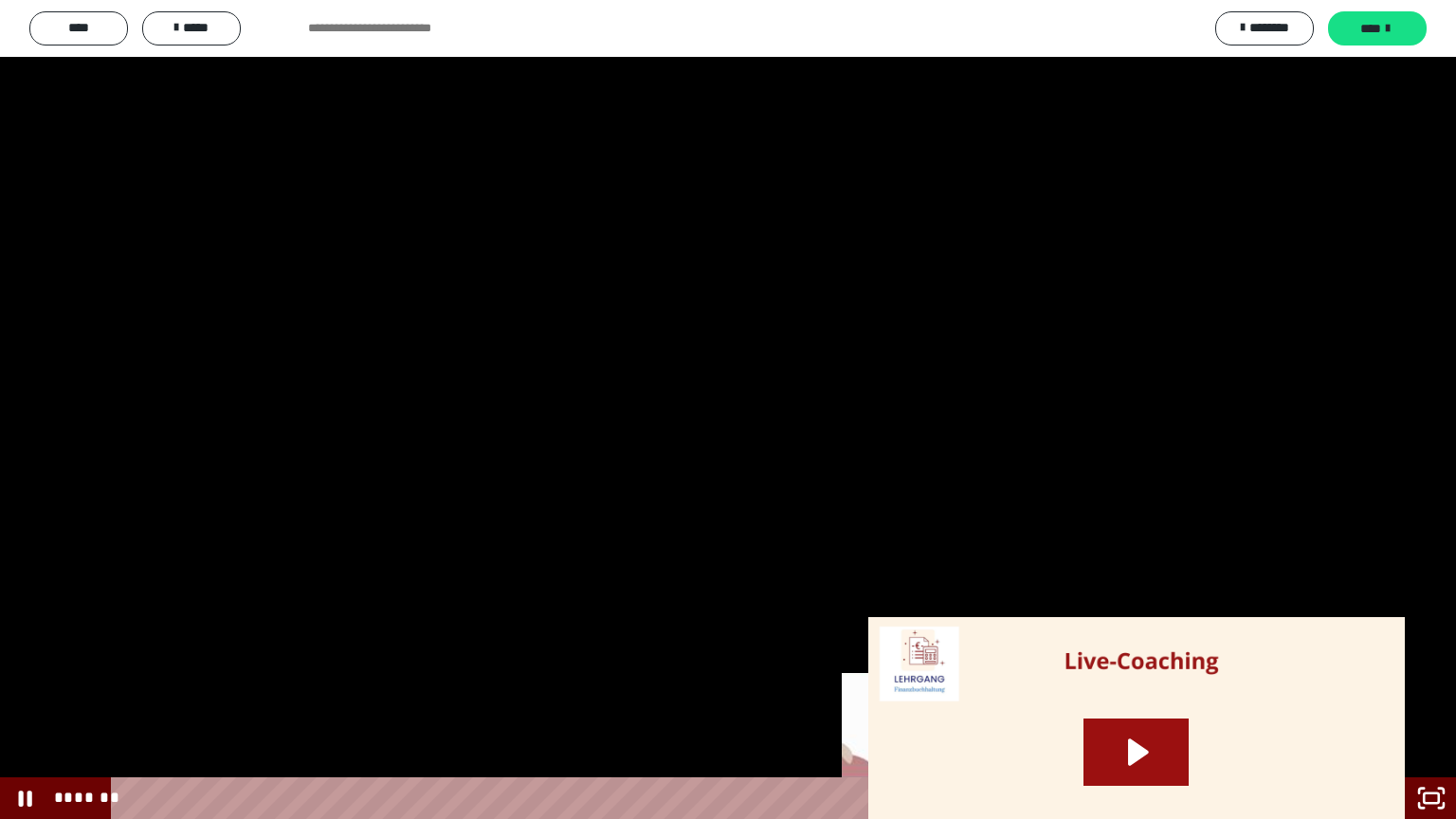 click on "*******" at bounding box center [712, 798] 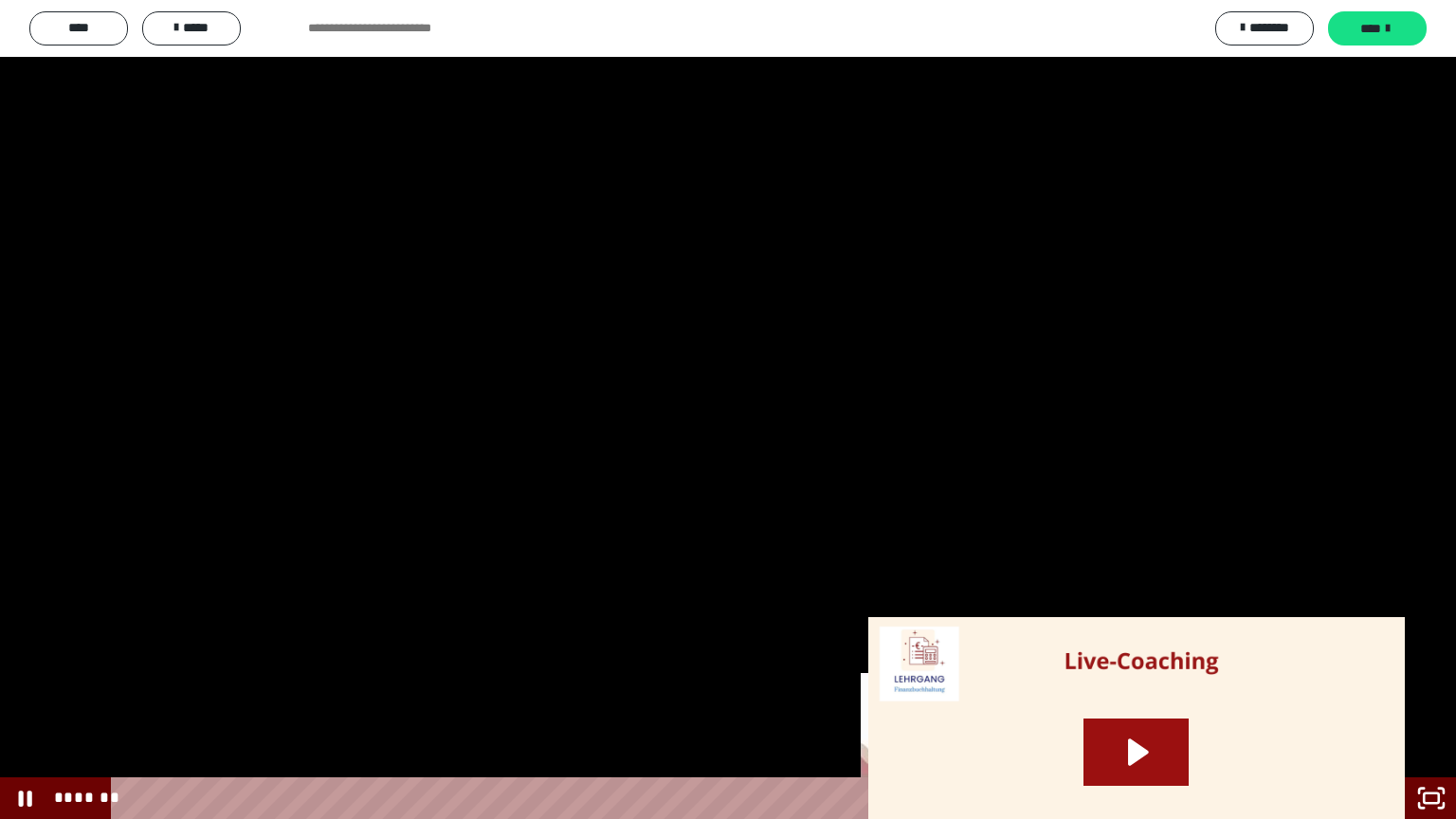 click on "*******" at bounding box center (712, 798) 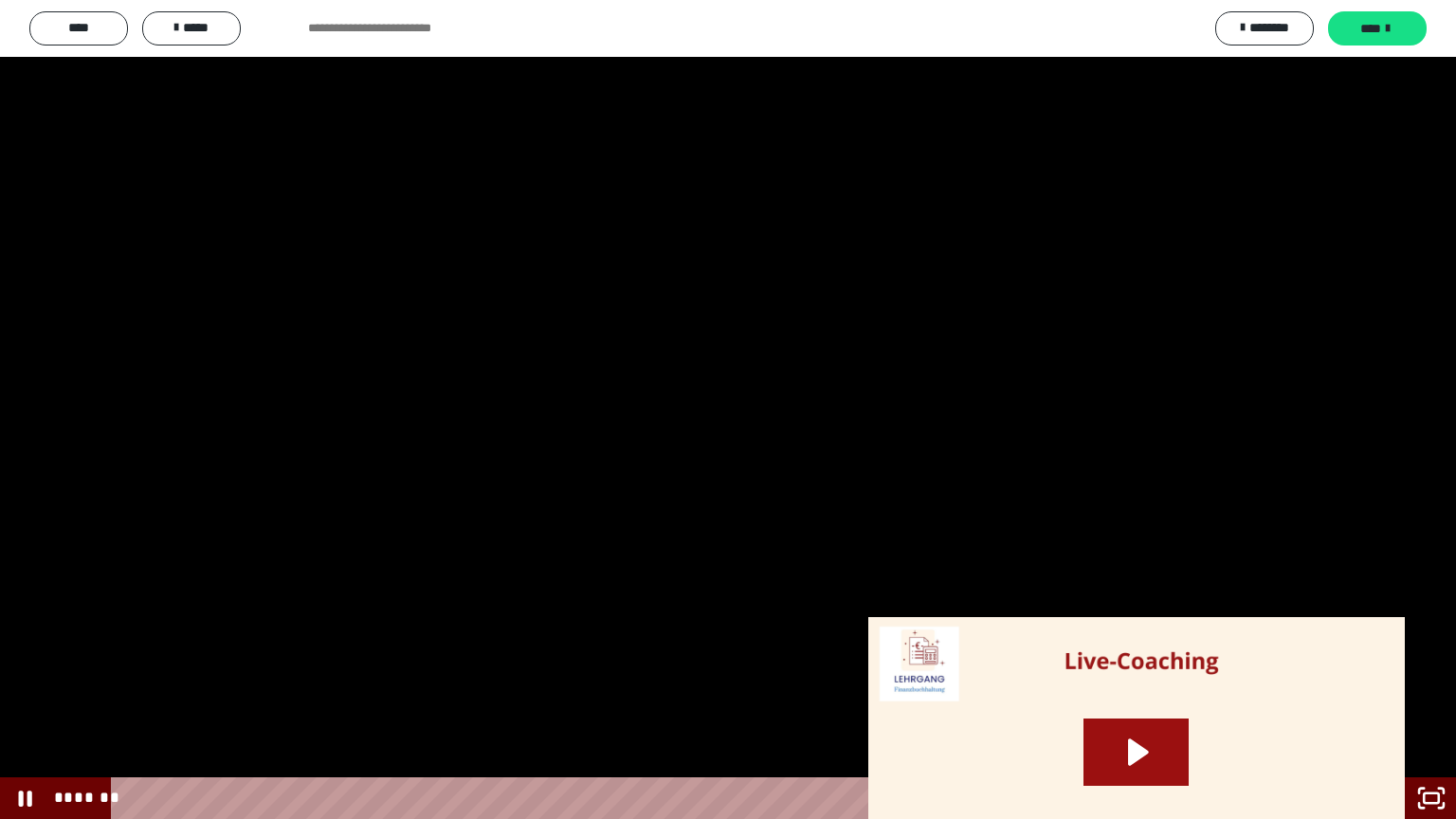 click on "*******" at bounding box center [712, 798] 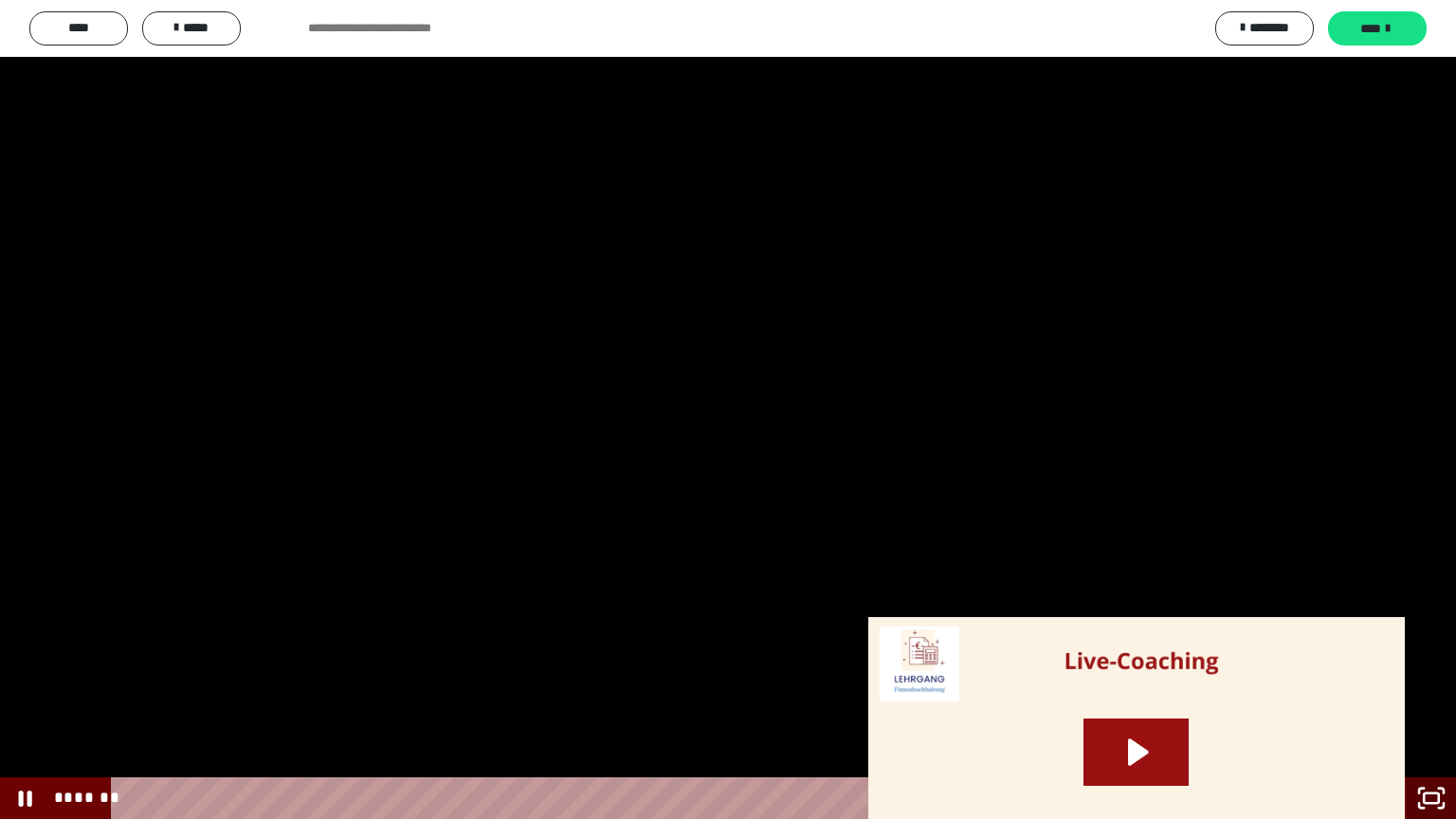 click 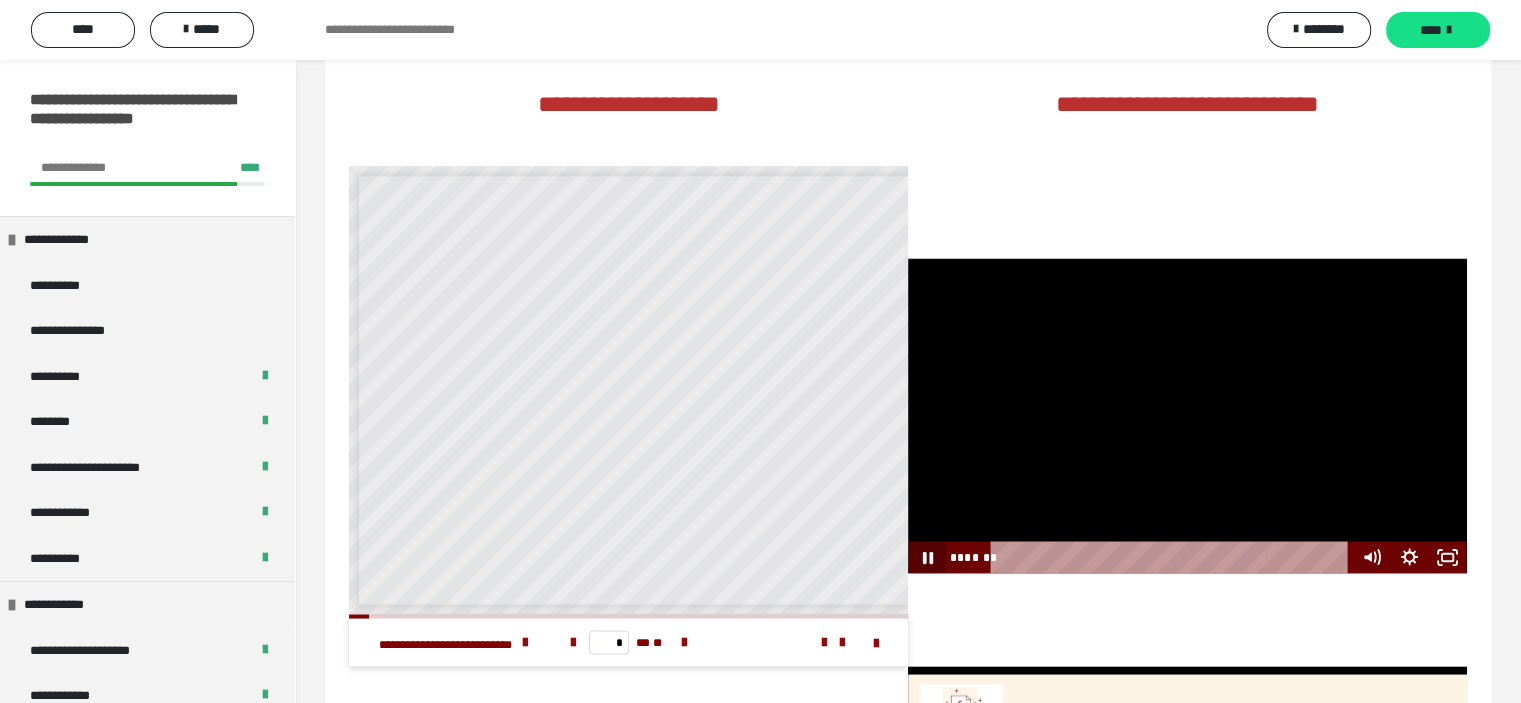 click 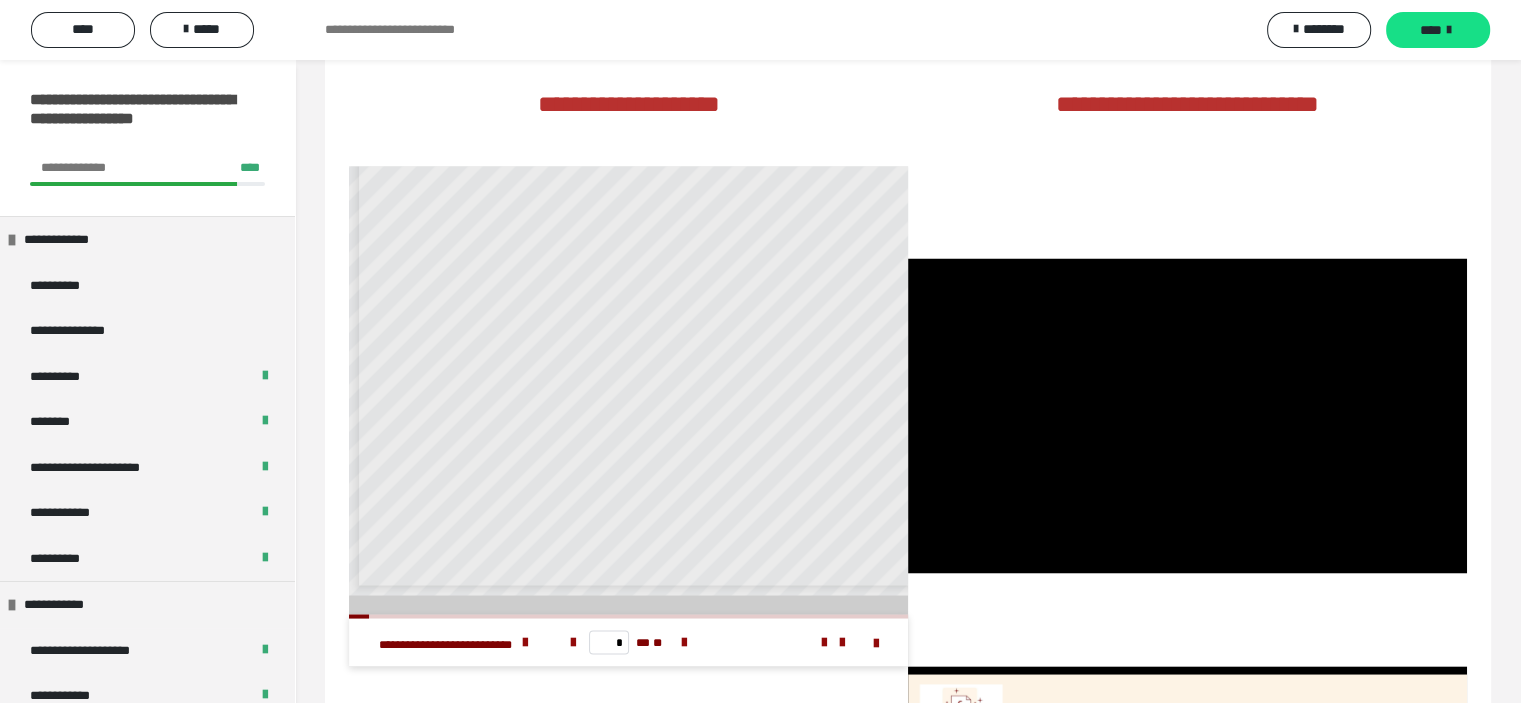 scroll, scrollTop: 33, scrollLeft: 0, axis: vertical 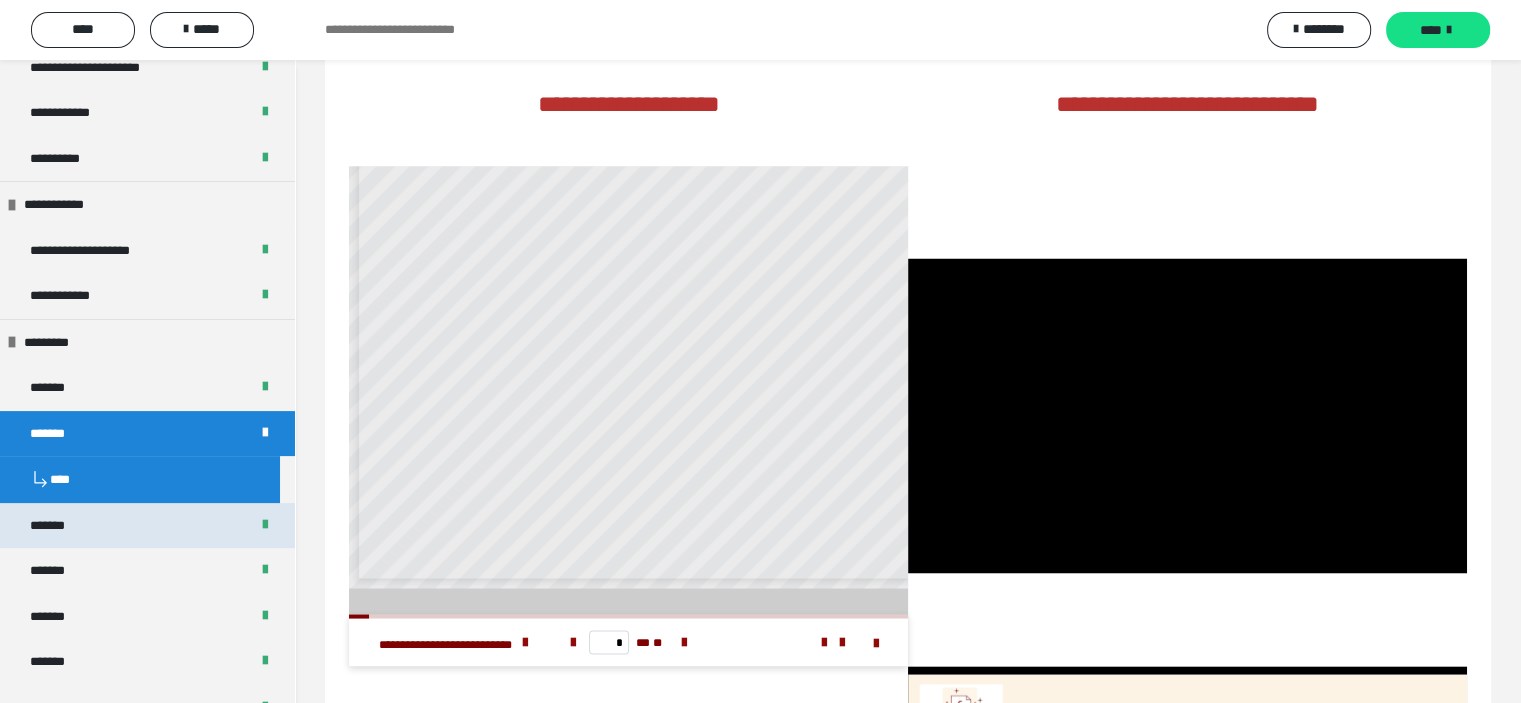 click on "*******" at bounding box center [58, 526] 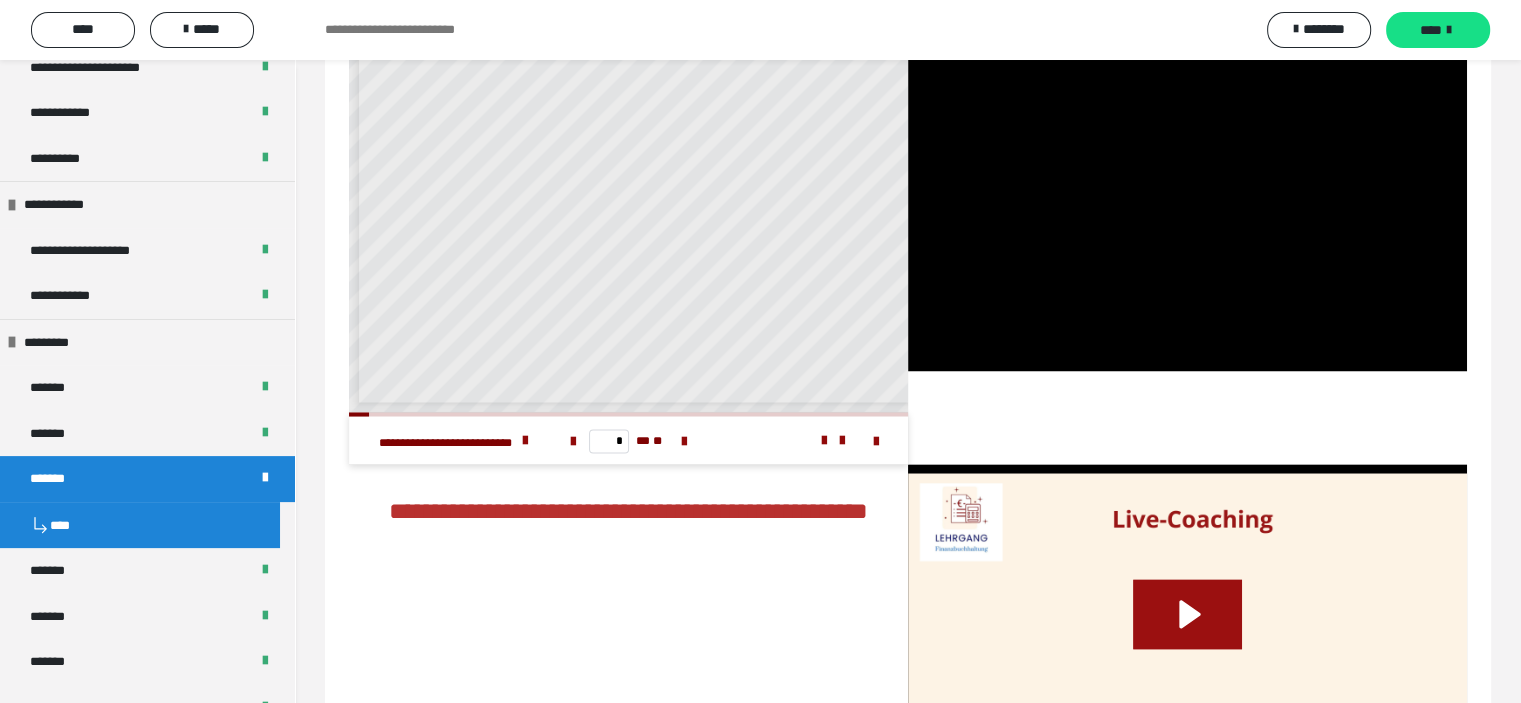 scroll, scrollTop: 3299, scrollLeft: 0, axis: vertical 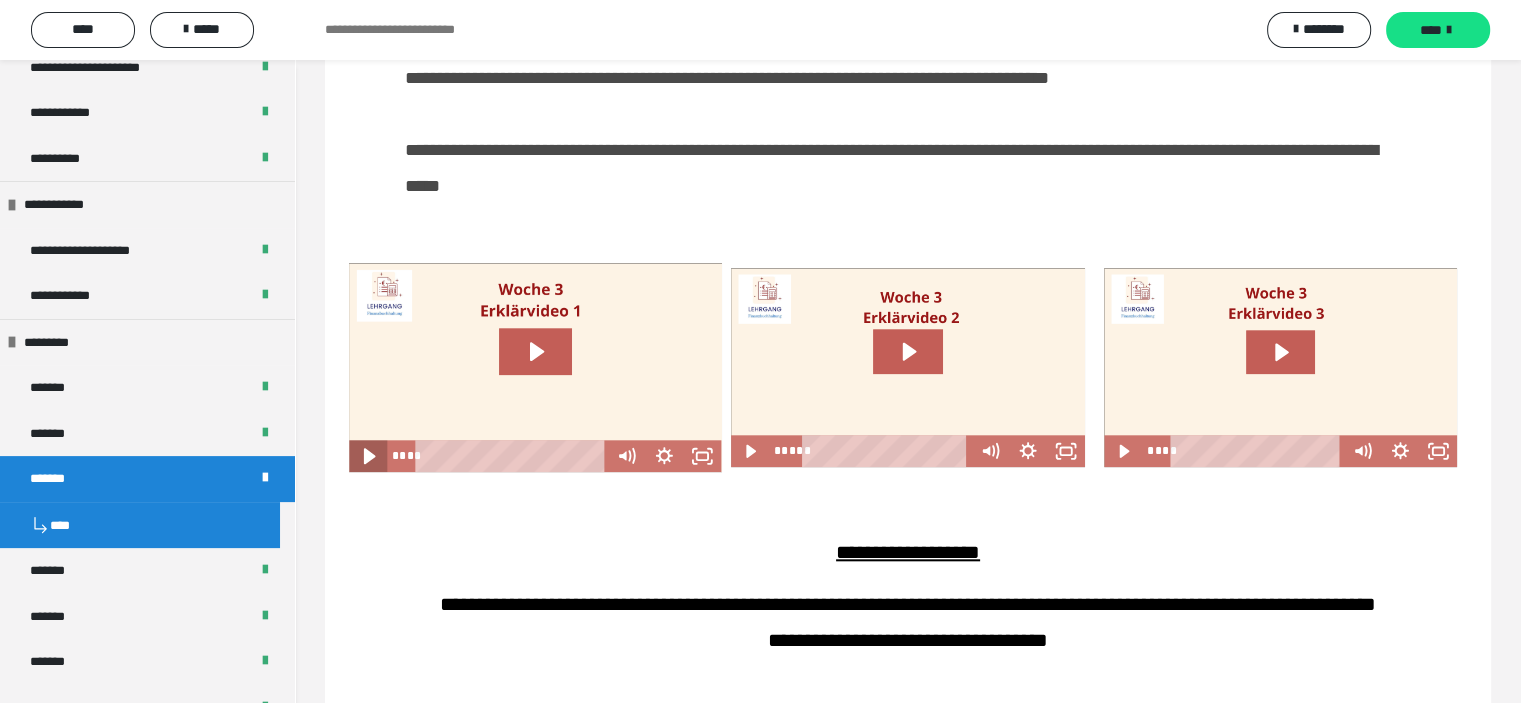 click 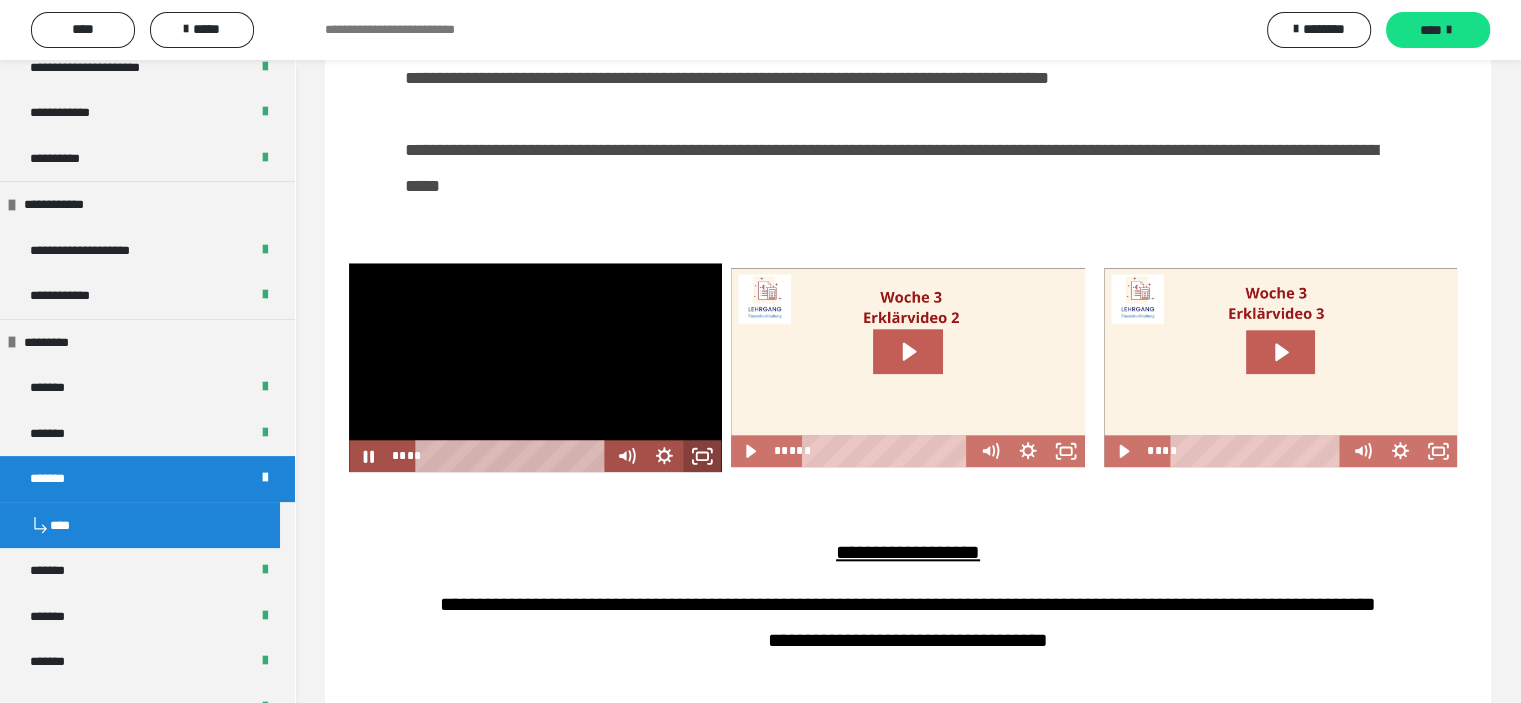 drag, startPoint x: 701, startPoint y: 495, endPoint x: 701, endPoint y: 616, distance: 121 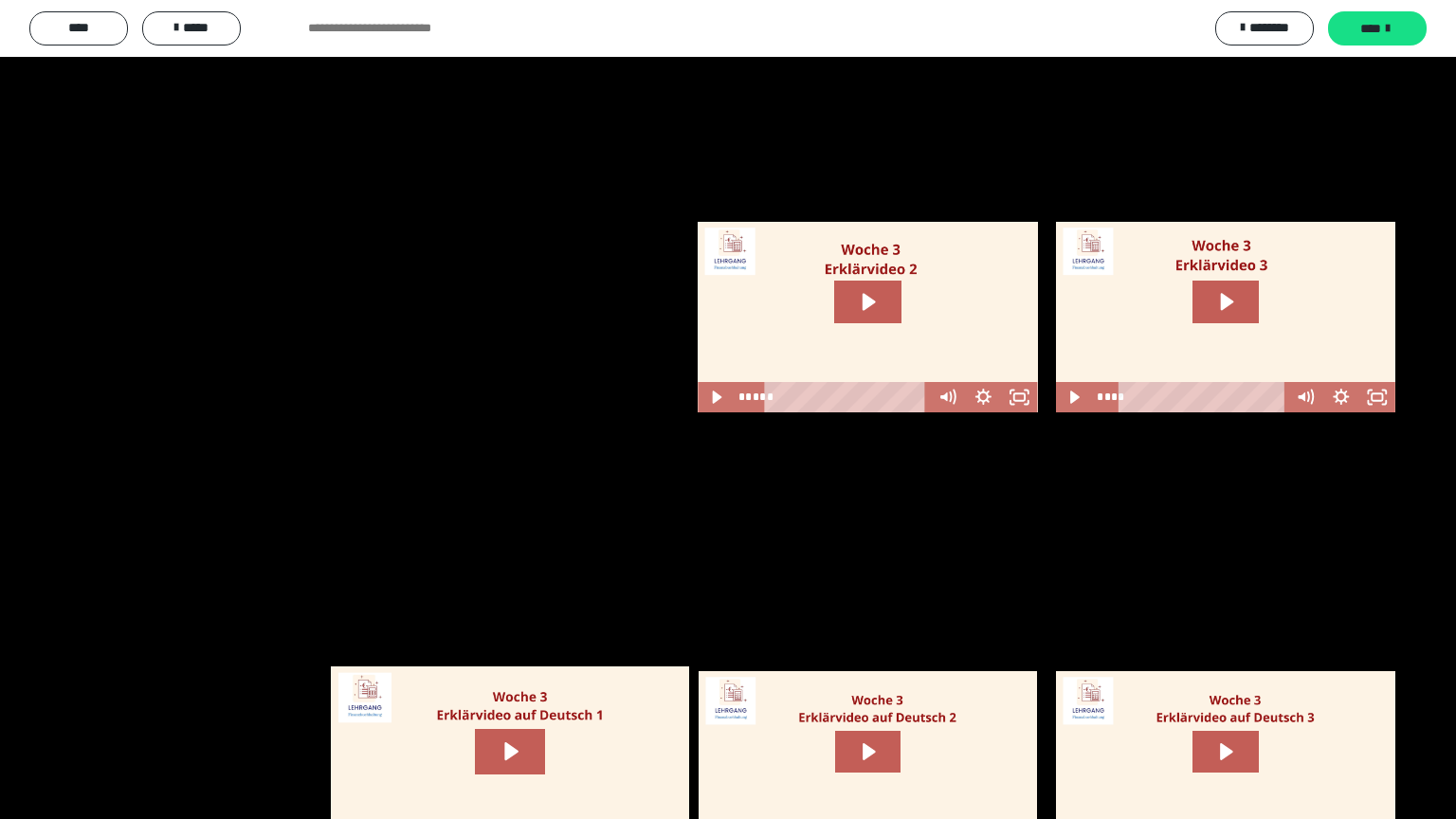 click at bounding box center (728, 410) 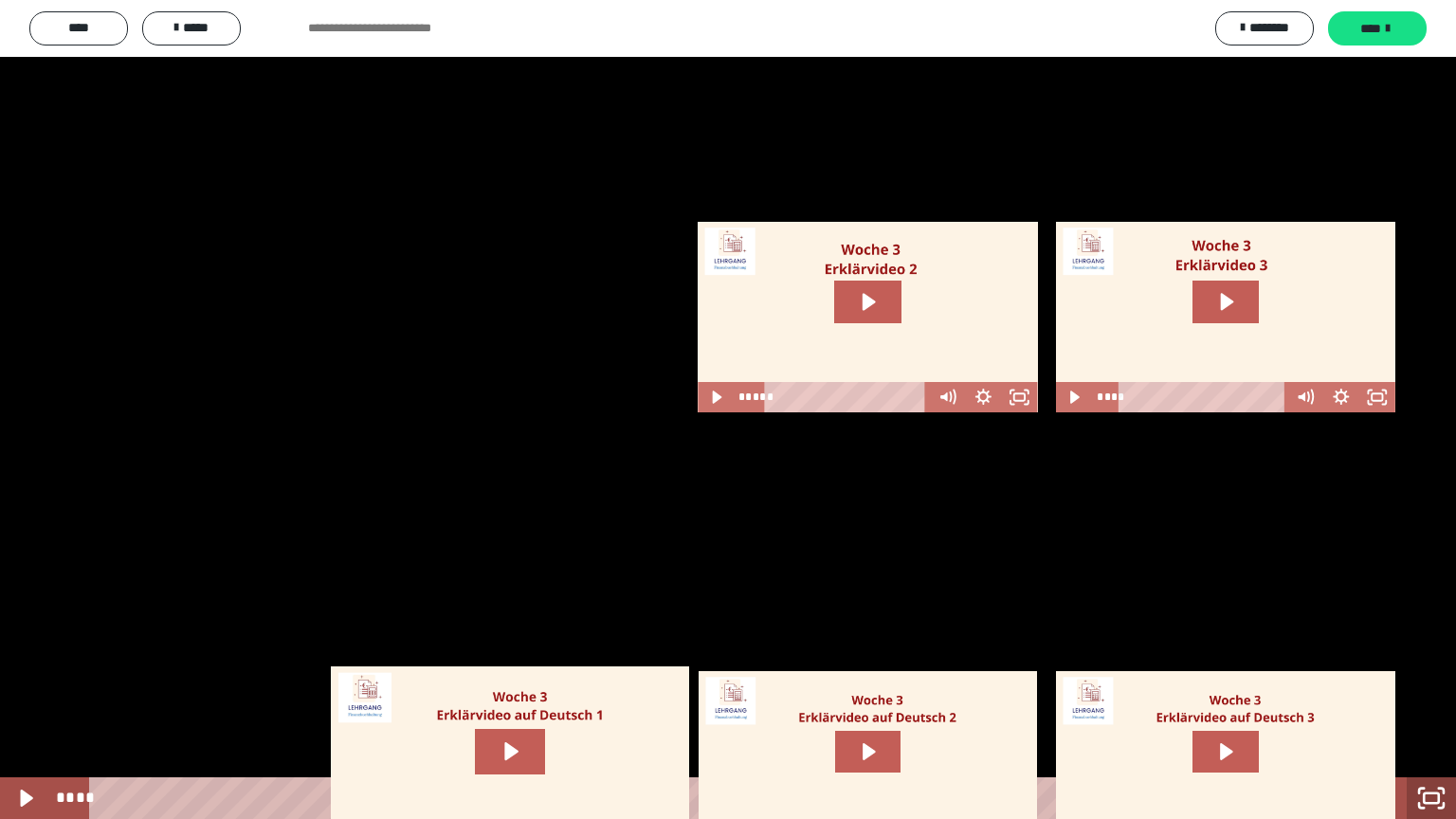 click 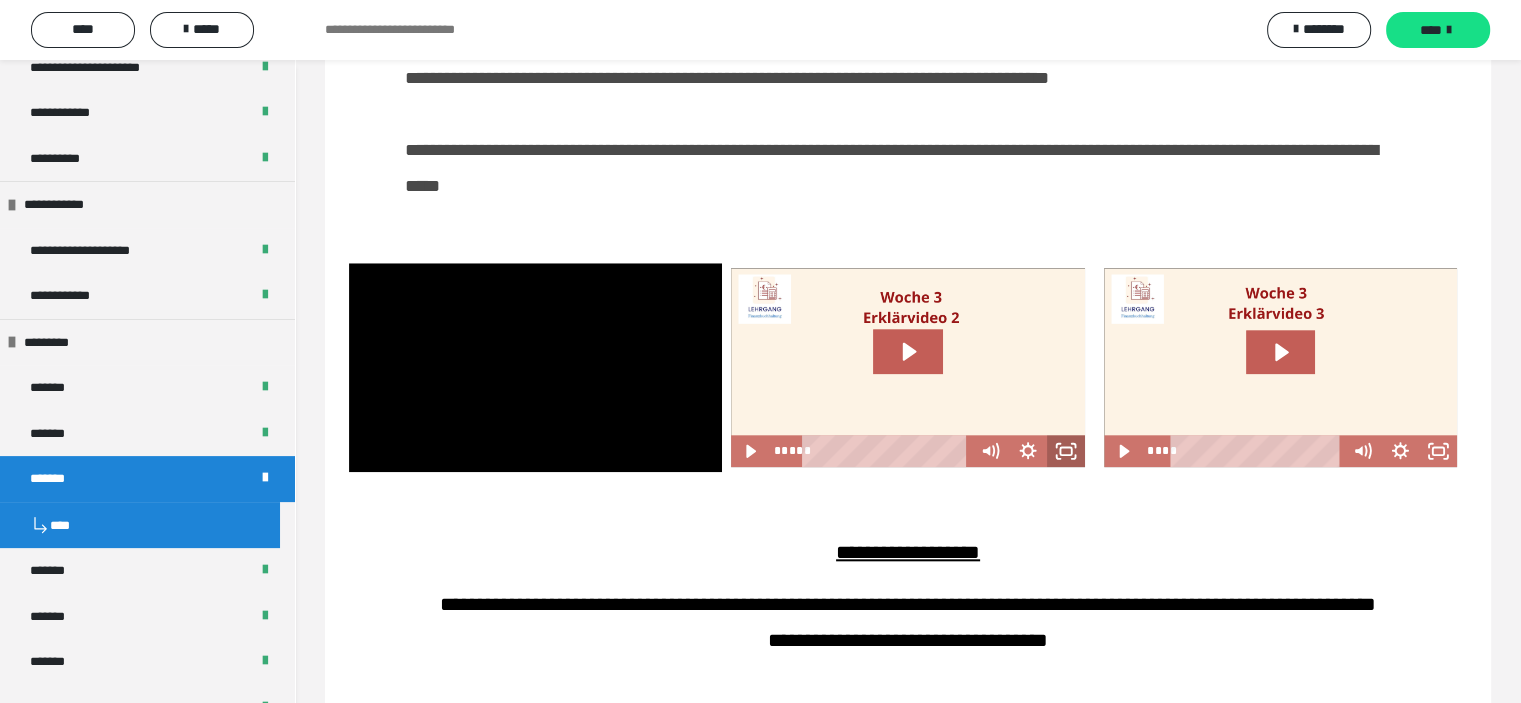 drag, startPoint x: 1066, startPoint y: 487, endPoint x: 1066, endPoint y: 608, distance: 121 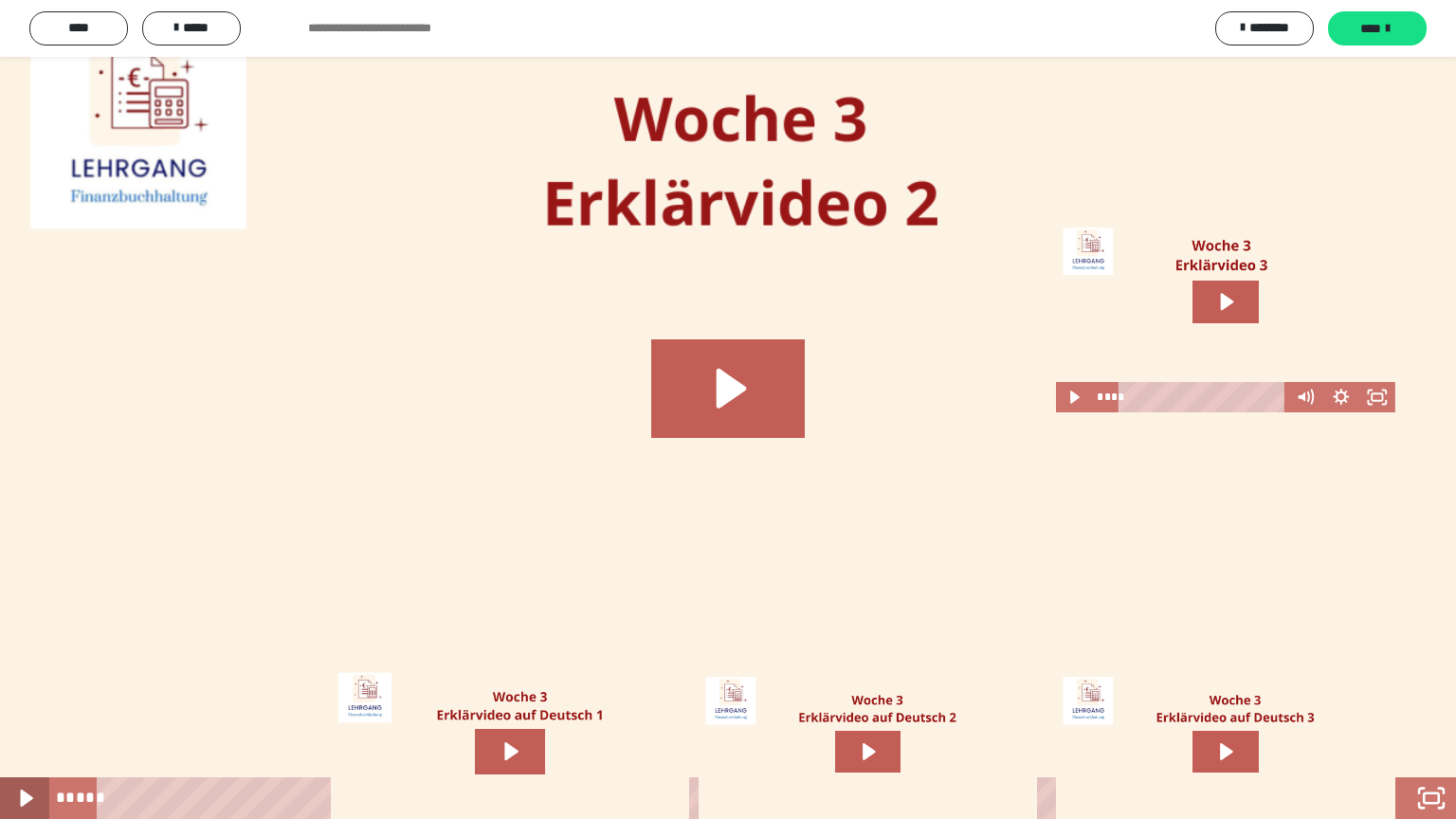 click 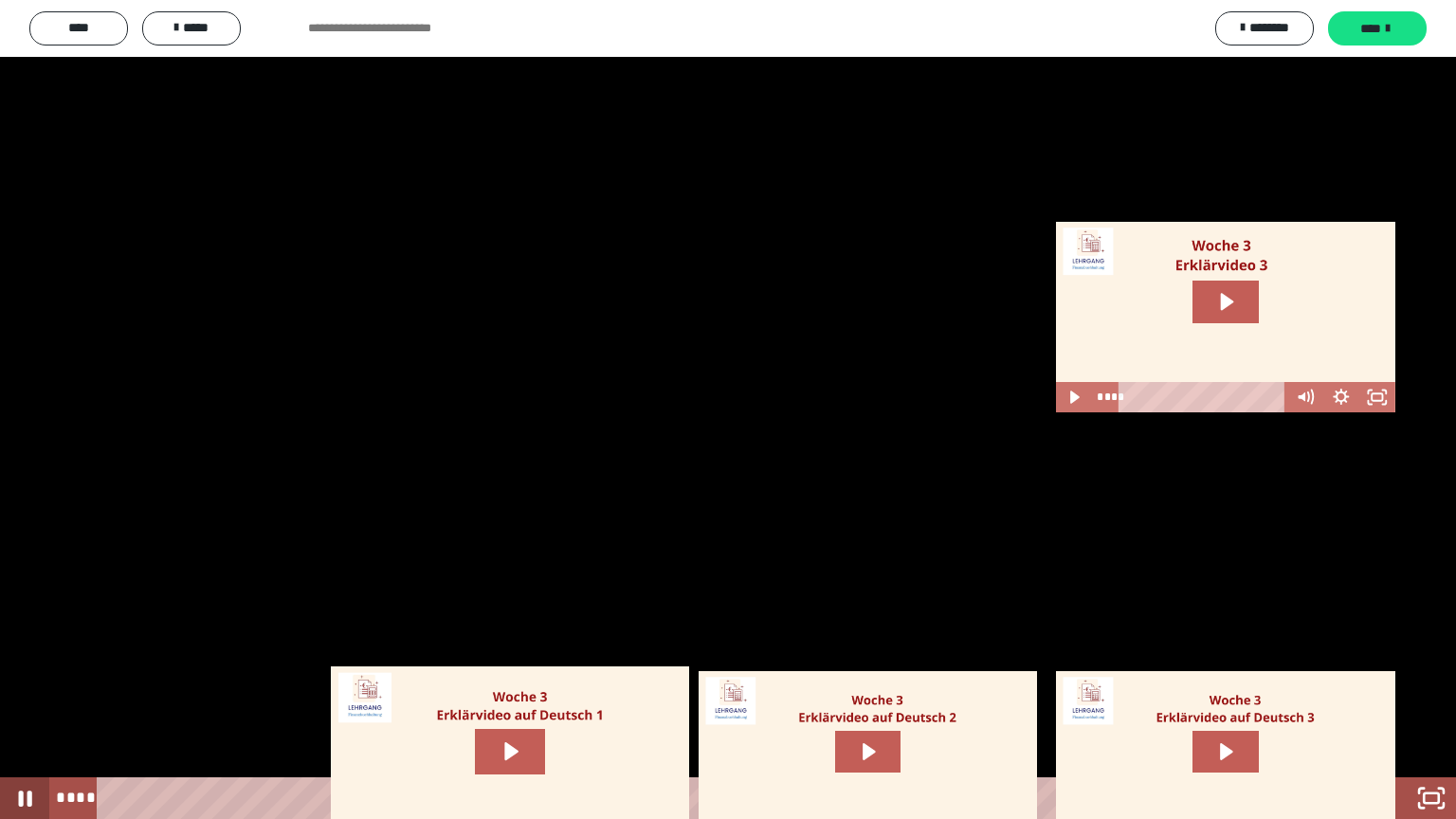 click 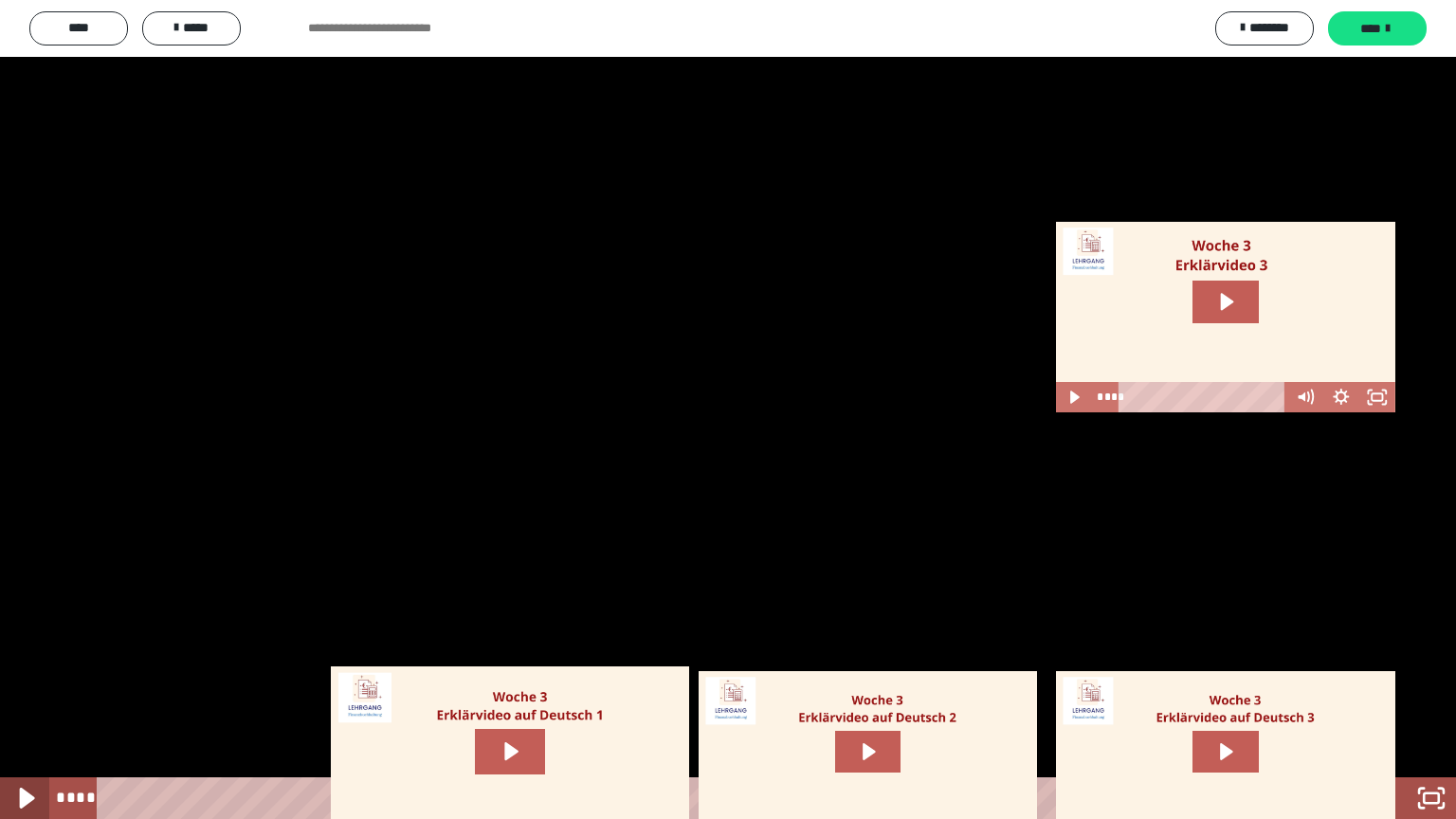 click 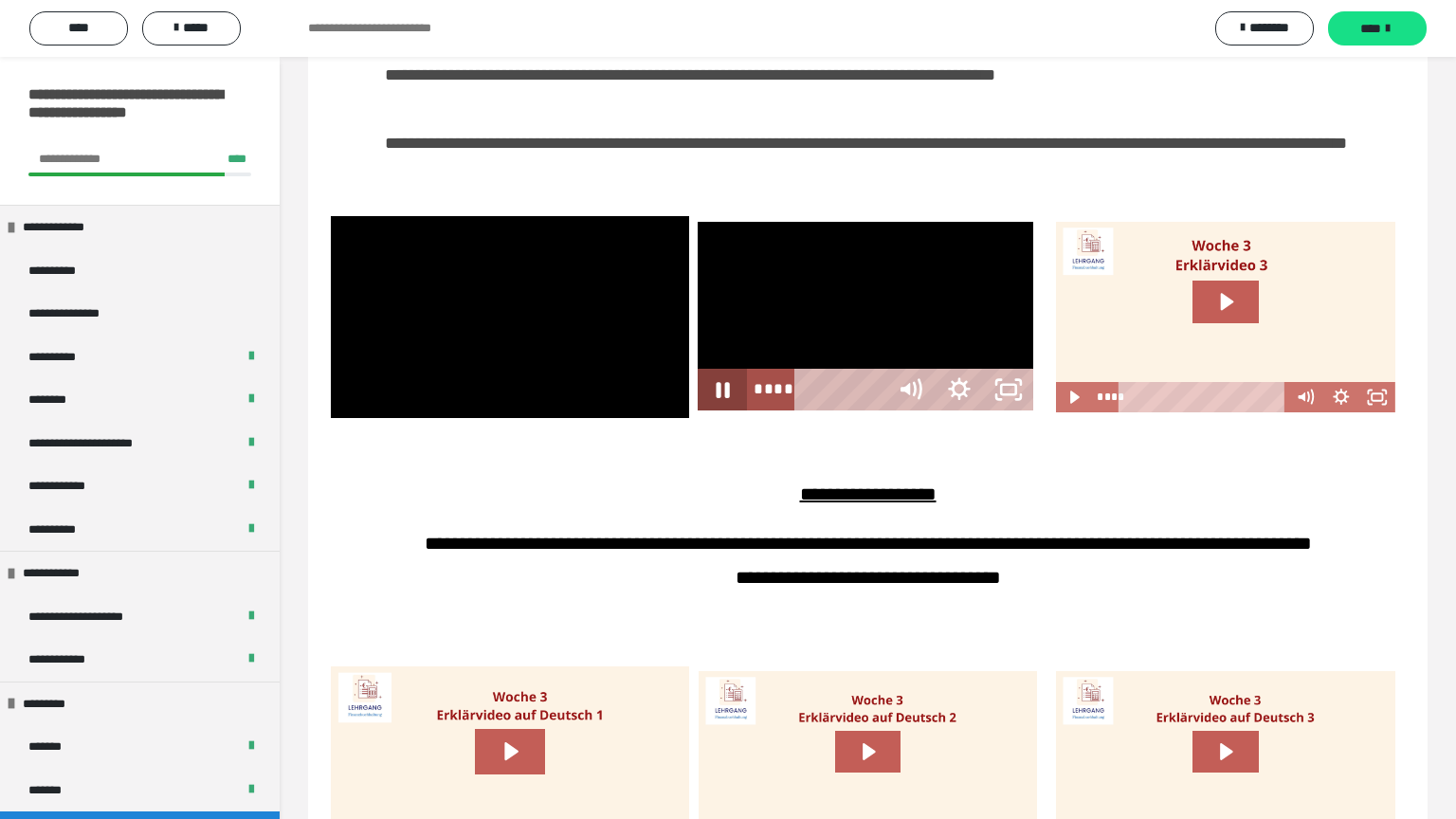 scroll, scrollTop: 1800, scrollLeft: 0, axis: vertical 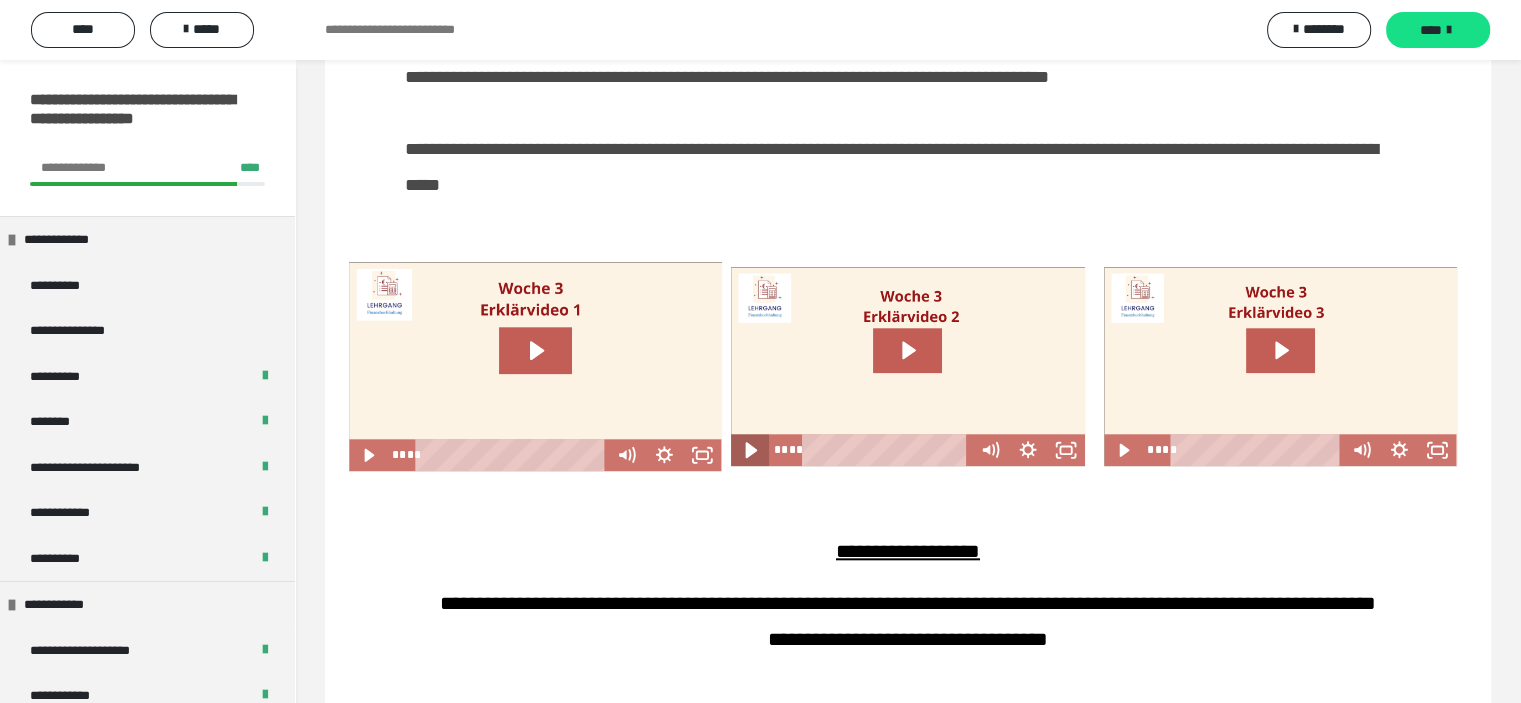 click 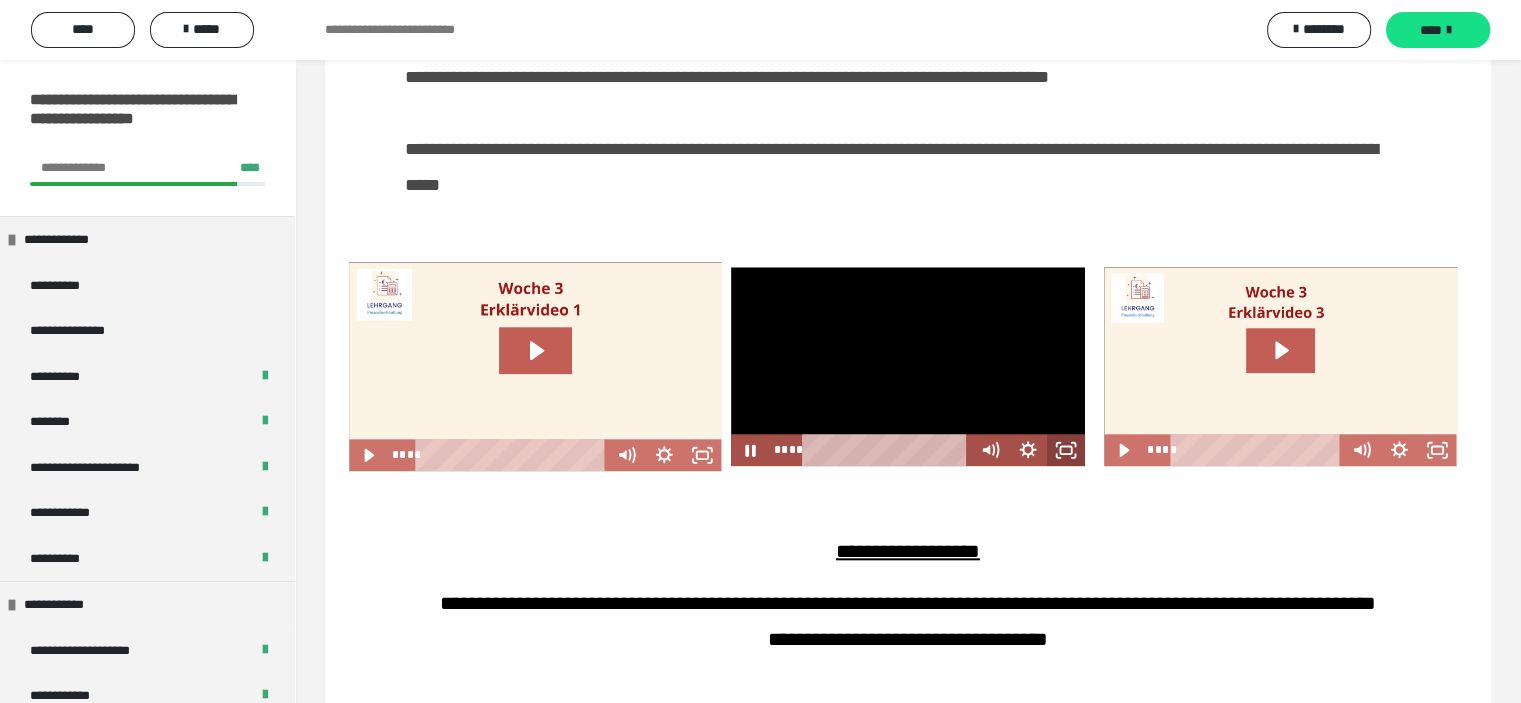 click 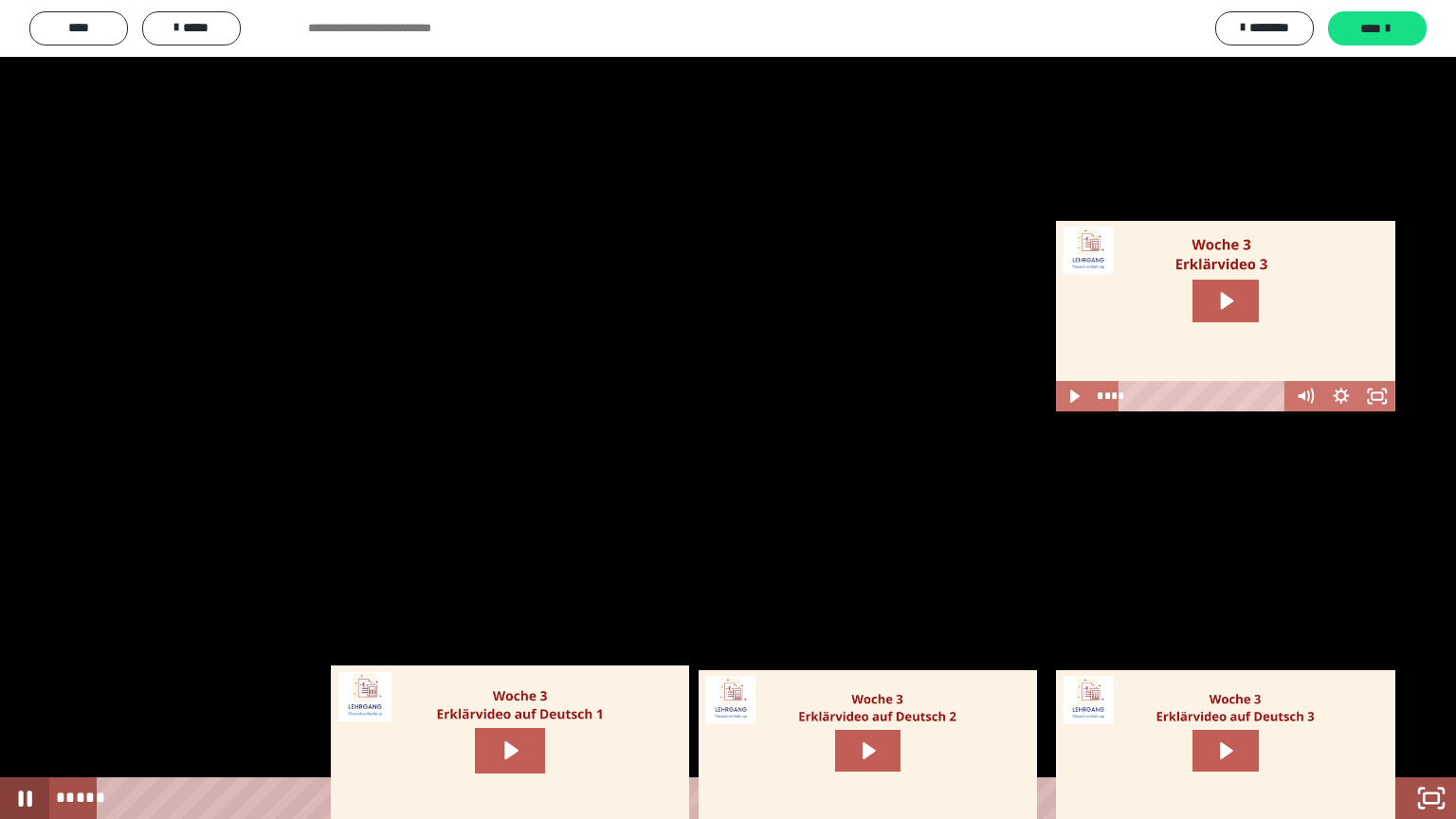click 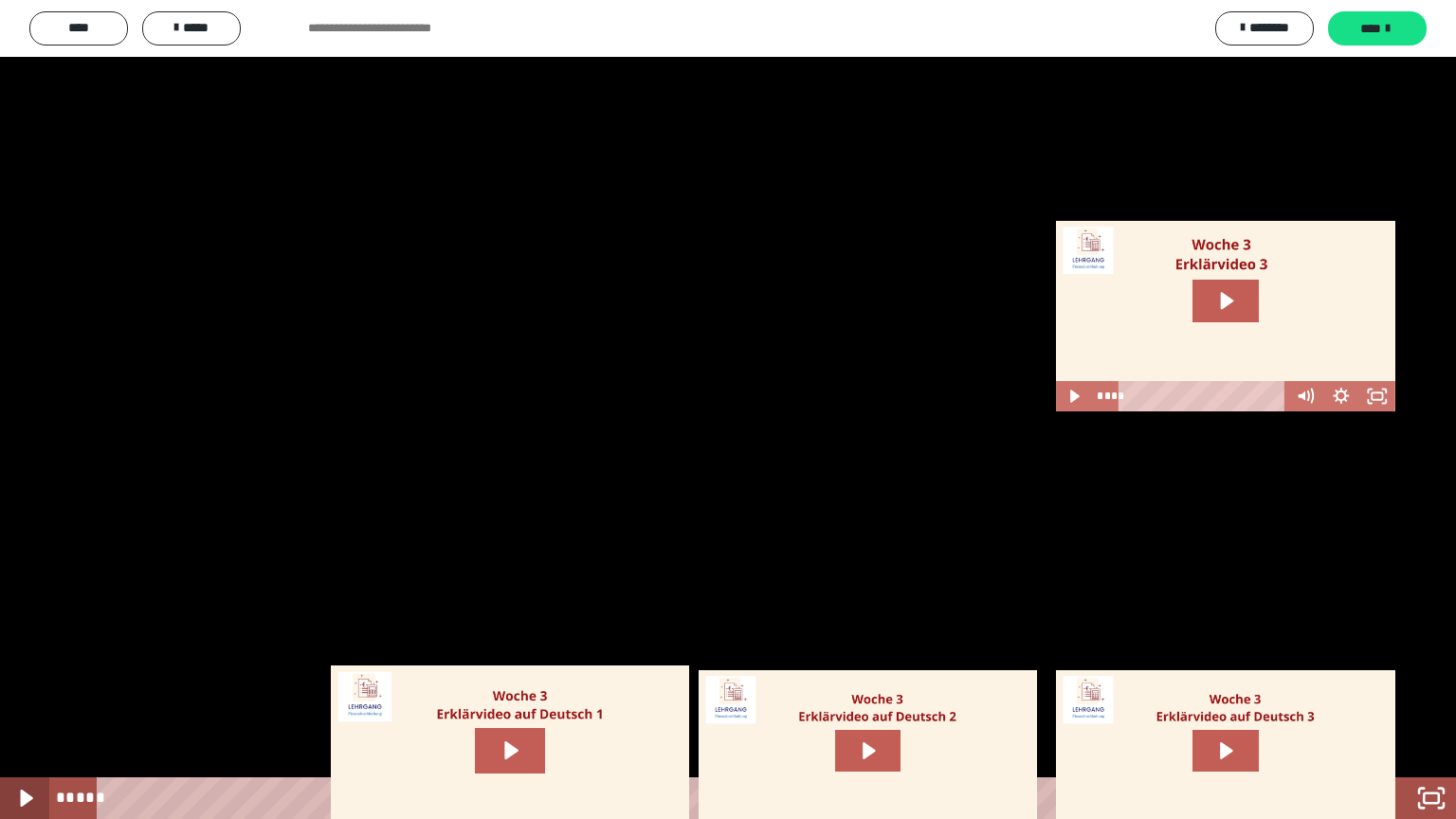 click 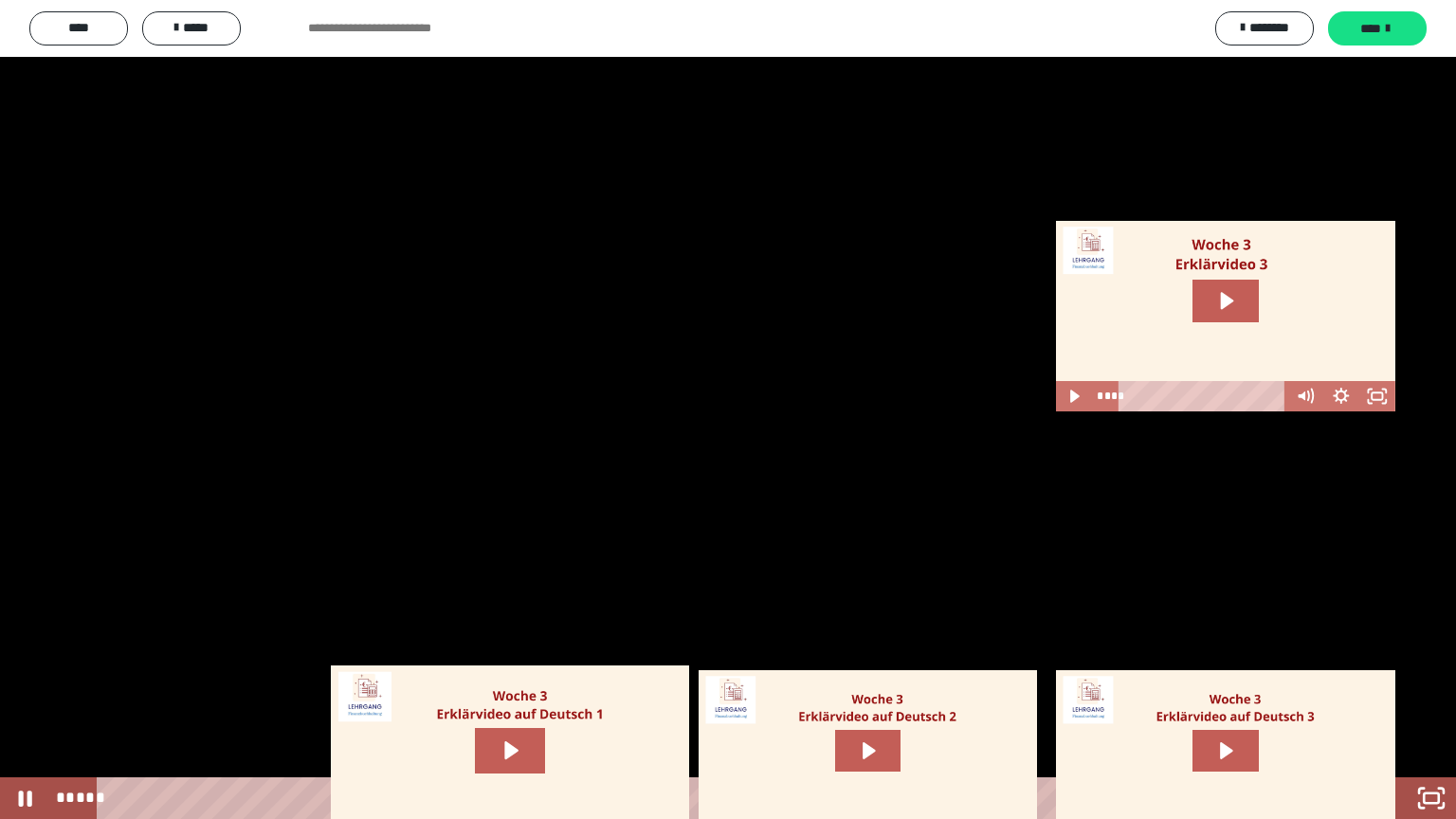 click on "*****" at bounding box center (705, 798) 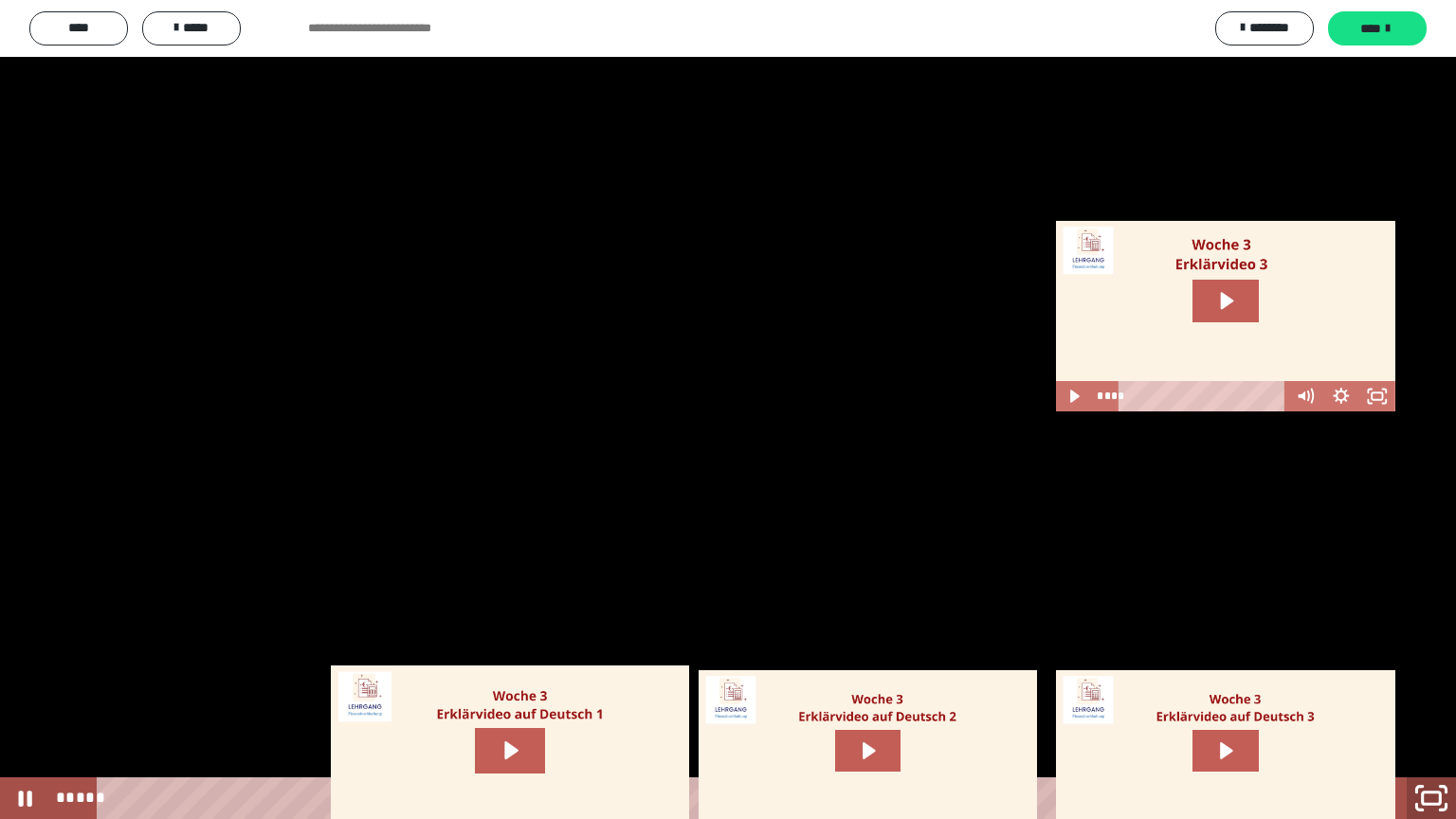 click 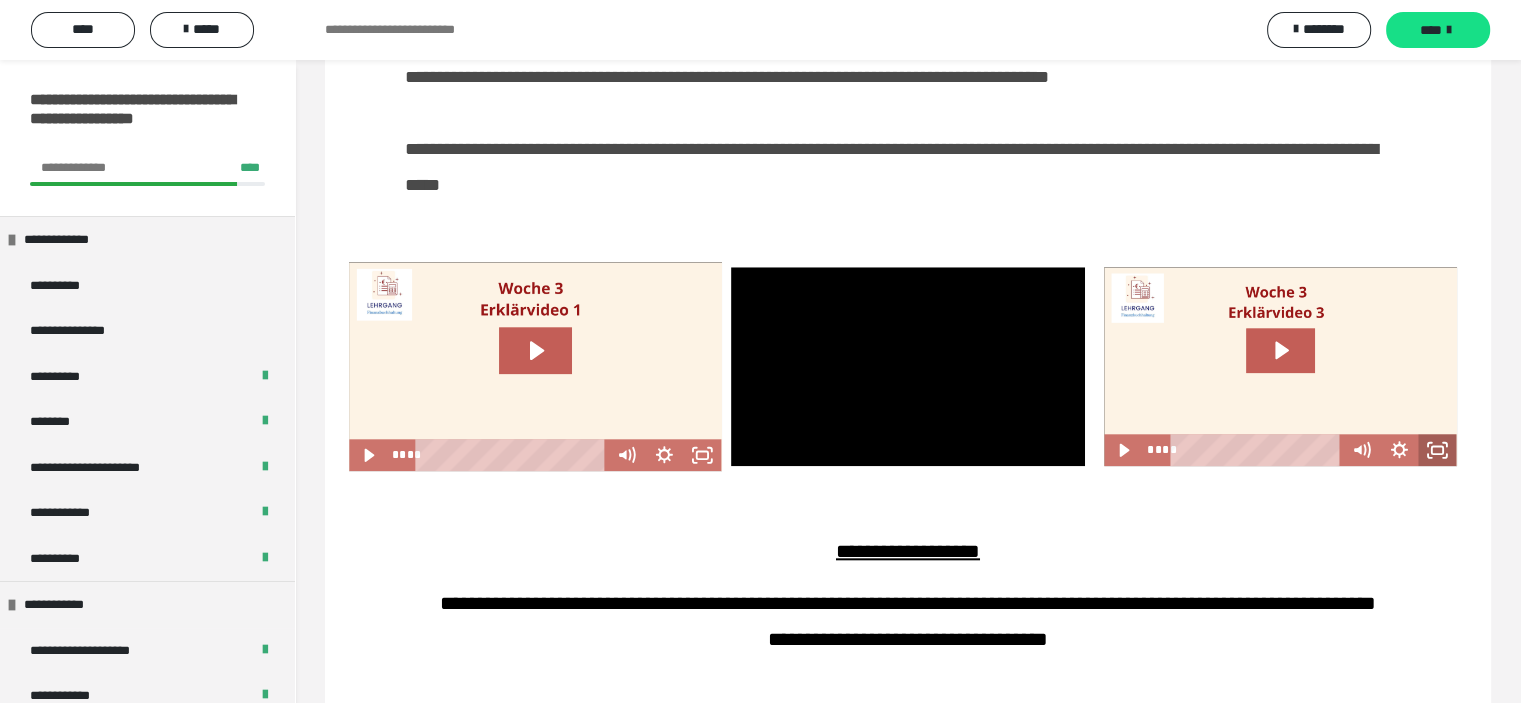 click 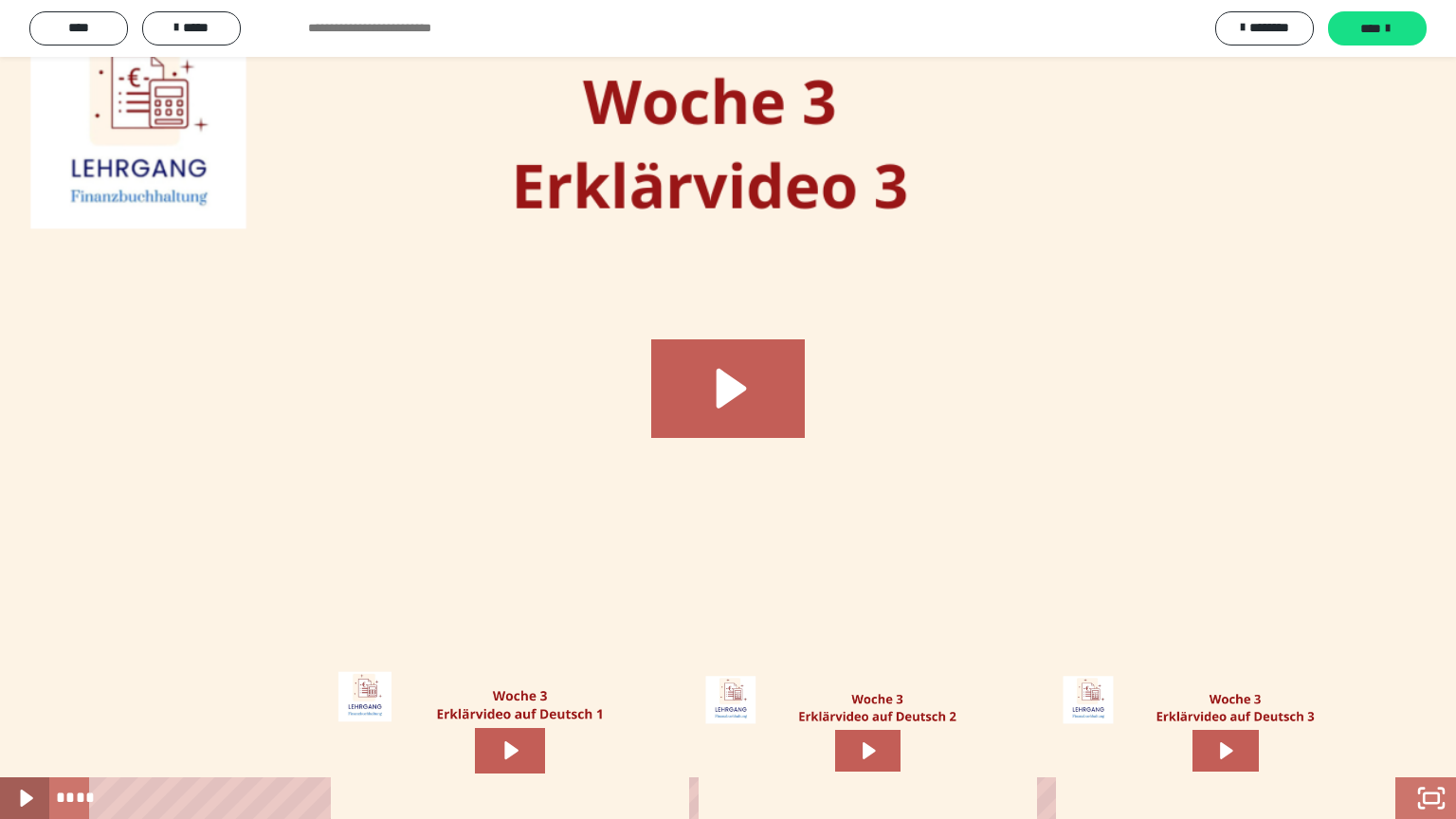 click 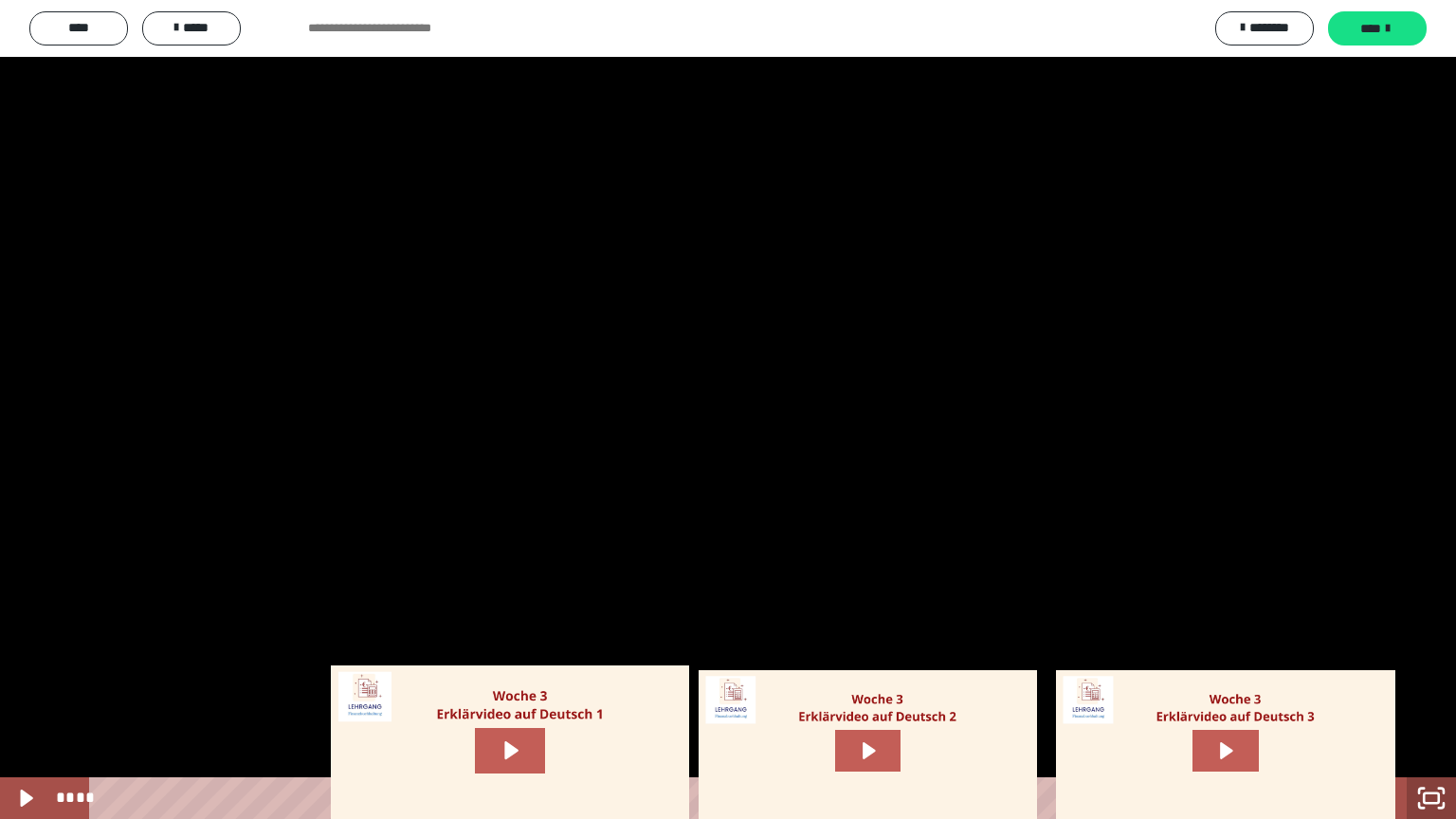 click 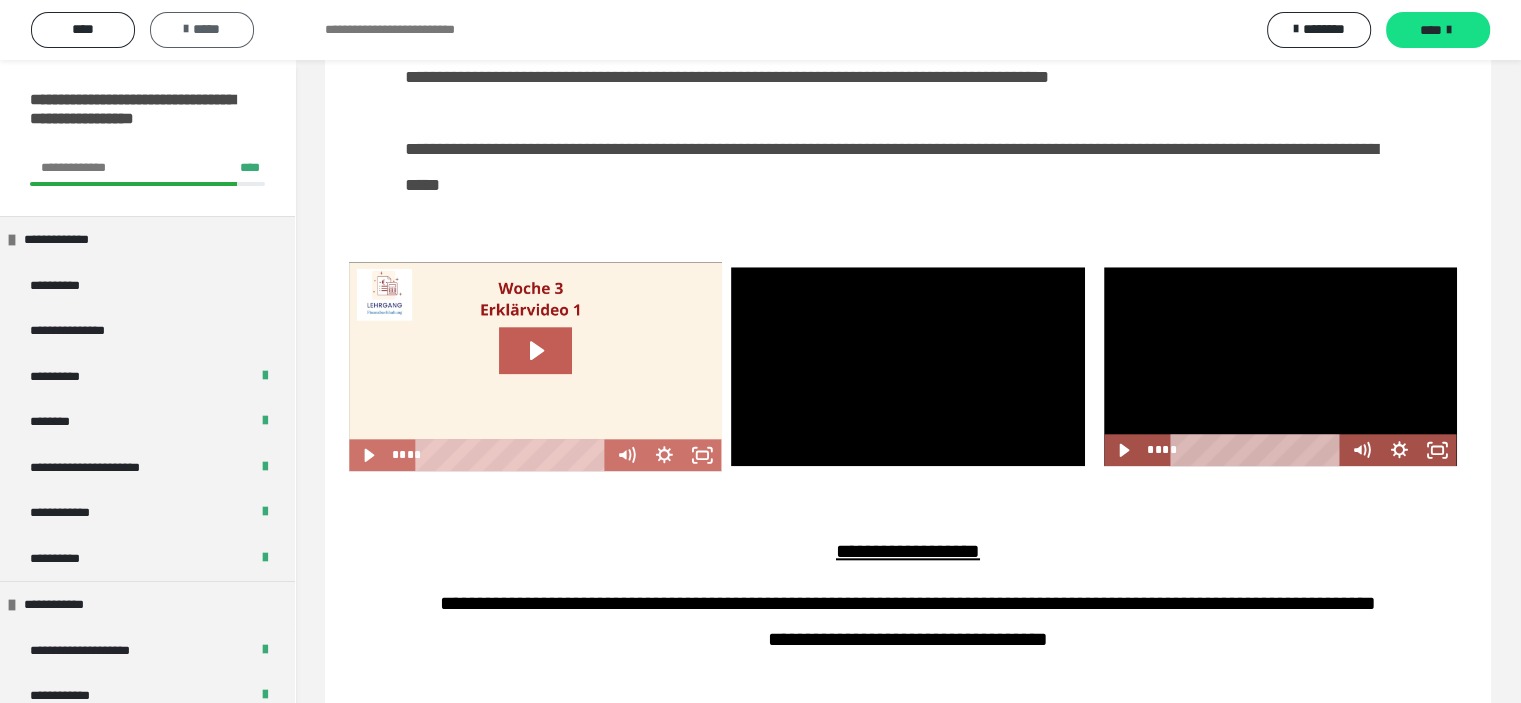 click on "*****" at bounding box center [202, 29] 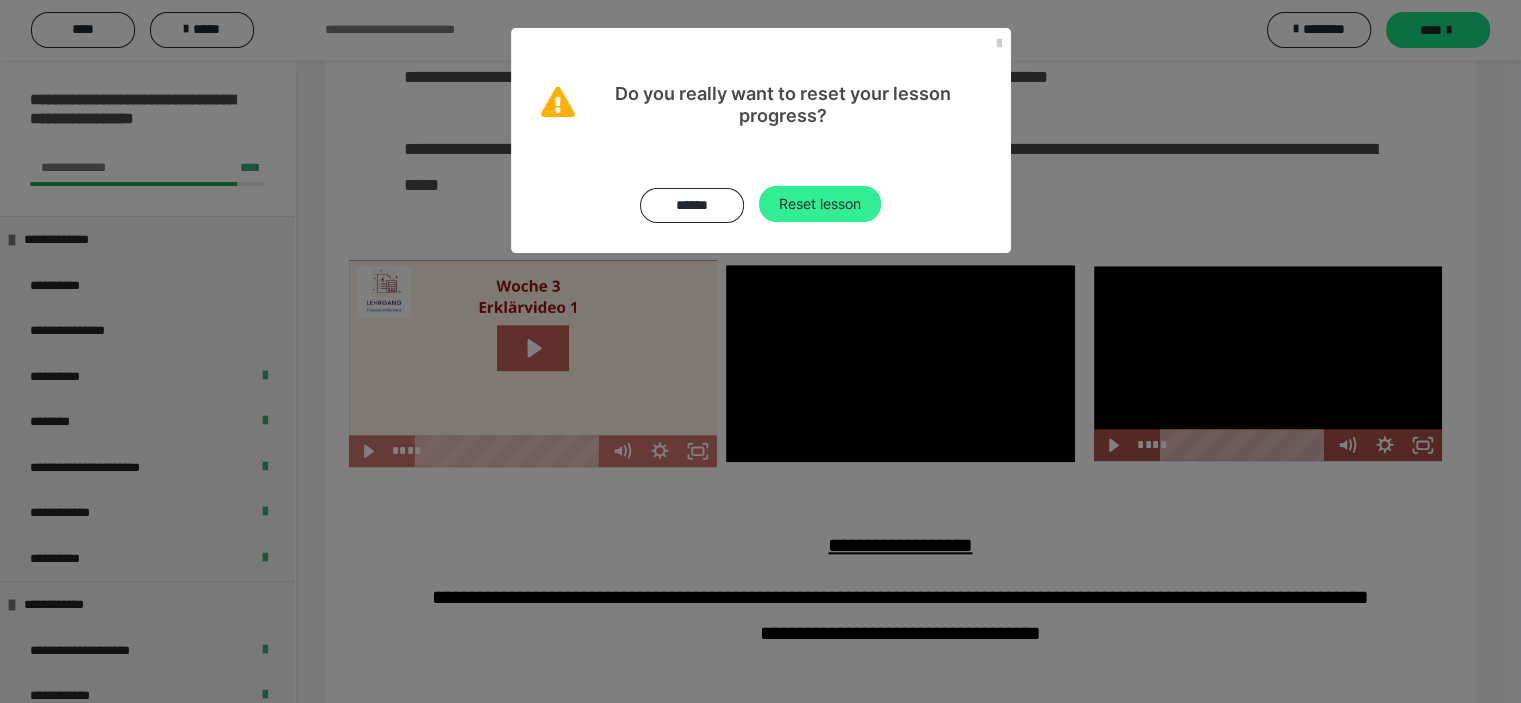click on "Reset lesson" at bounding box center (820, 204) 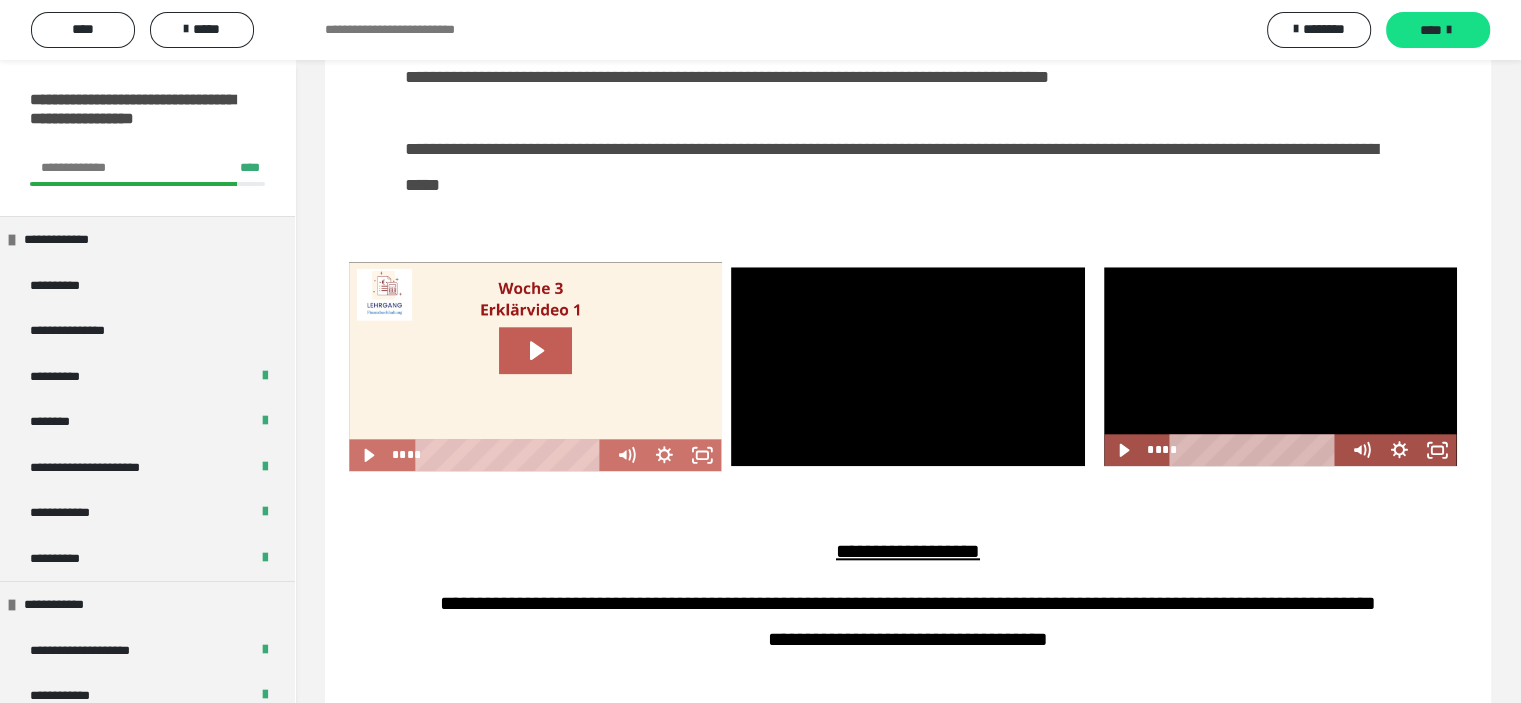 scroll, scrollTop: 0, scrollLeft: 0, axis: both 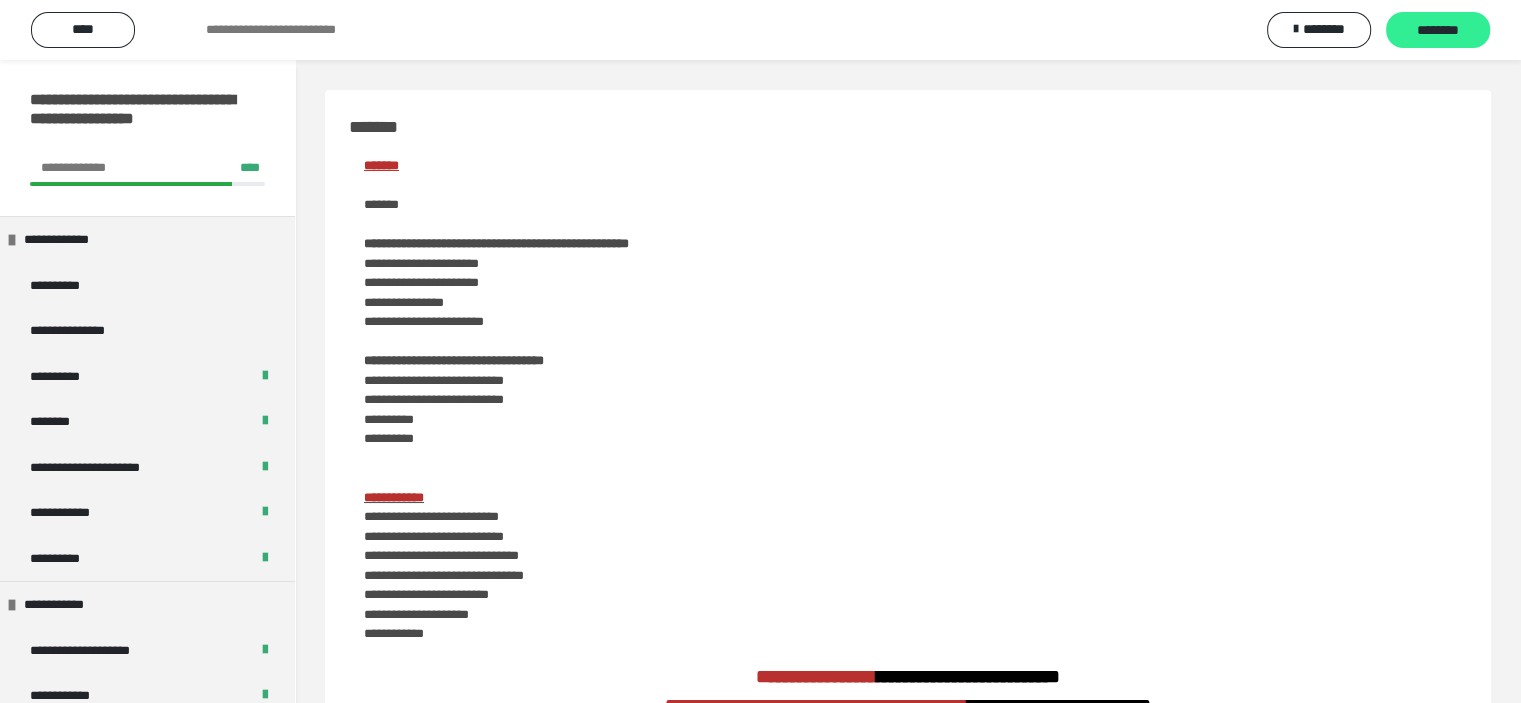 click on "********" at bounding box center (1438, 31) 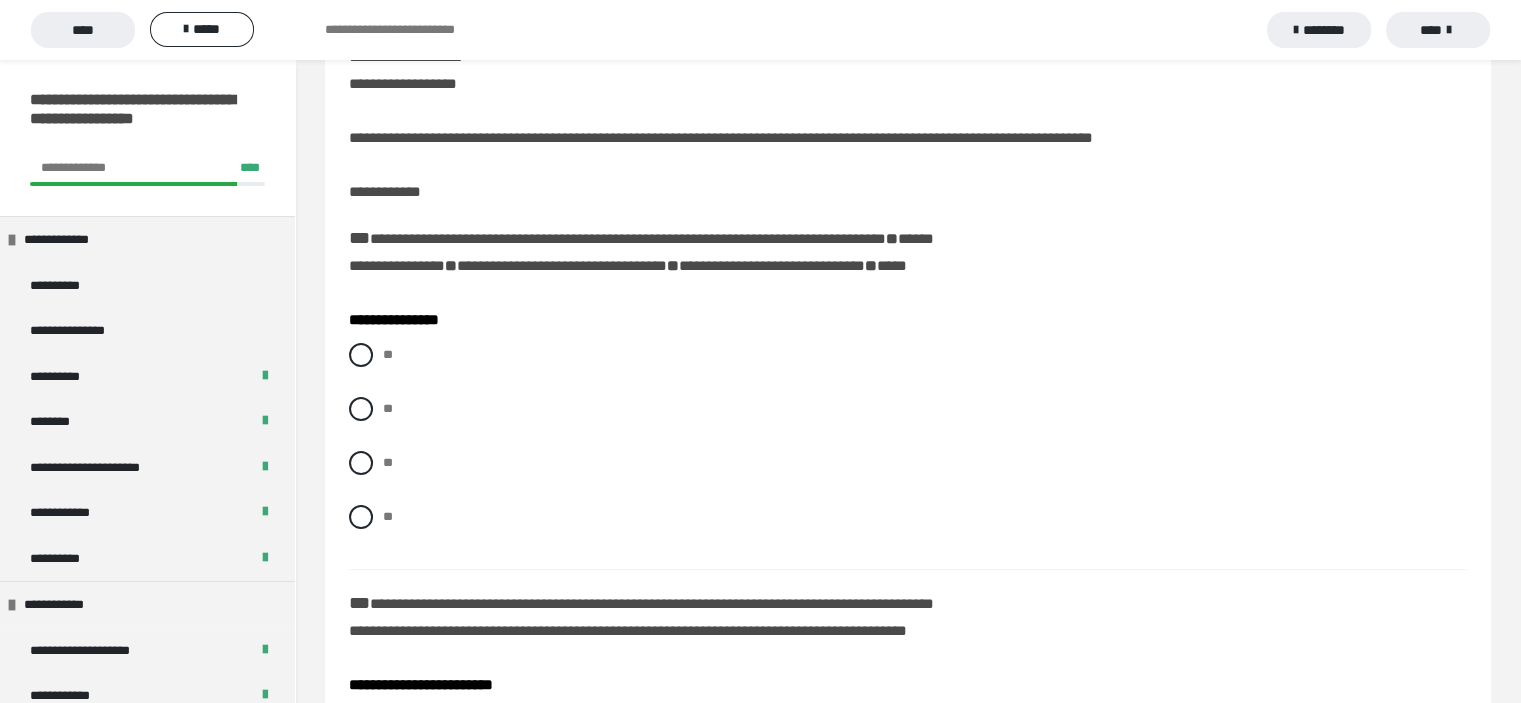 scroll, scrollTop: 100, scrollLeft: 0, axis: vertical 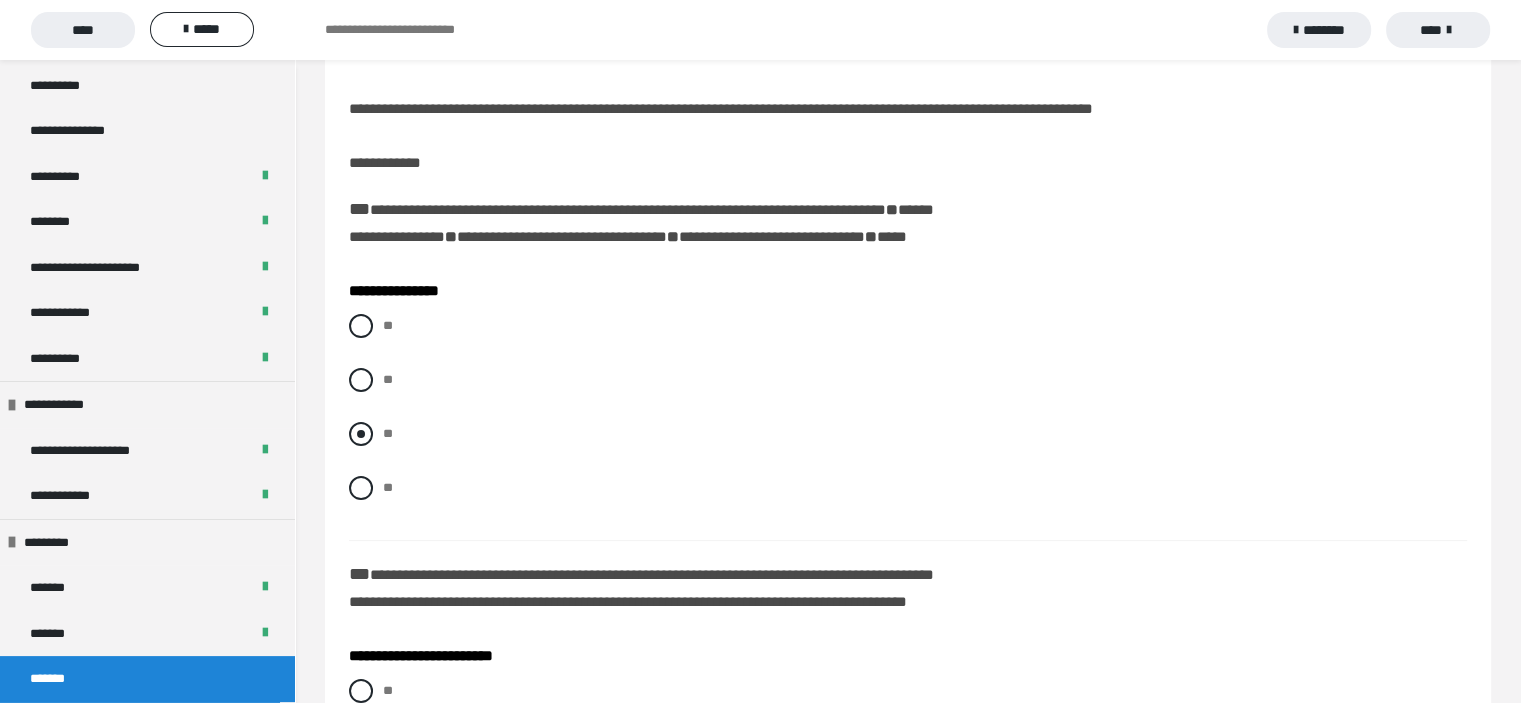 click at bounding box center [361, 434] 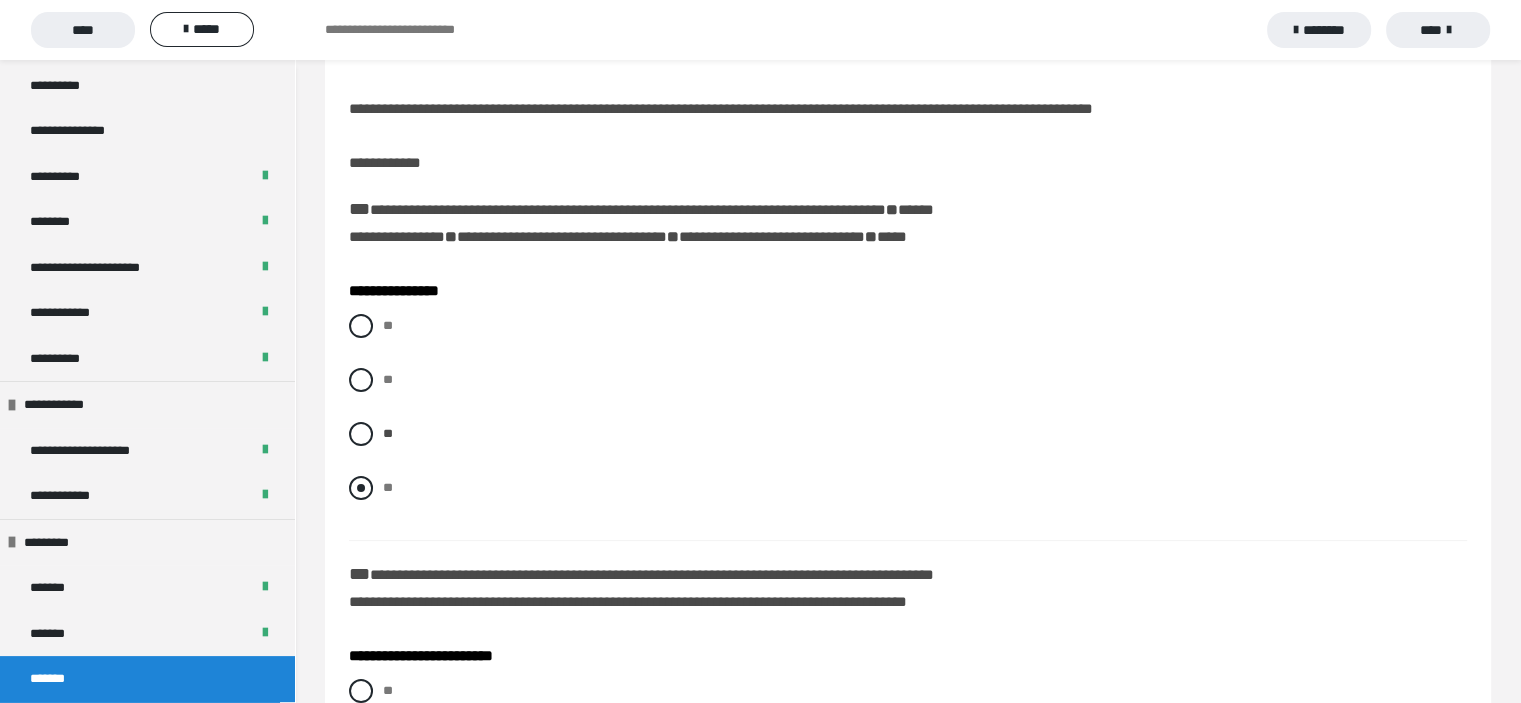 click at bounding box center (361, 488) 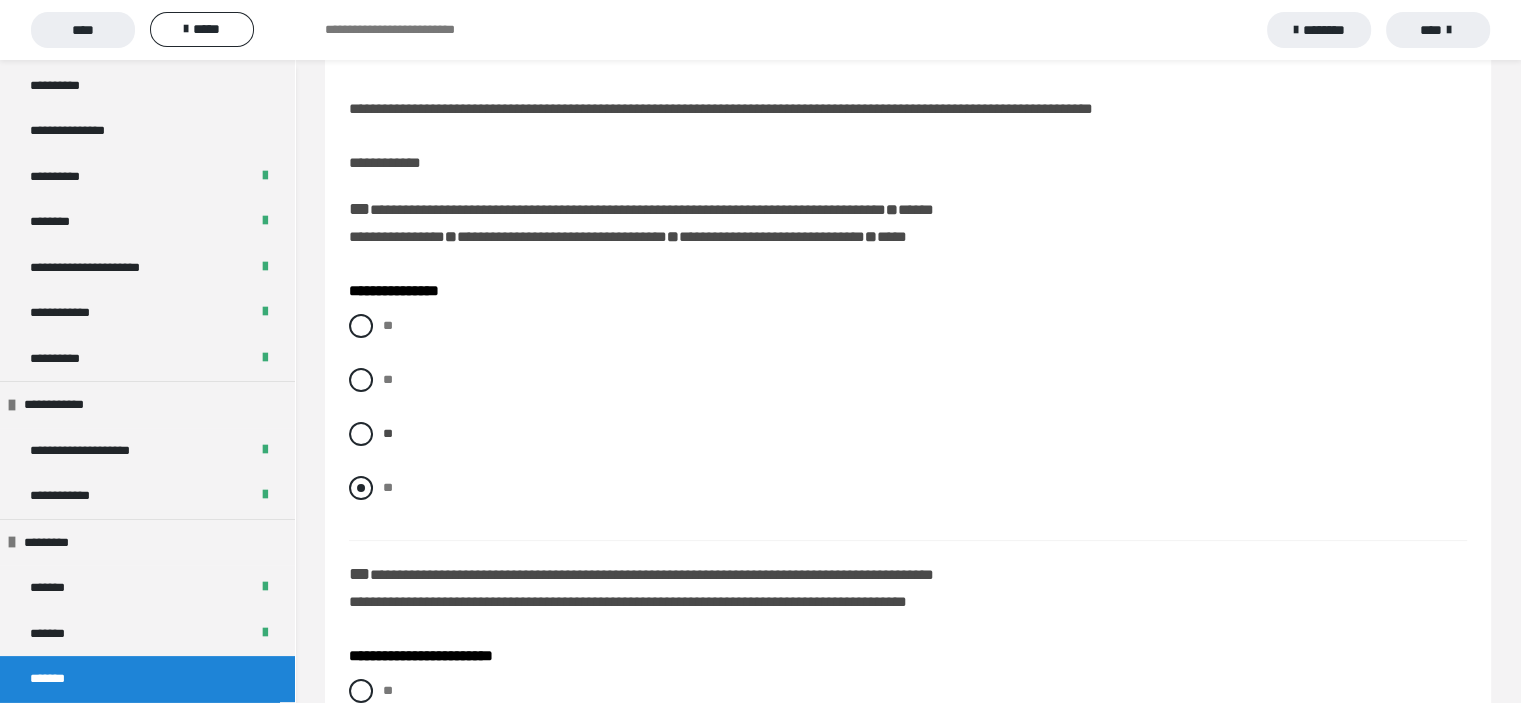 radio on "****" 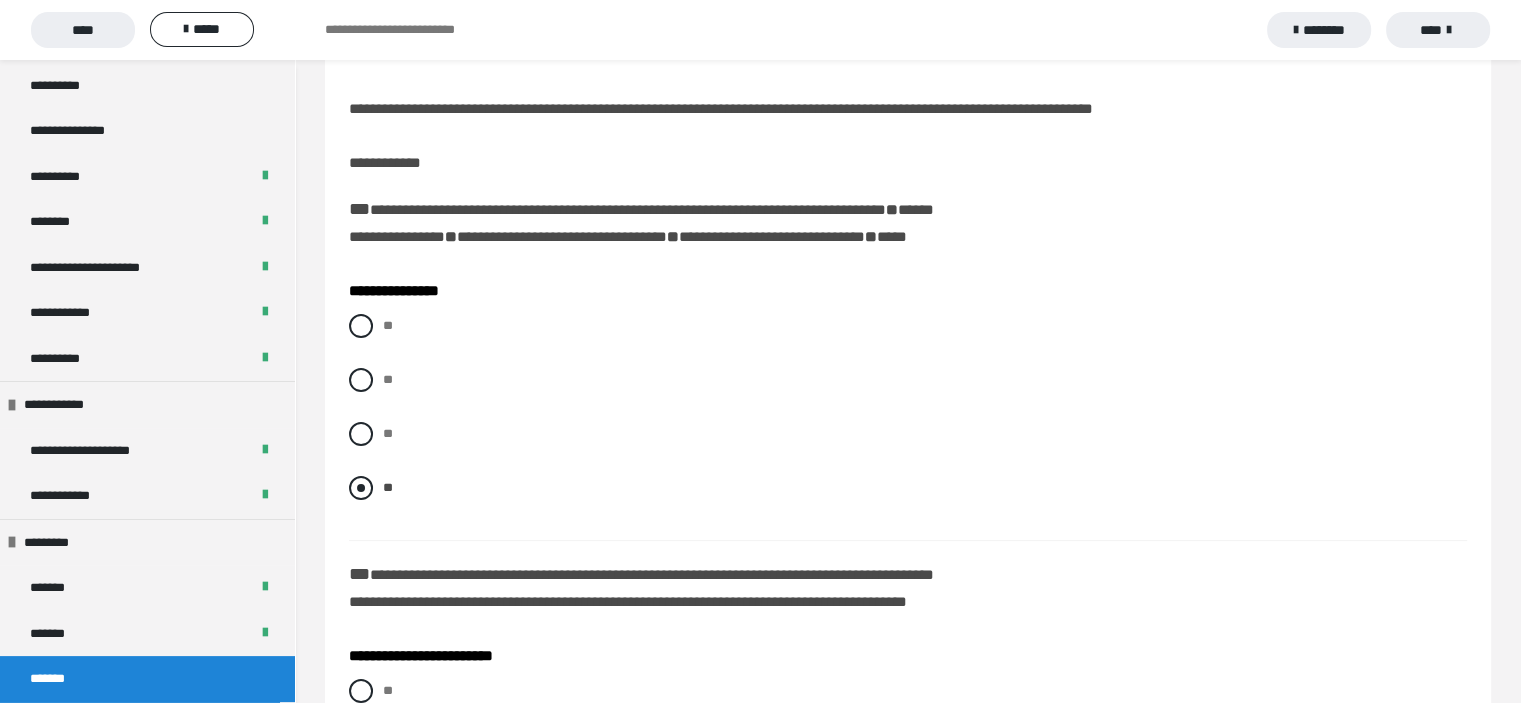 click at bounding box center (361, 488) 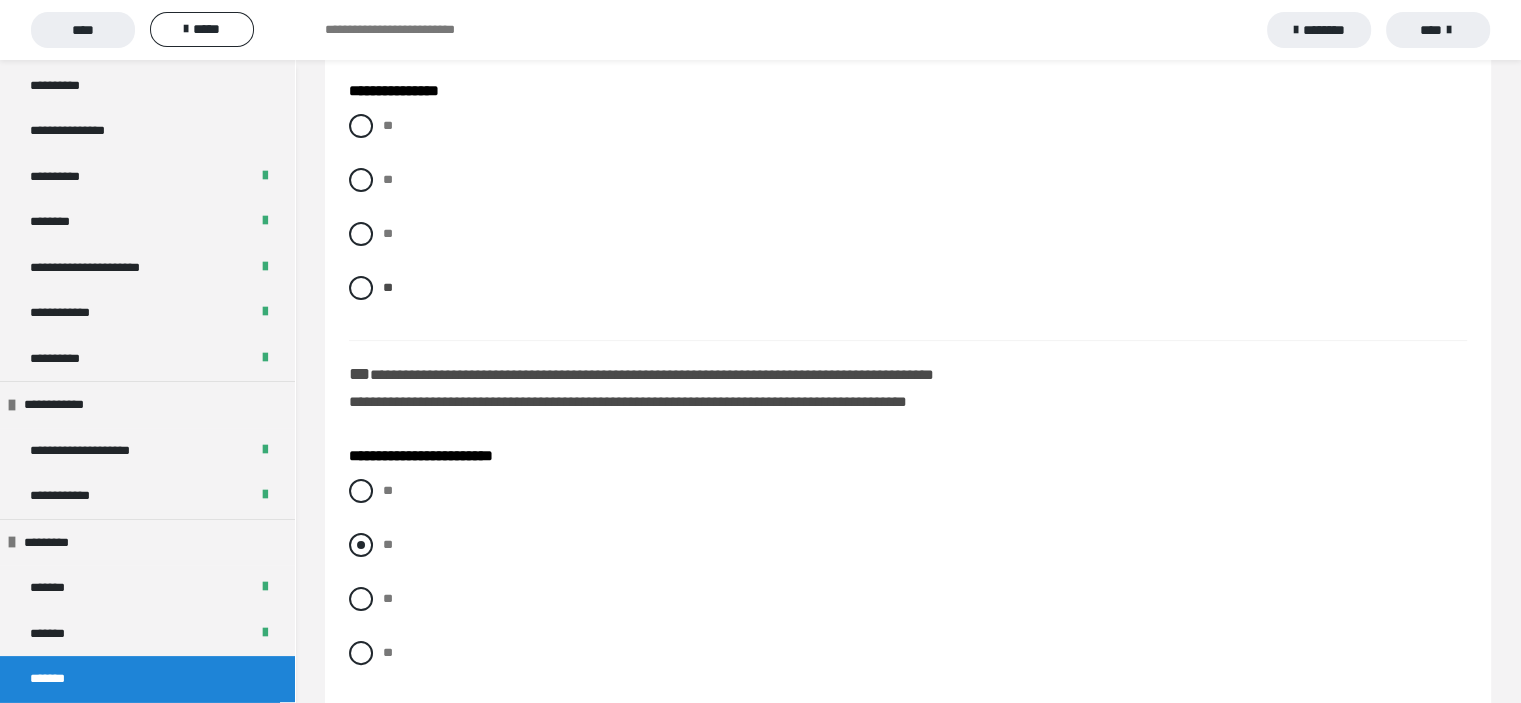 scroll, scrollTop: 400, scrollLeft: 0, axis: vertical 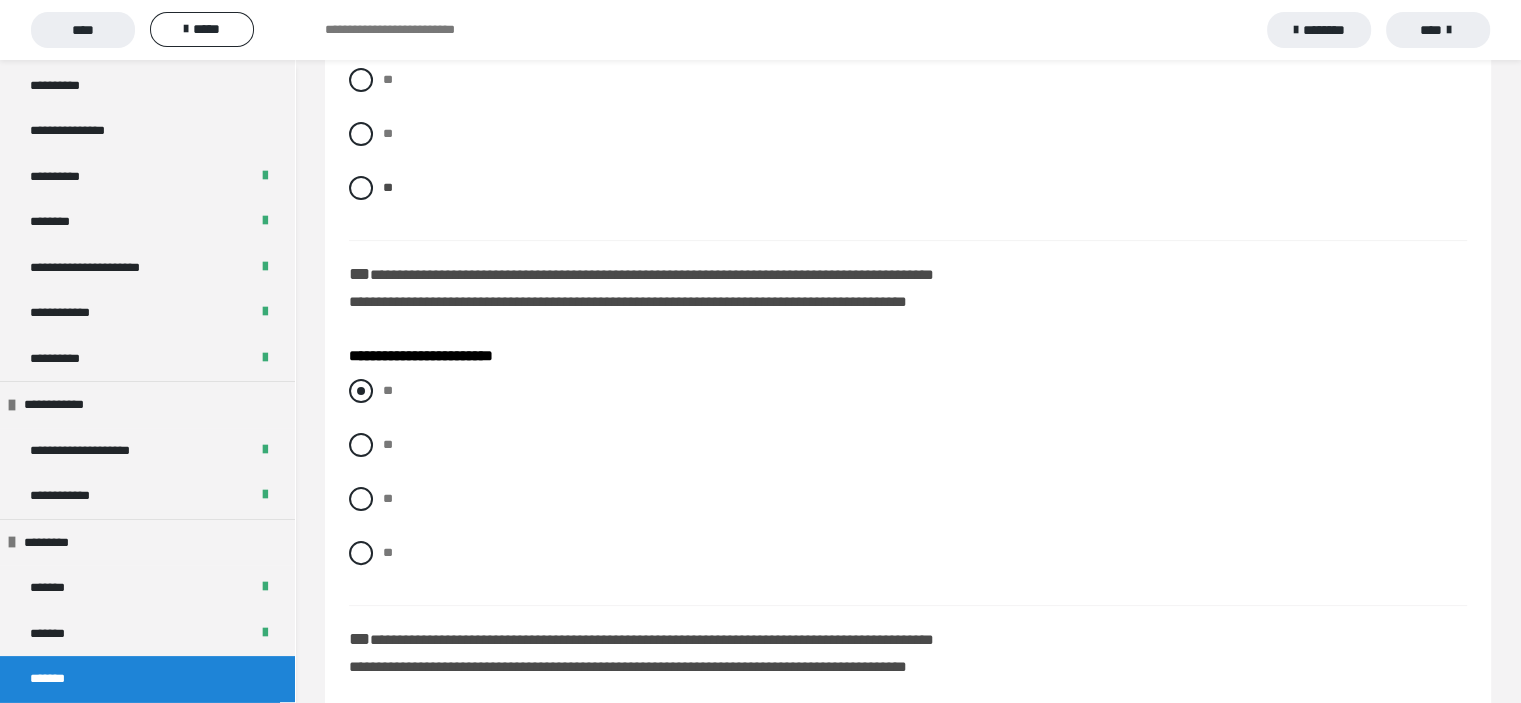 click at bounding box center [361, 391] 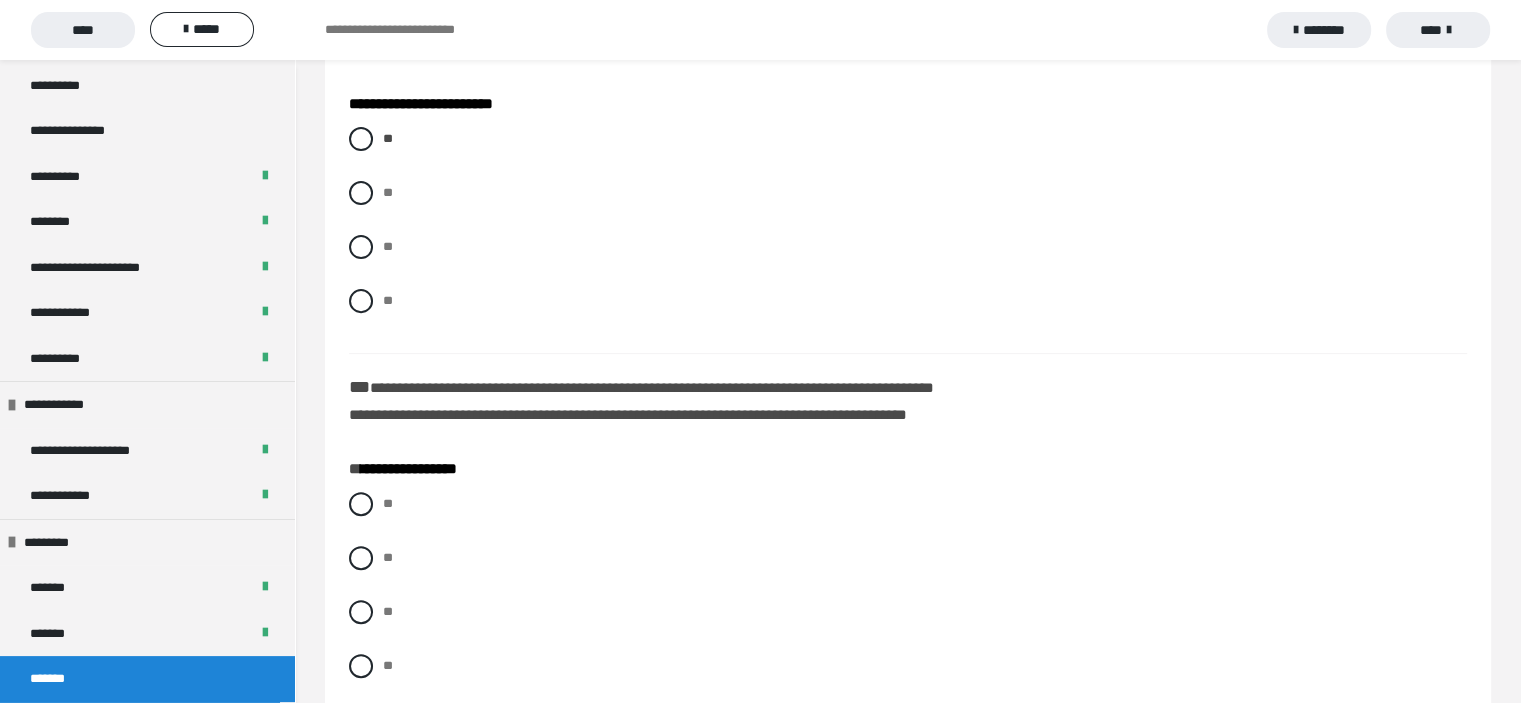 scroll, scrollTop: 700, scrollLeft: 0, axis: vertical 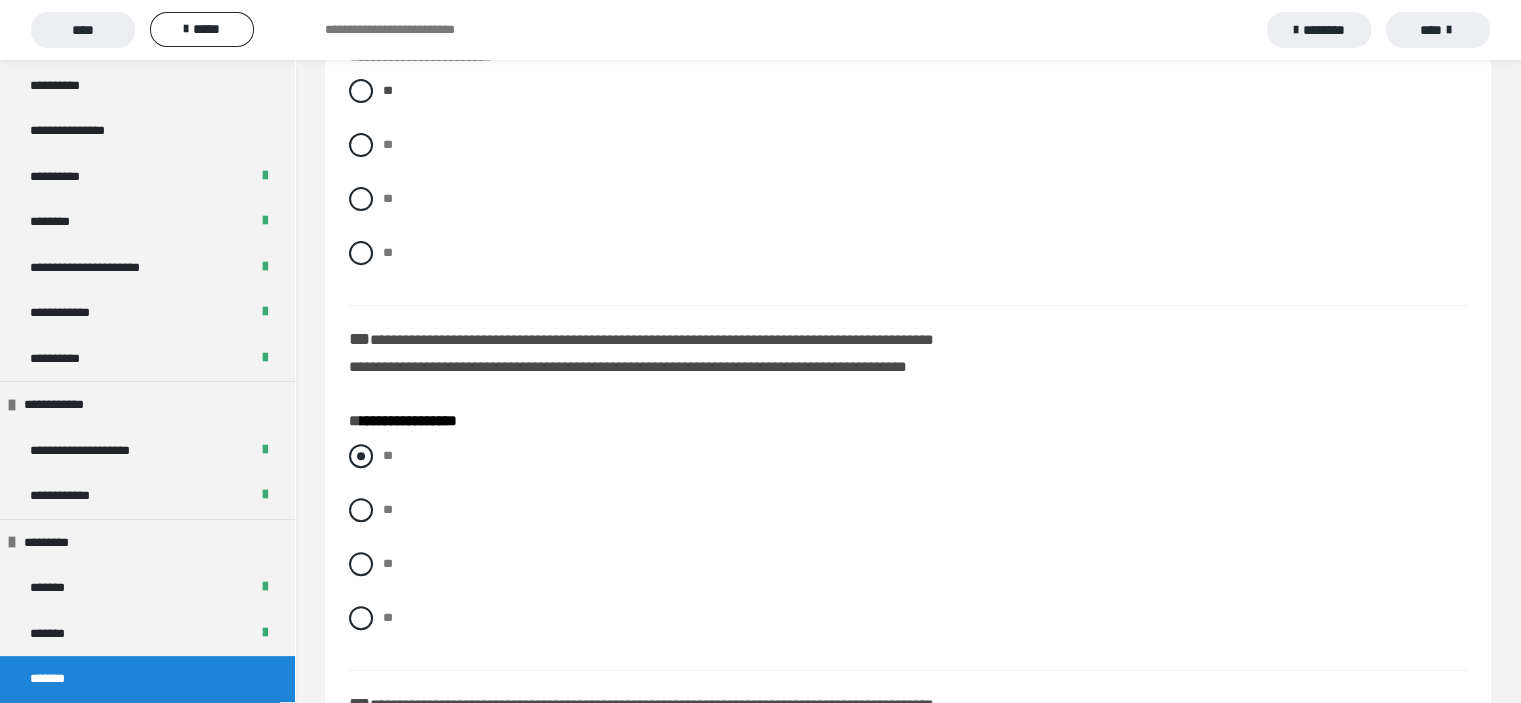 click at bounding box center [361, 456] 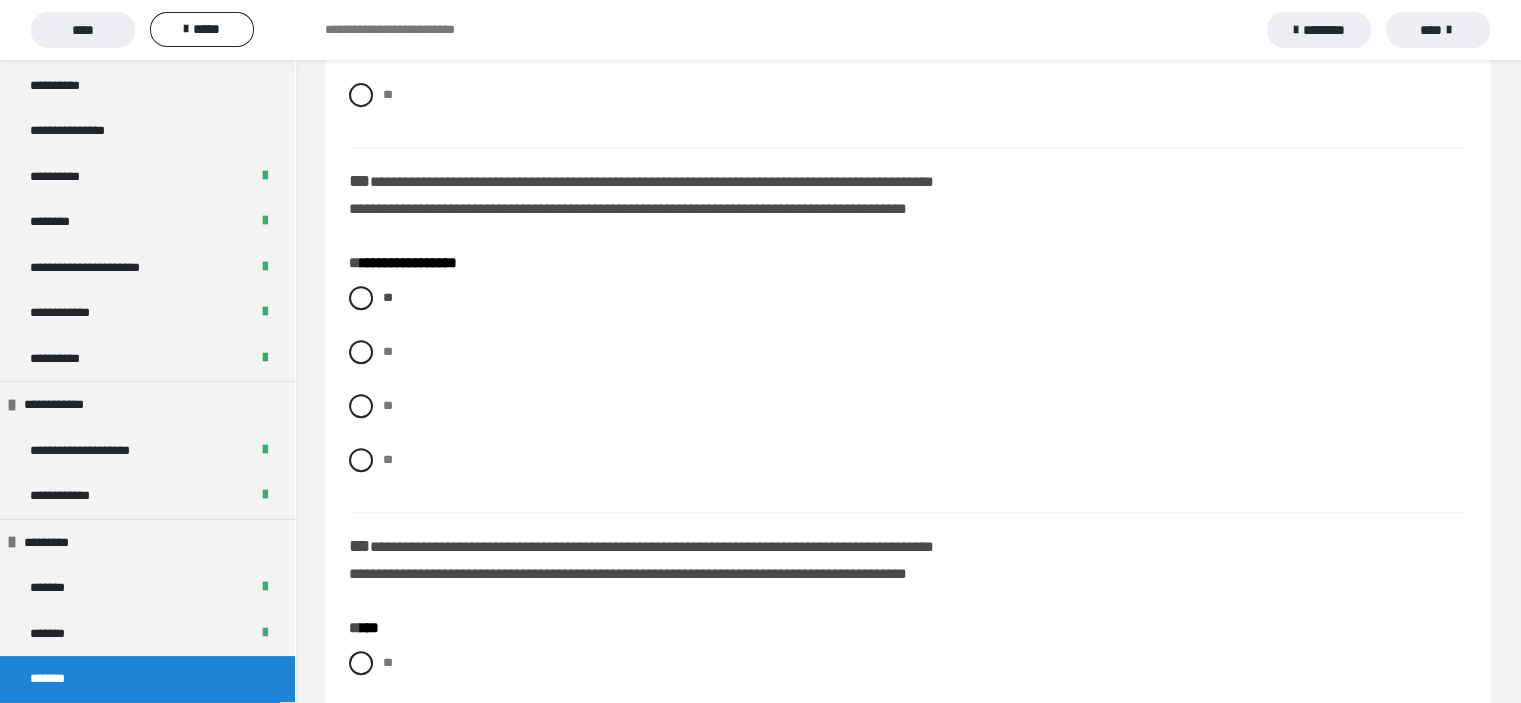 scroll, scrollTop: 1000, scrollLeft: 0, axis: vertical 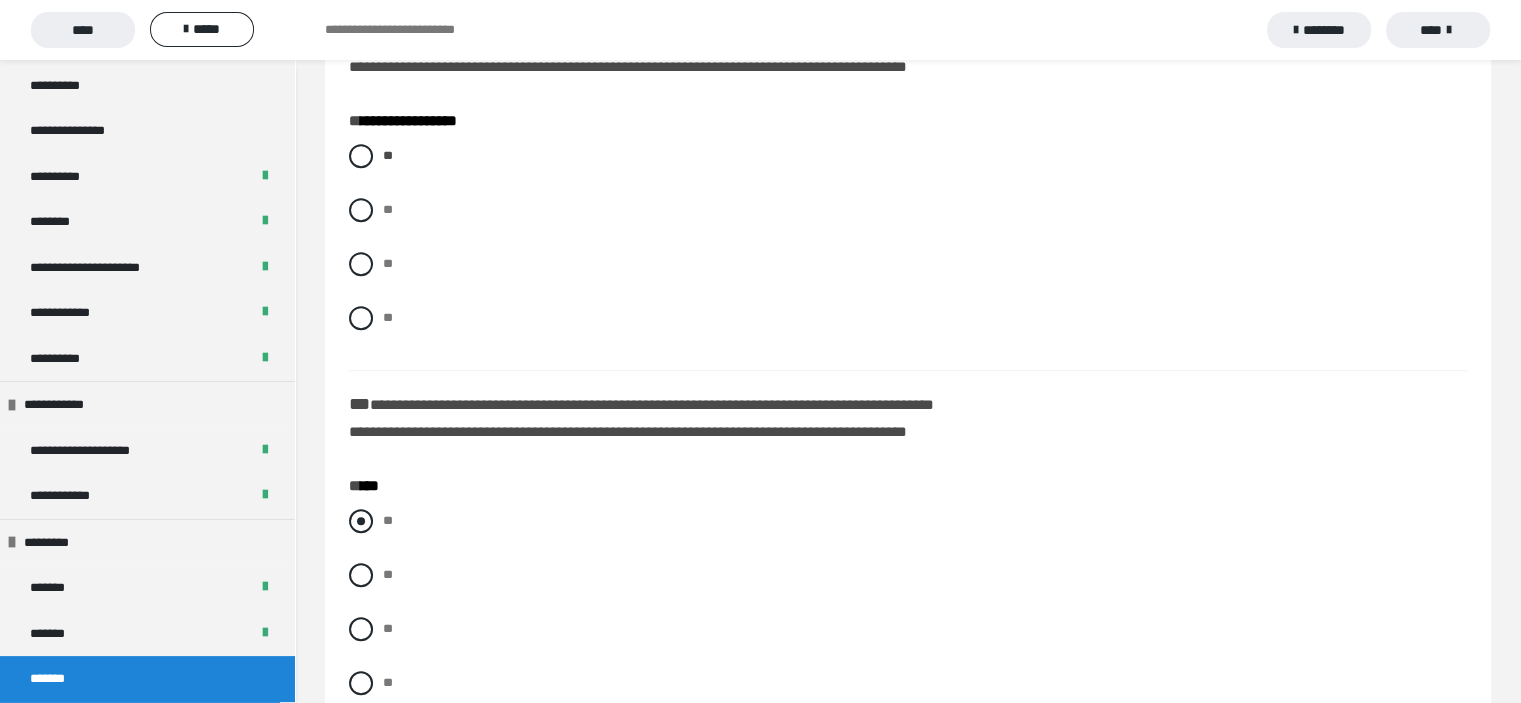 click at bounding box center [361, 521] 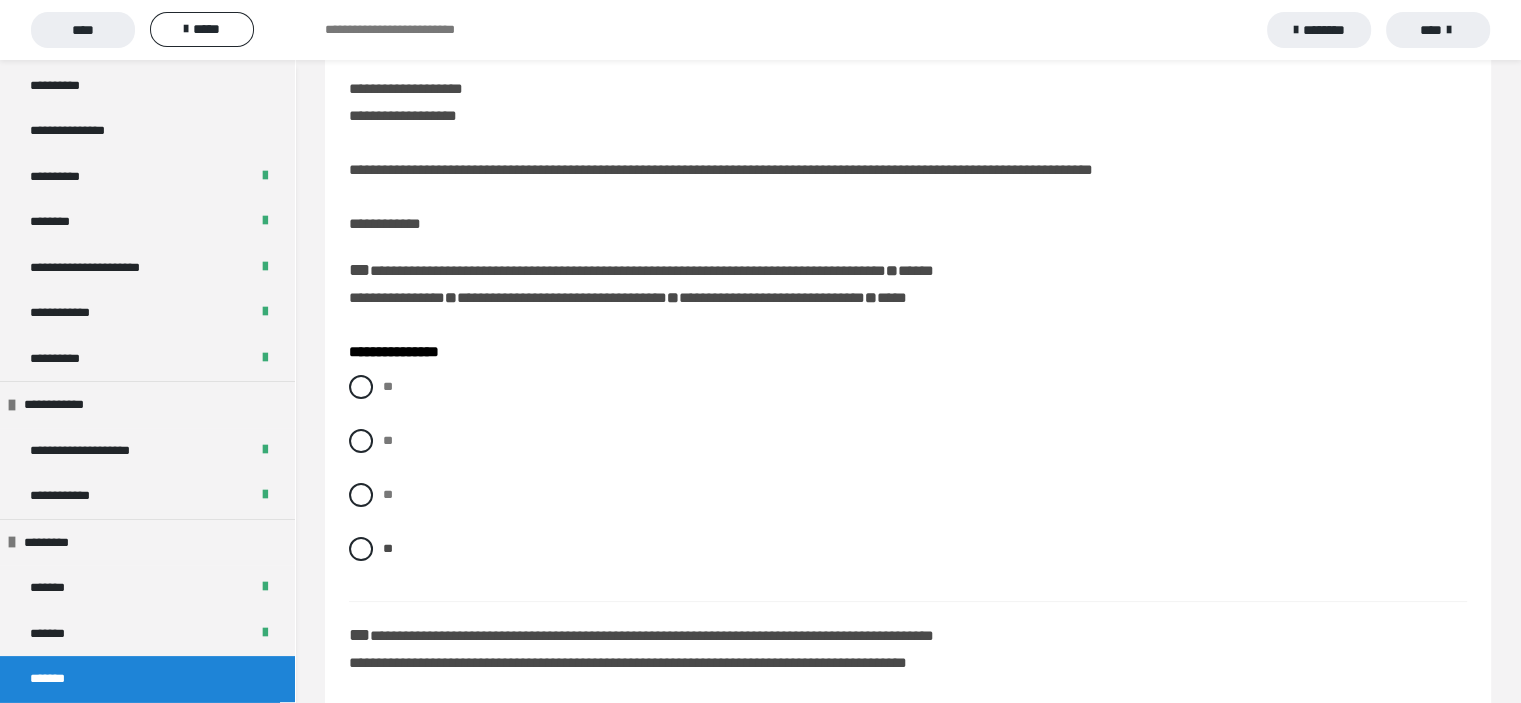 scroll, scrollTop: 0, scrollLeft: 0, axis: both 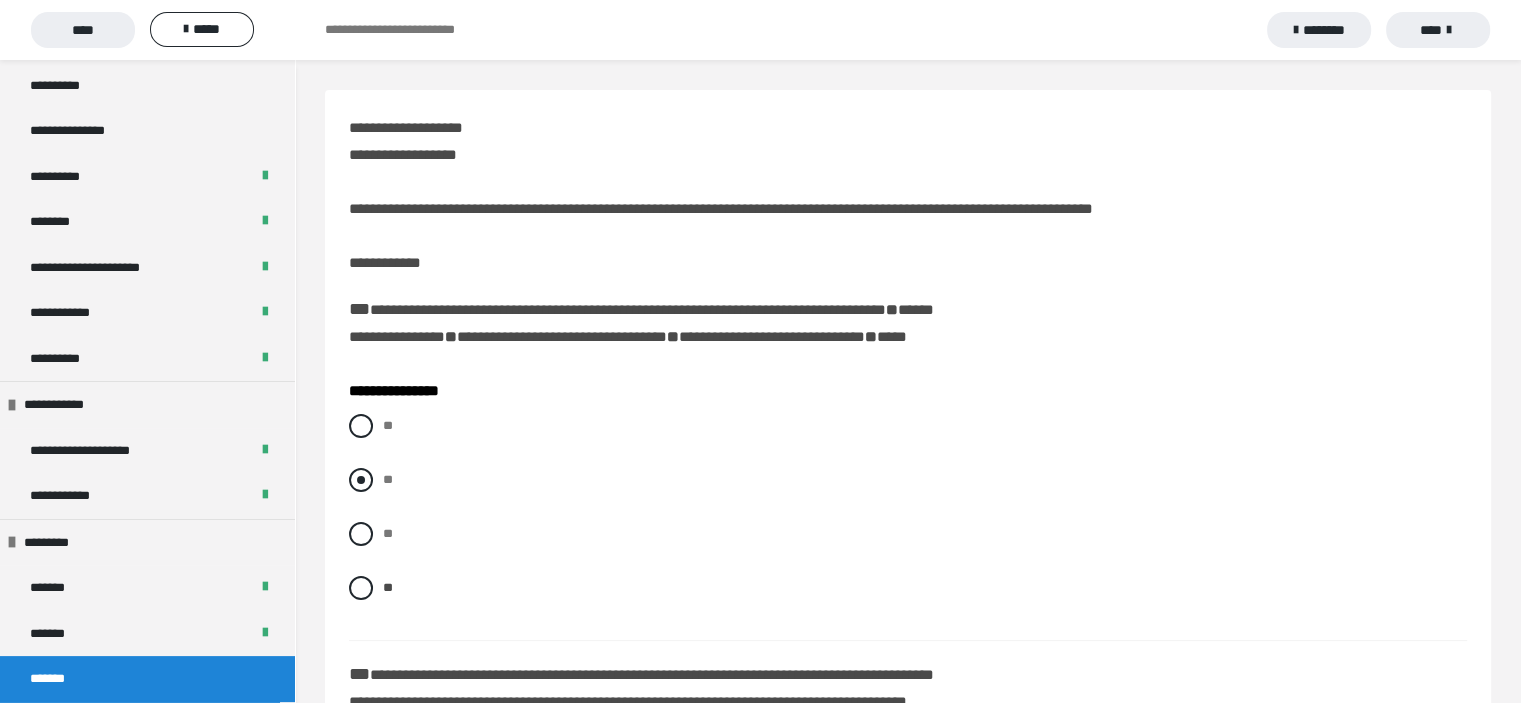 click at bounding box center (361, 480) 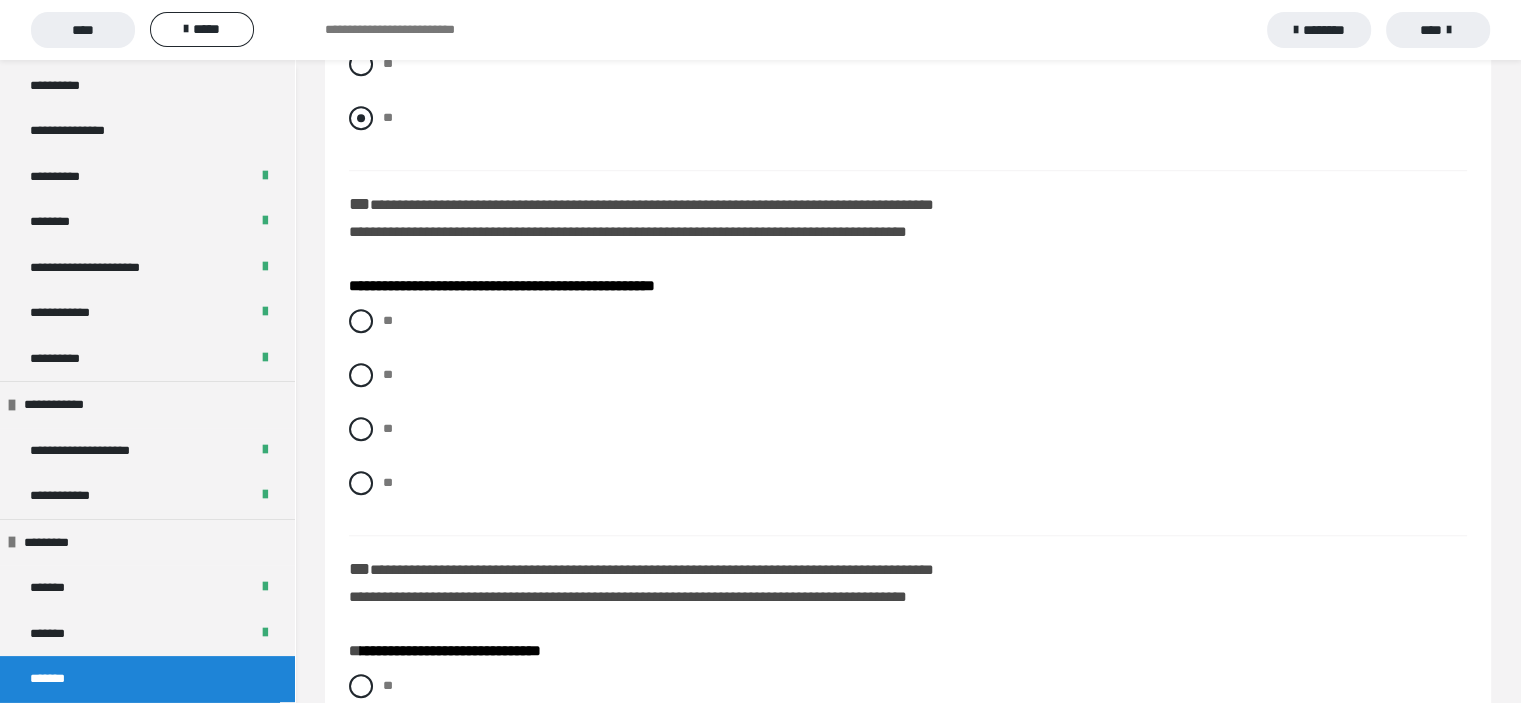 scroll, scrollTop: 1600, scrollLeft: 0, axis: vertical 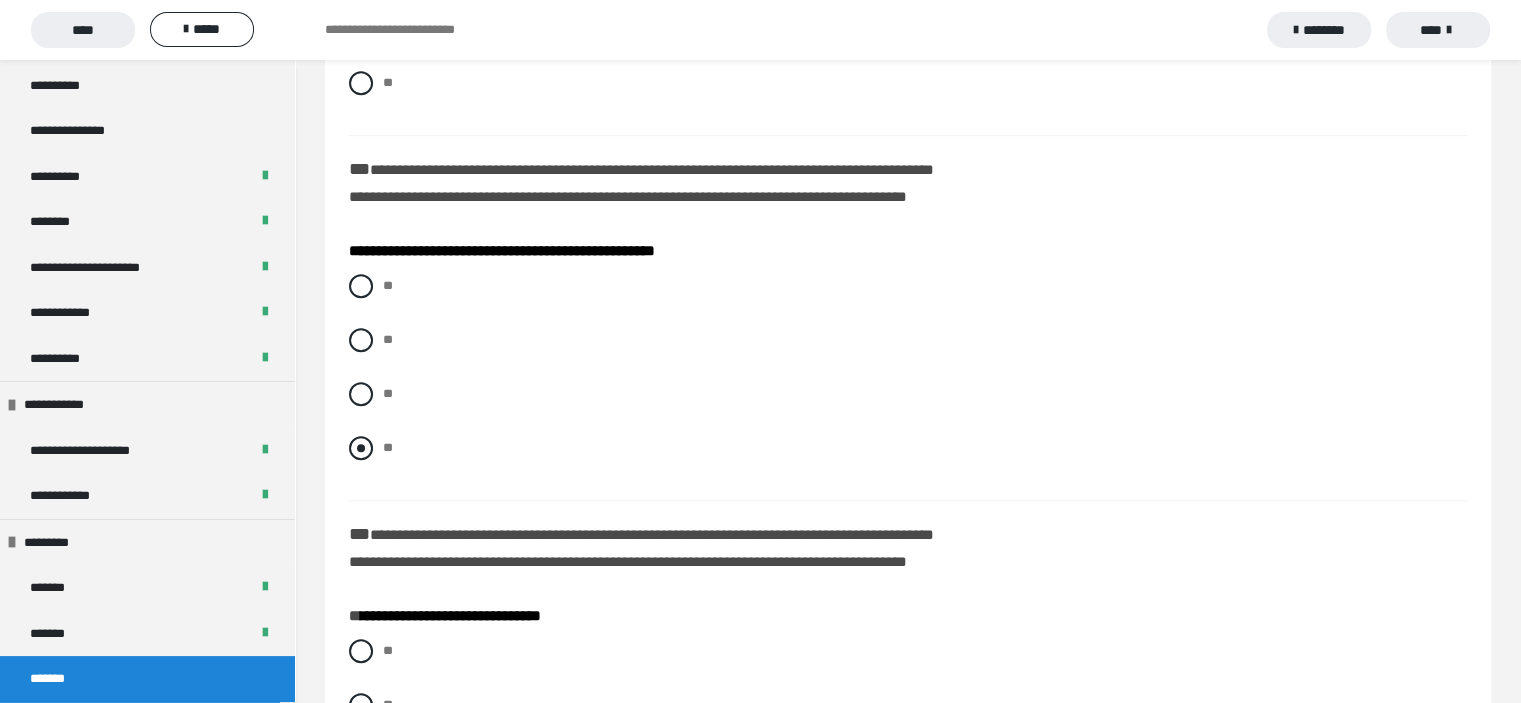 click at bounding box center (361, 448) 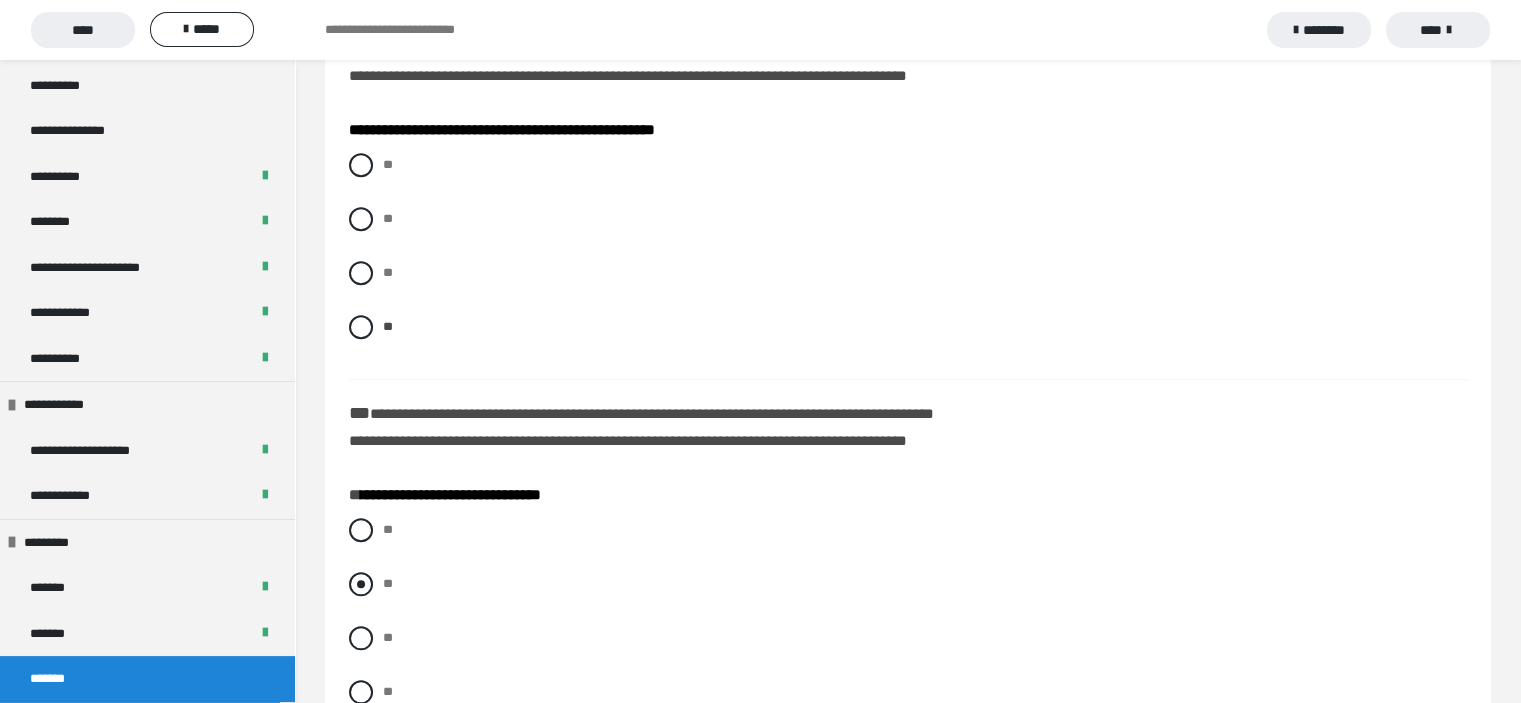 scroll, scrollTop: 1900, scrollLeft: 0, axis: vertical 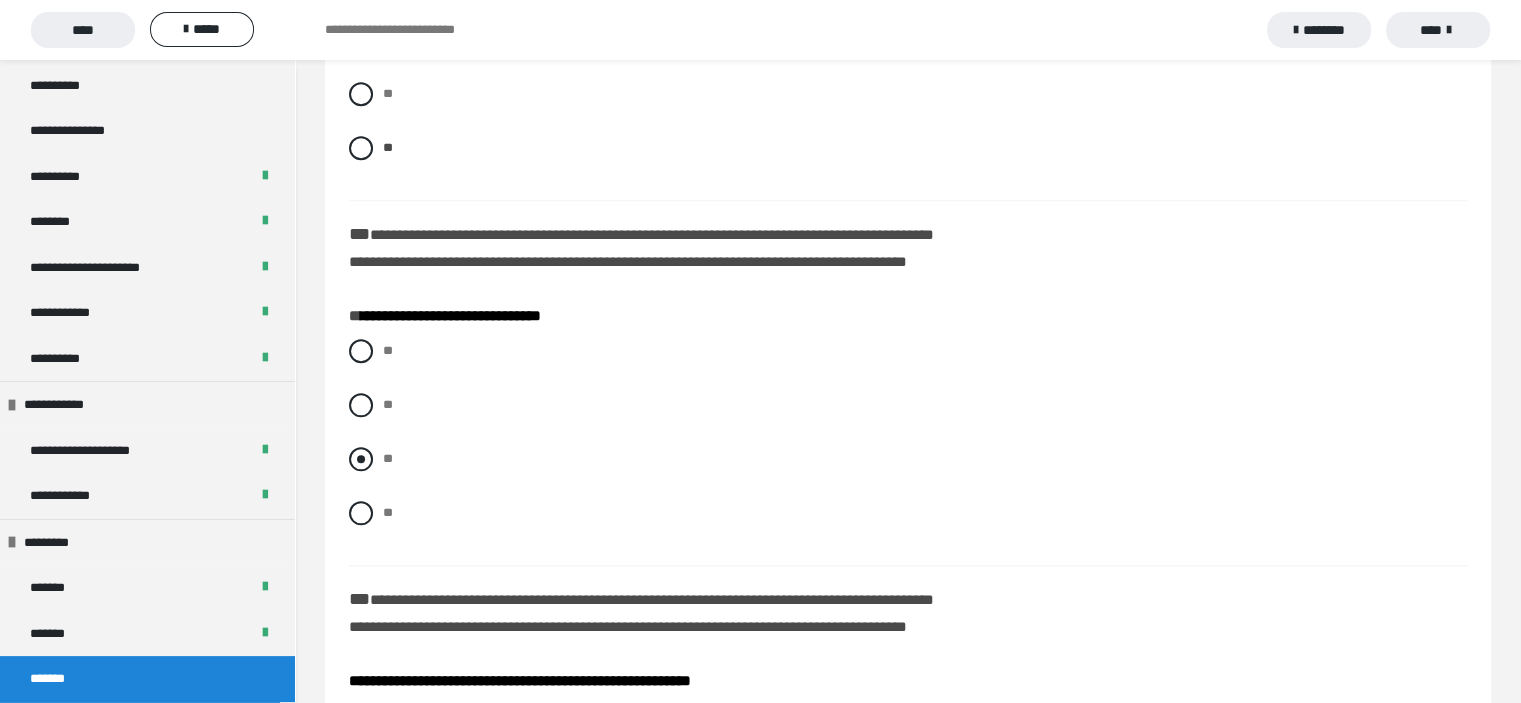 click at bounding box center (361, 459) 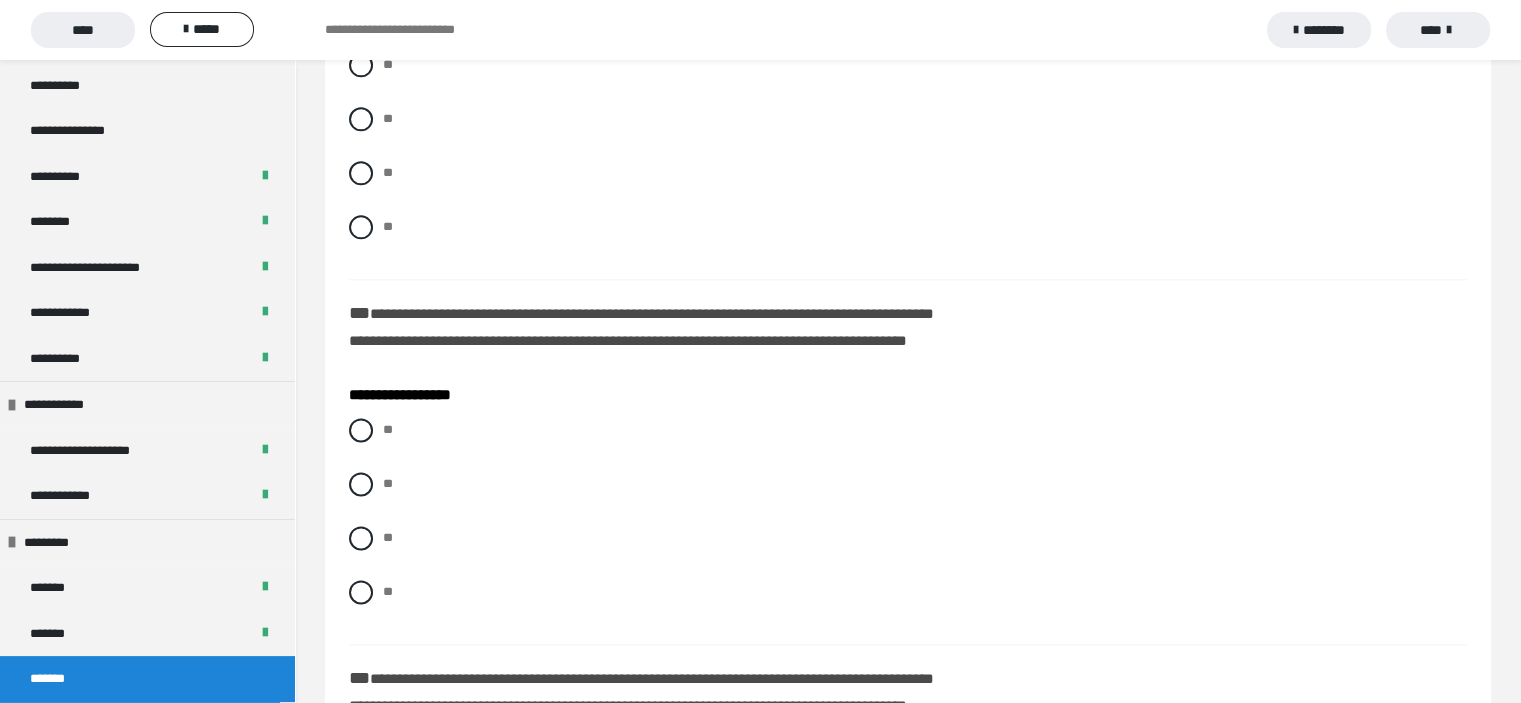 scroll, scrollTop: 2600, scrollLeft: 0, axis: vertical 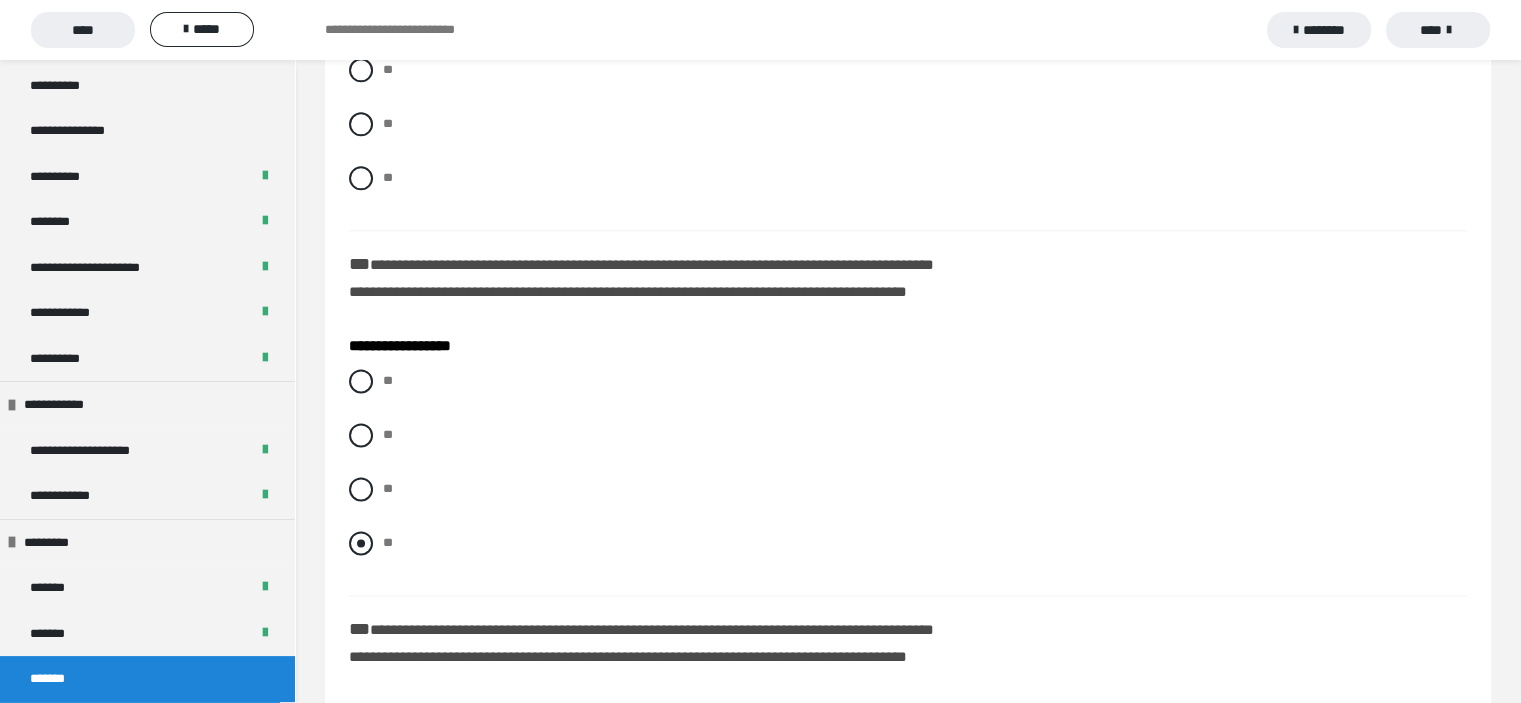 click at bounding box center (361, 543) 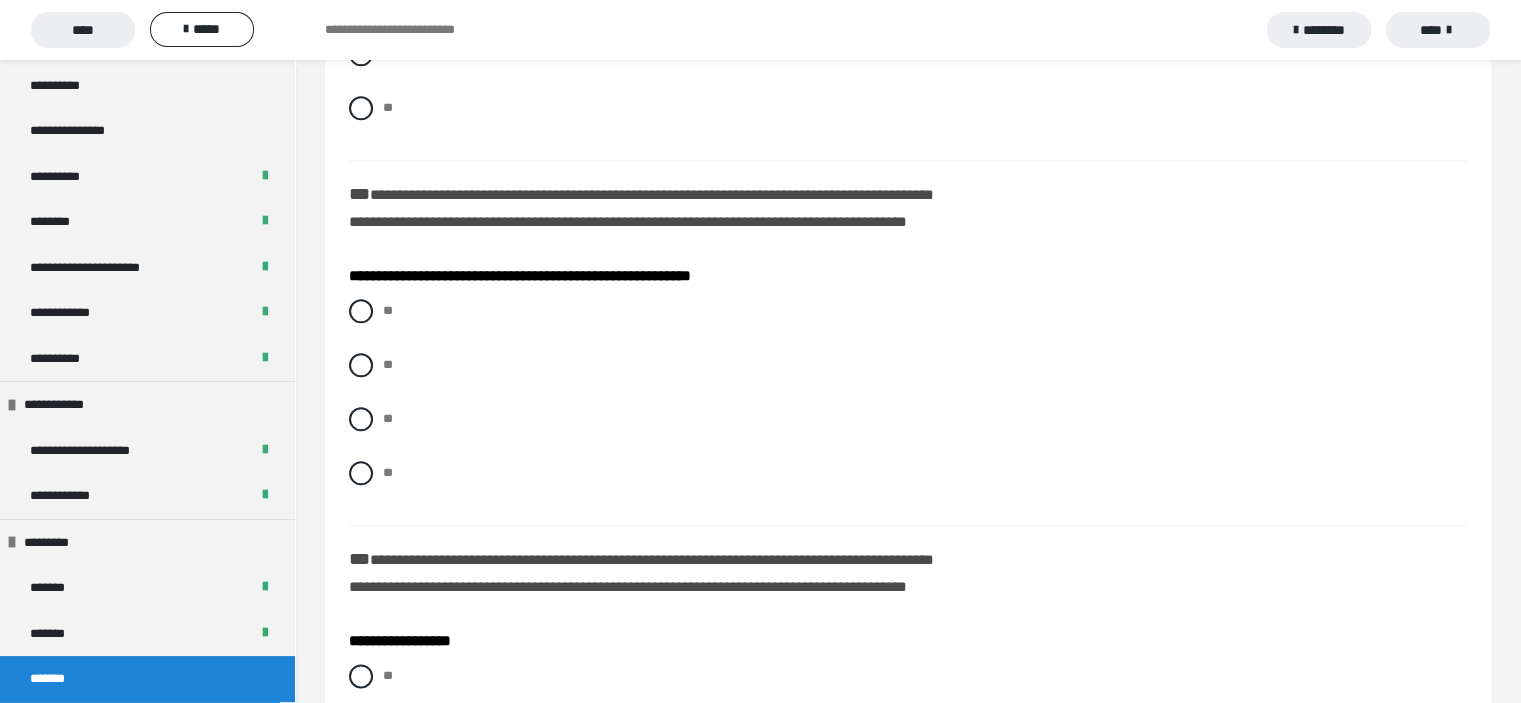 scroll, scrollTop: 2200, scrollLeft: 0, axis: vertical 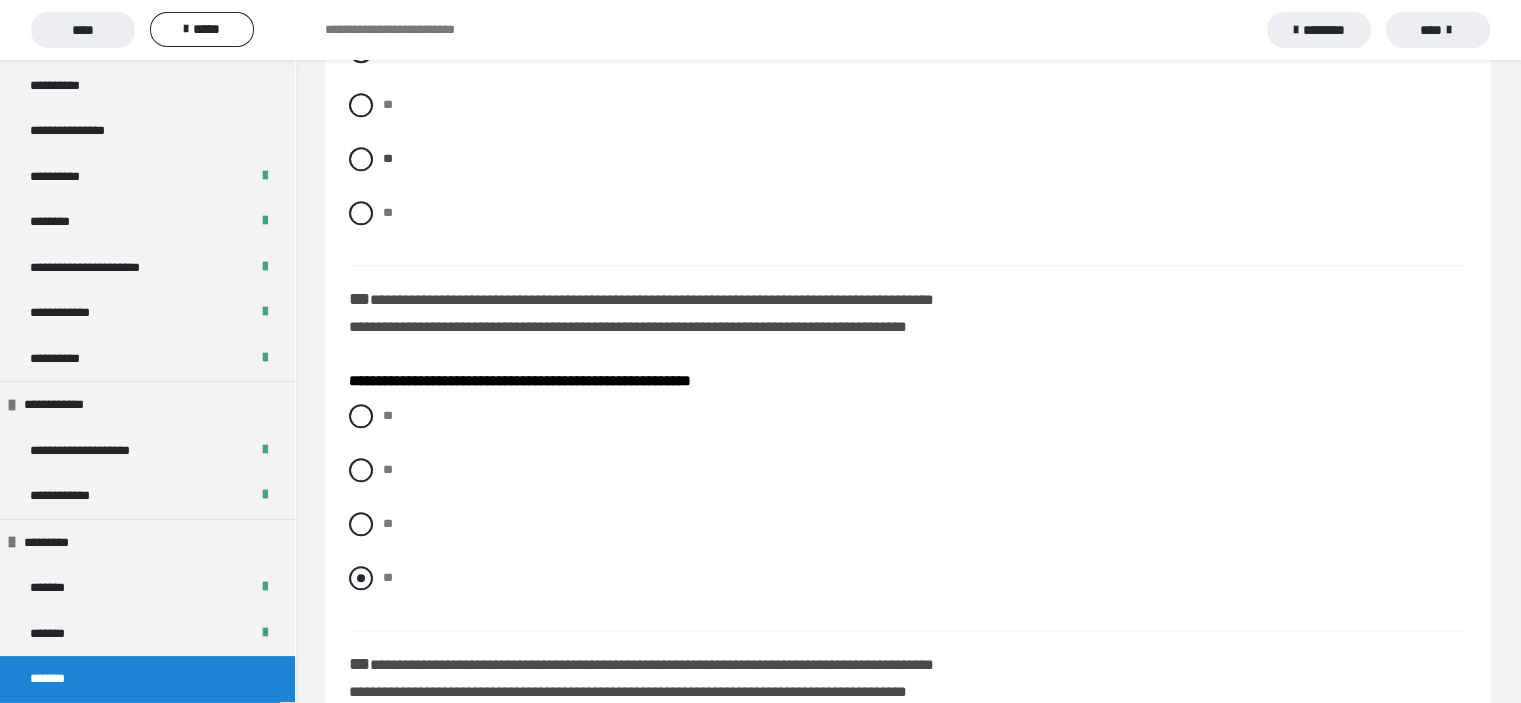 click at bounding box center [361, 578] 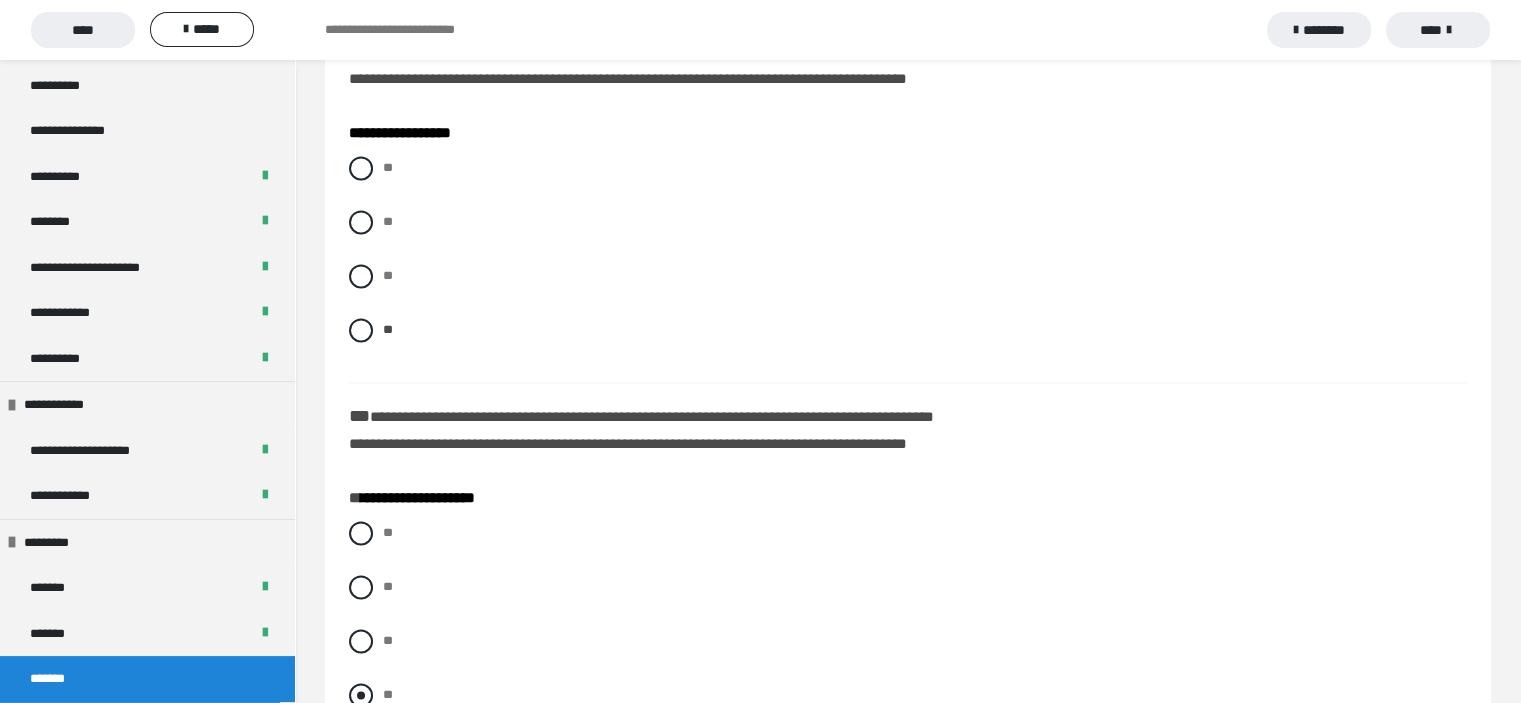 scroll, scrollTop: 3000, scrollLeft: 0, axis: vertical 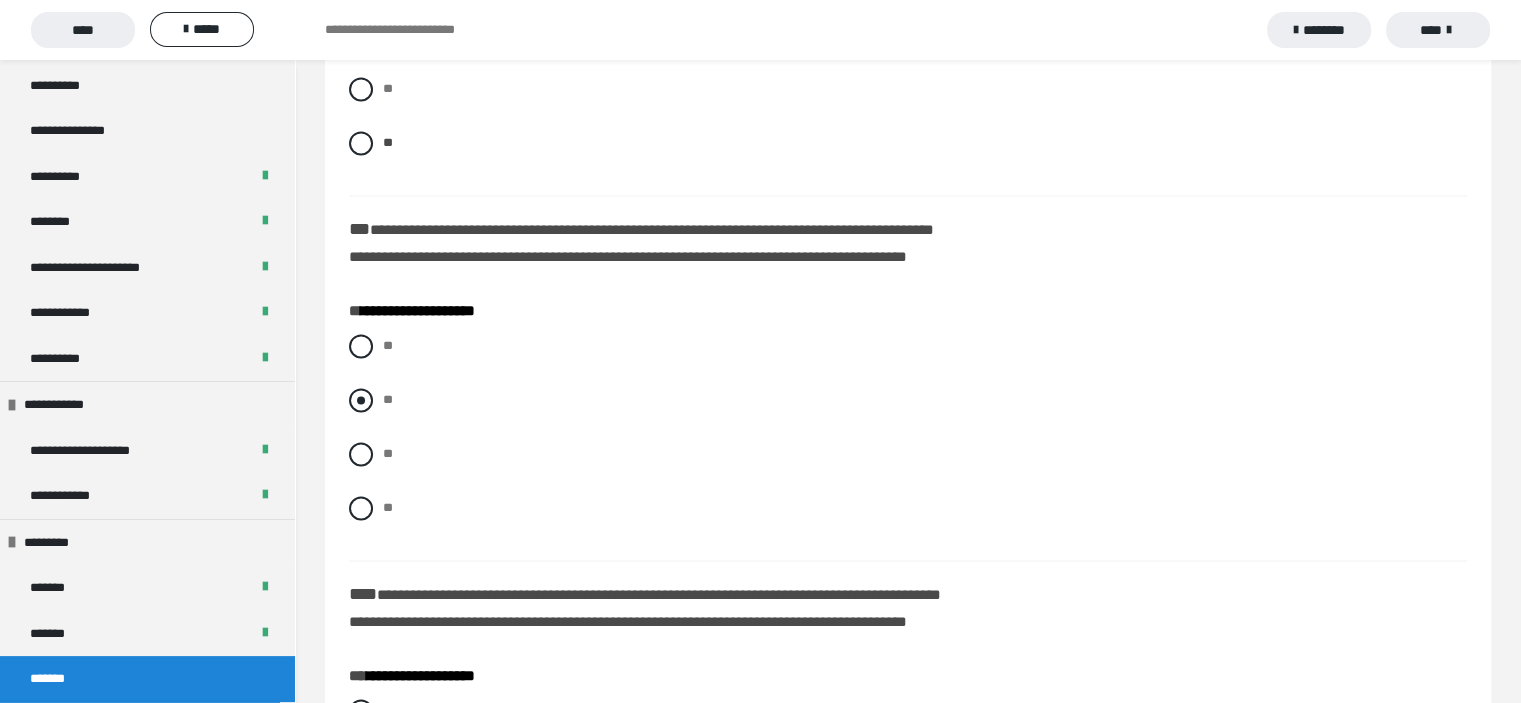 click at bounding box center (361, 400) 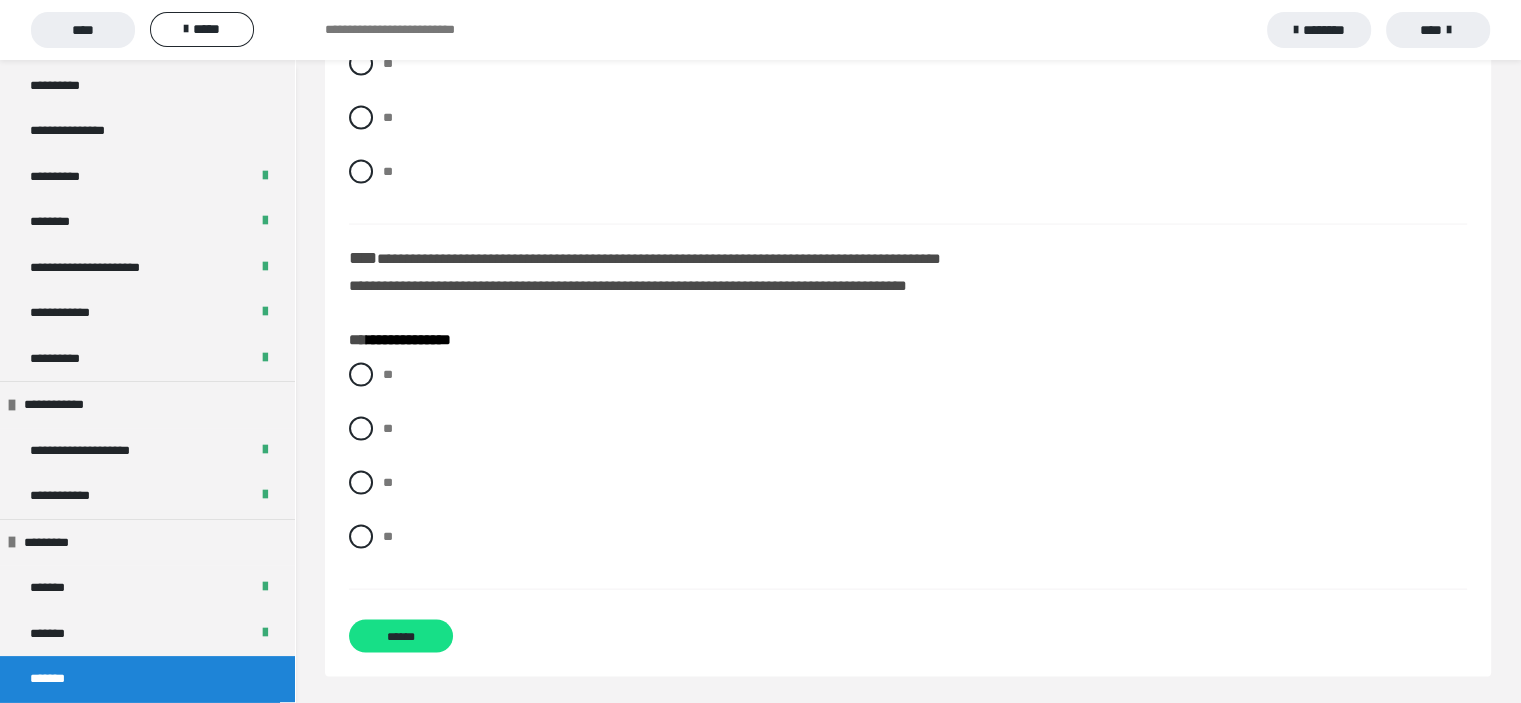 scroll, scrollTop: 4067, scrollLeft: 0, axis: vertical 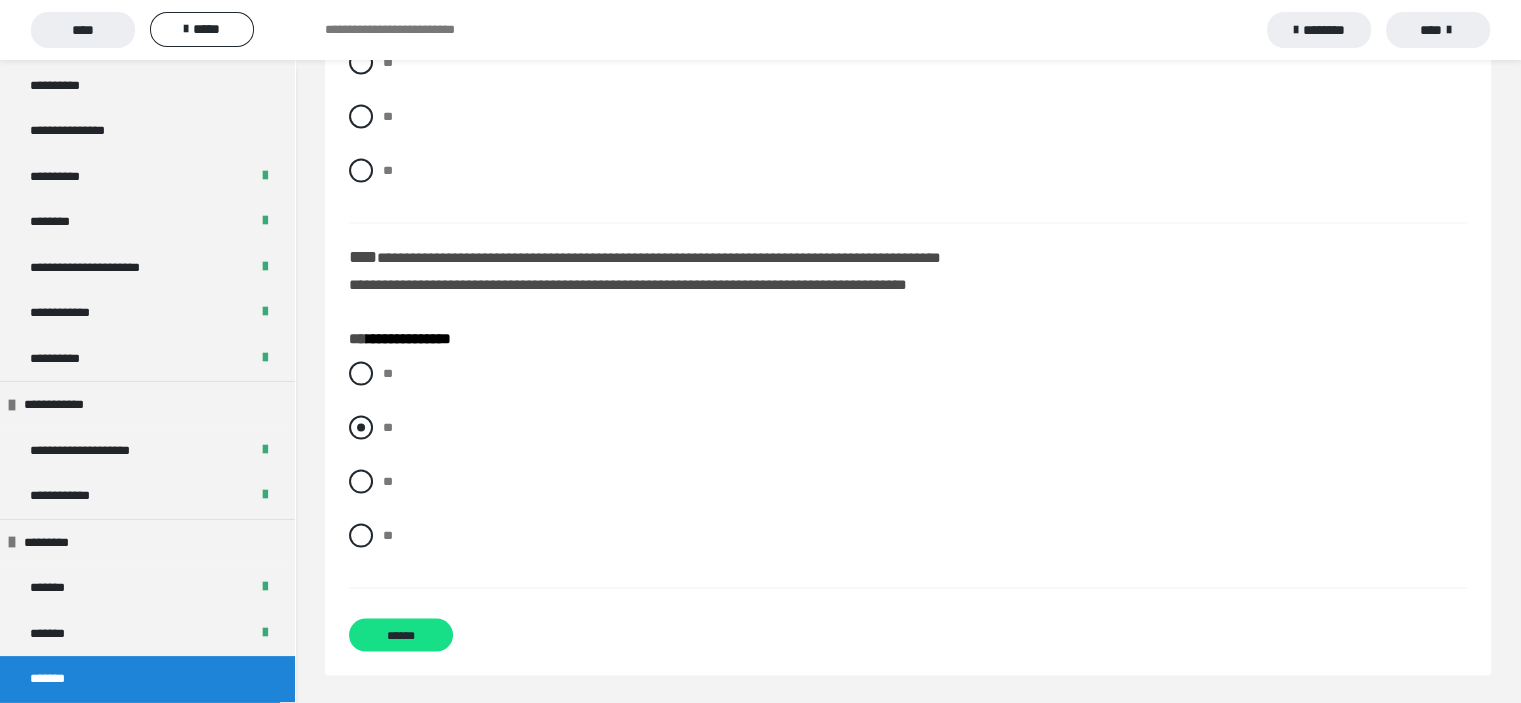click at bounding box center [361, 428] 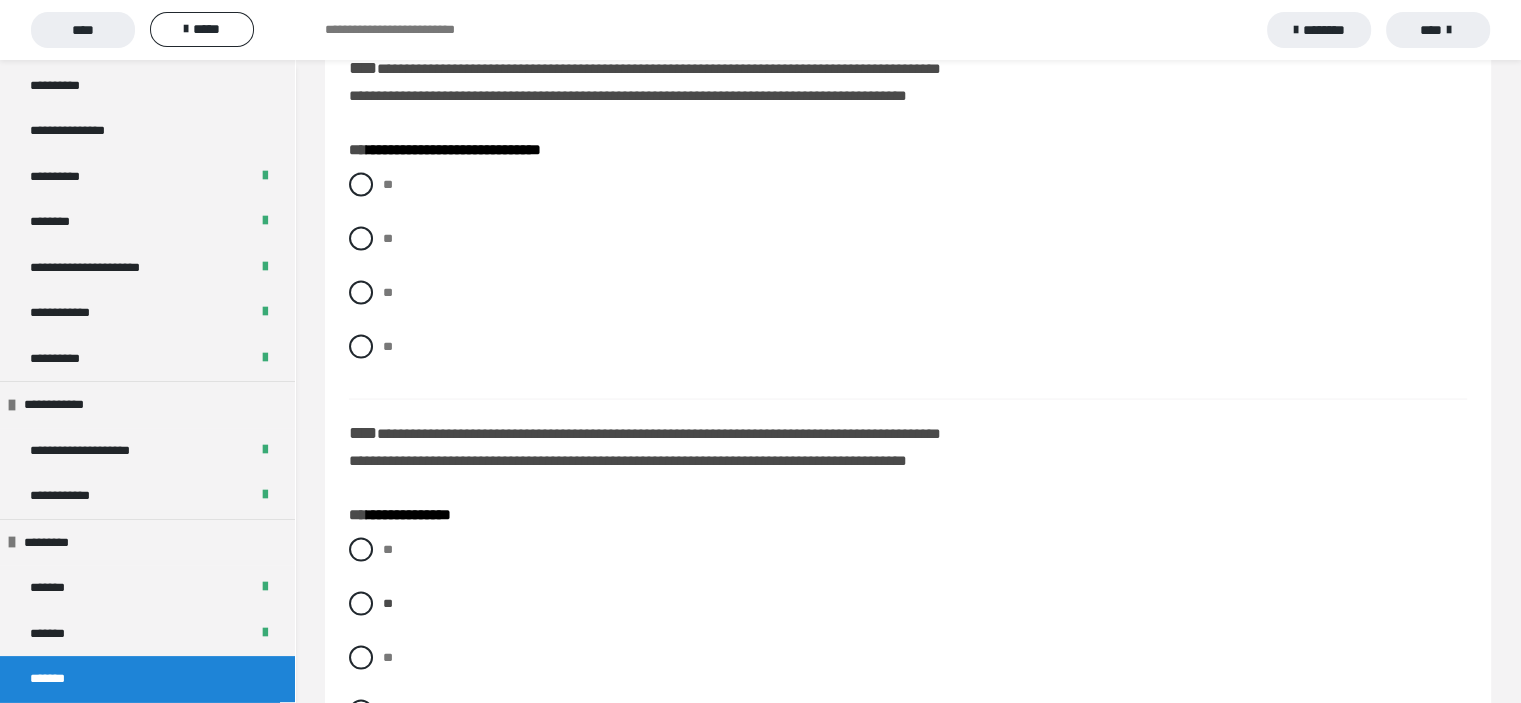 scroll, scrollTop: 3667, scrollLeft: 0, axis: vertical 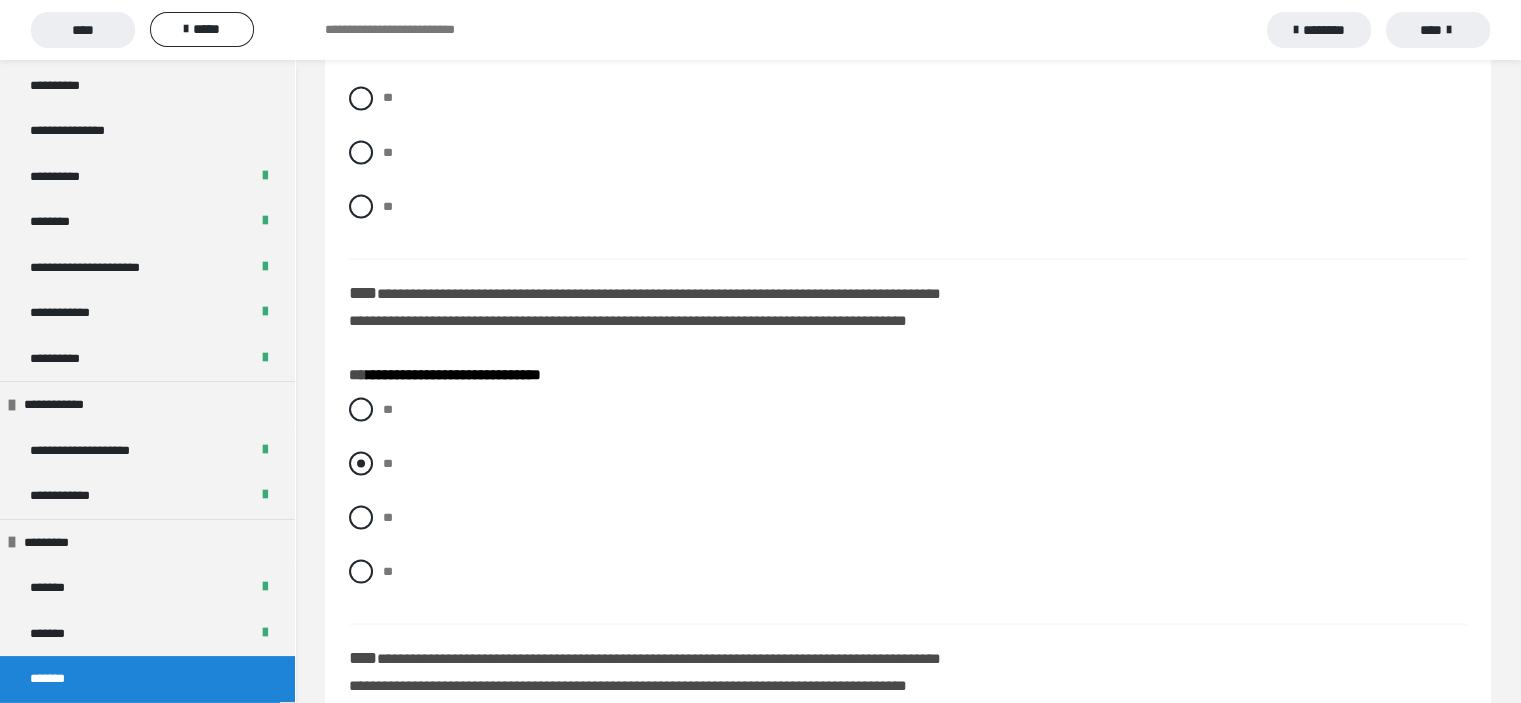 click at bounding box center (361, 463) 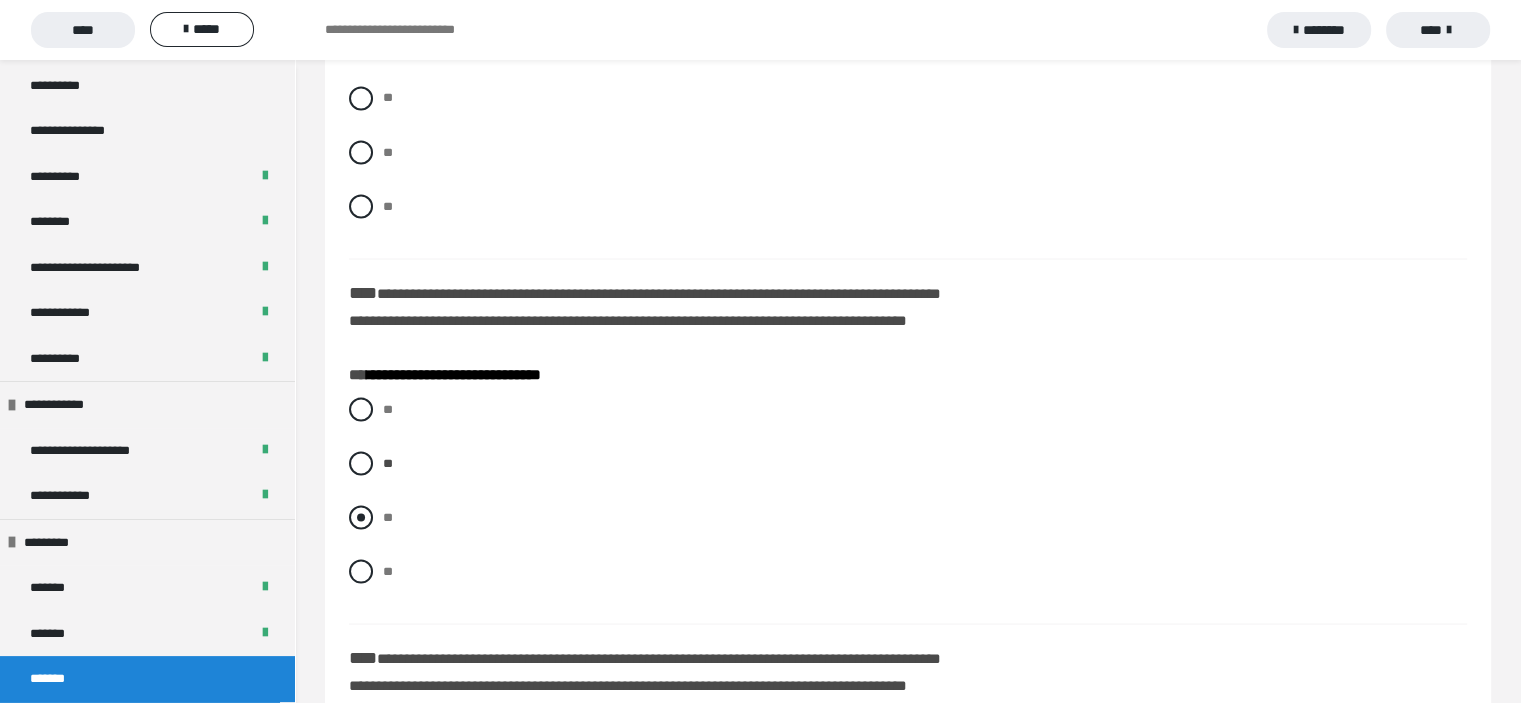 click at bounding box center (361, 517) 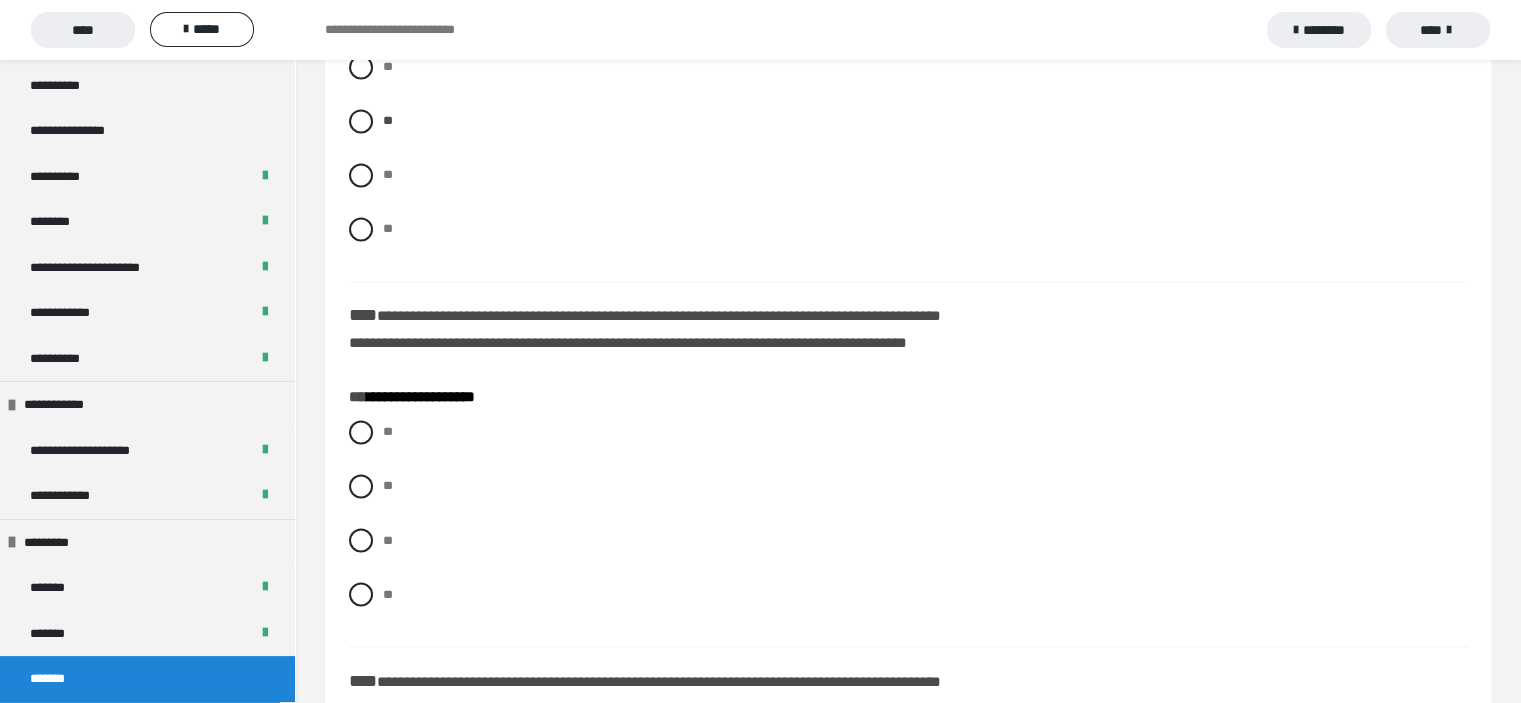 scroll, scrollTop: 3267, scrollLeft: 0, axis: vertical 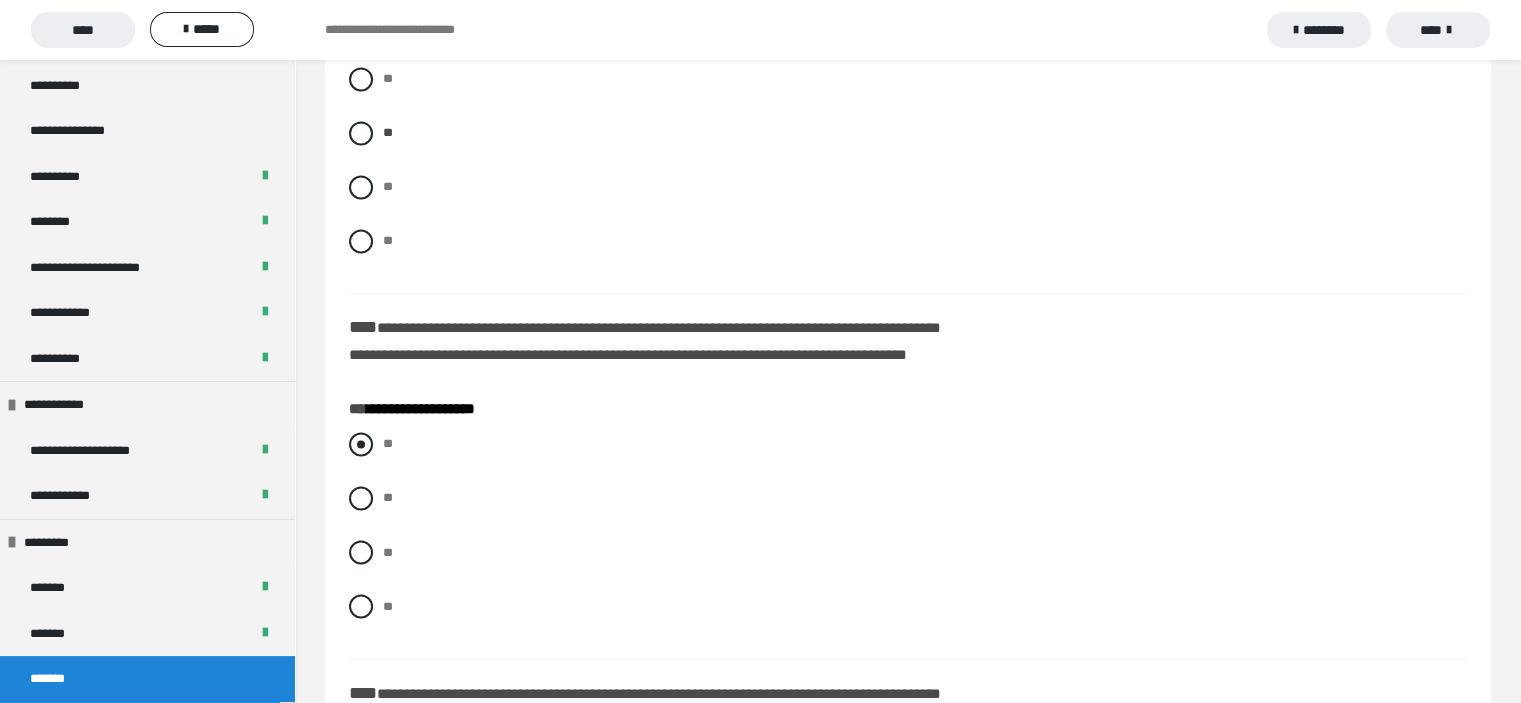 click at bounding box center (361, 444) 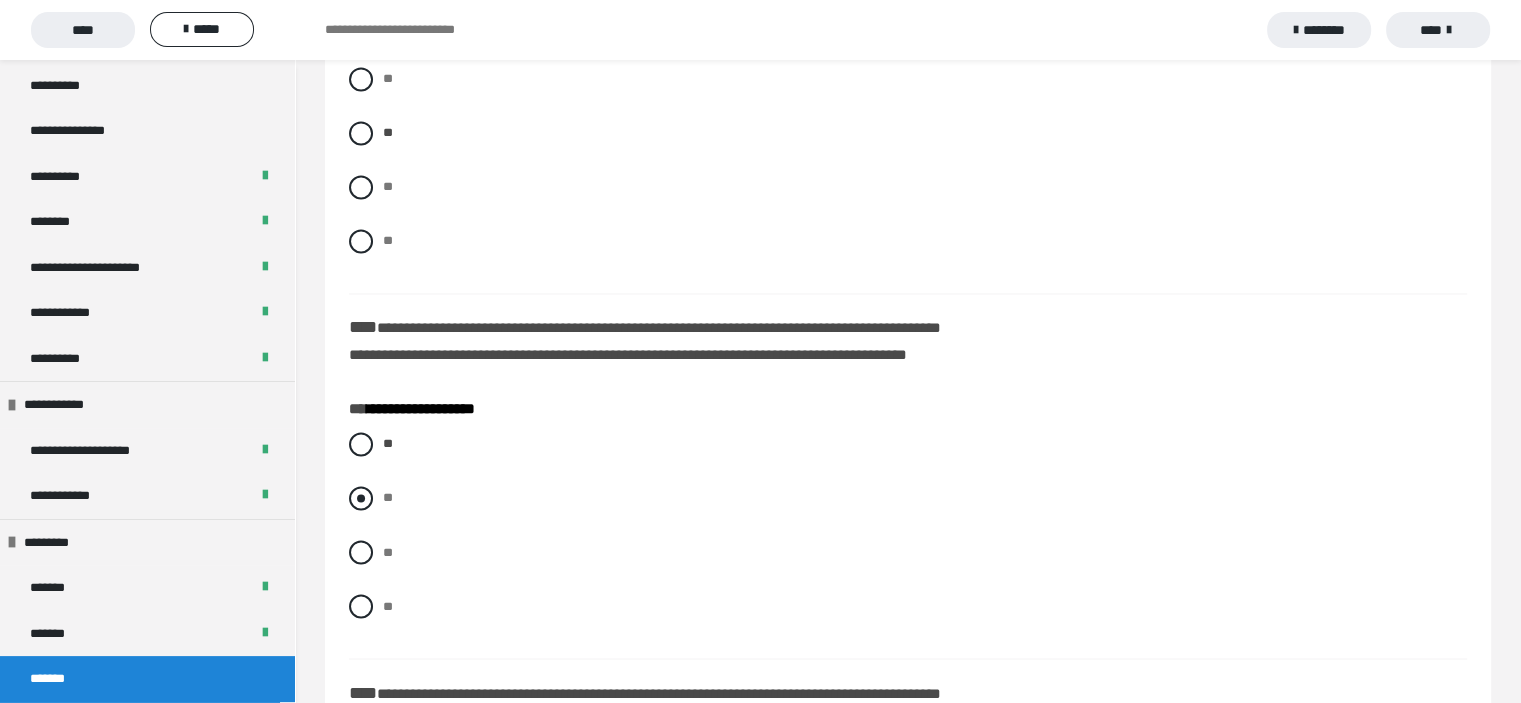 click at bounding box center [361, 498] 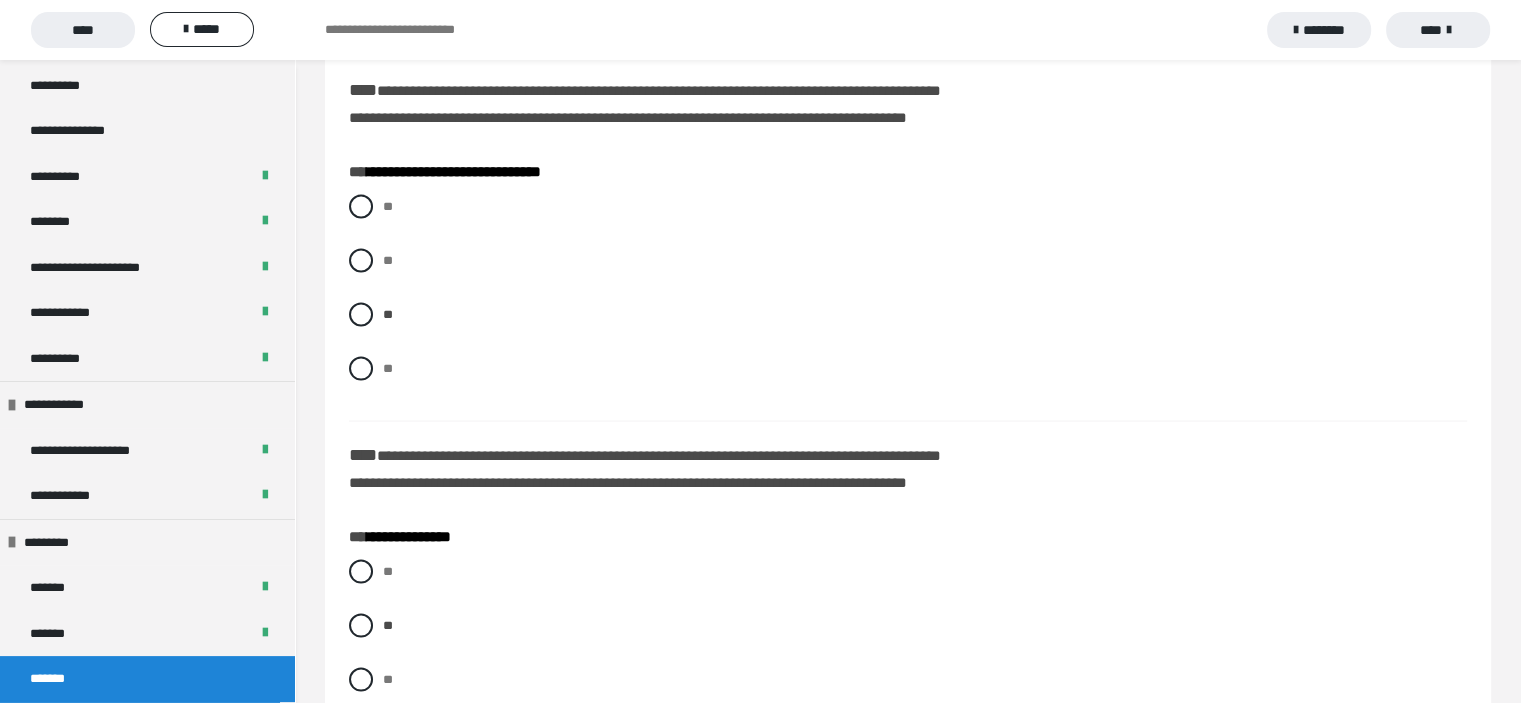 scroll, scrollTop: 4067, scrollLeft: 0, axis: vertical 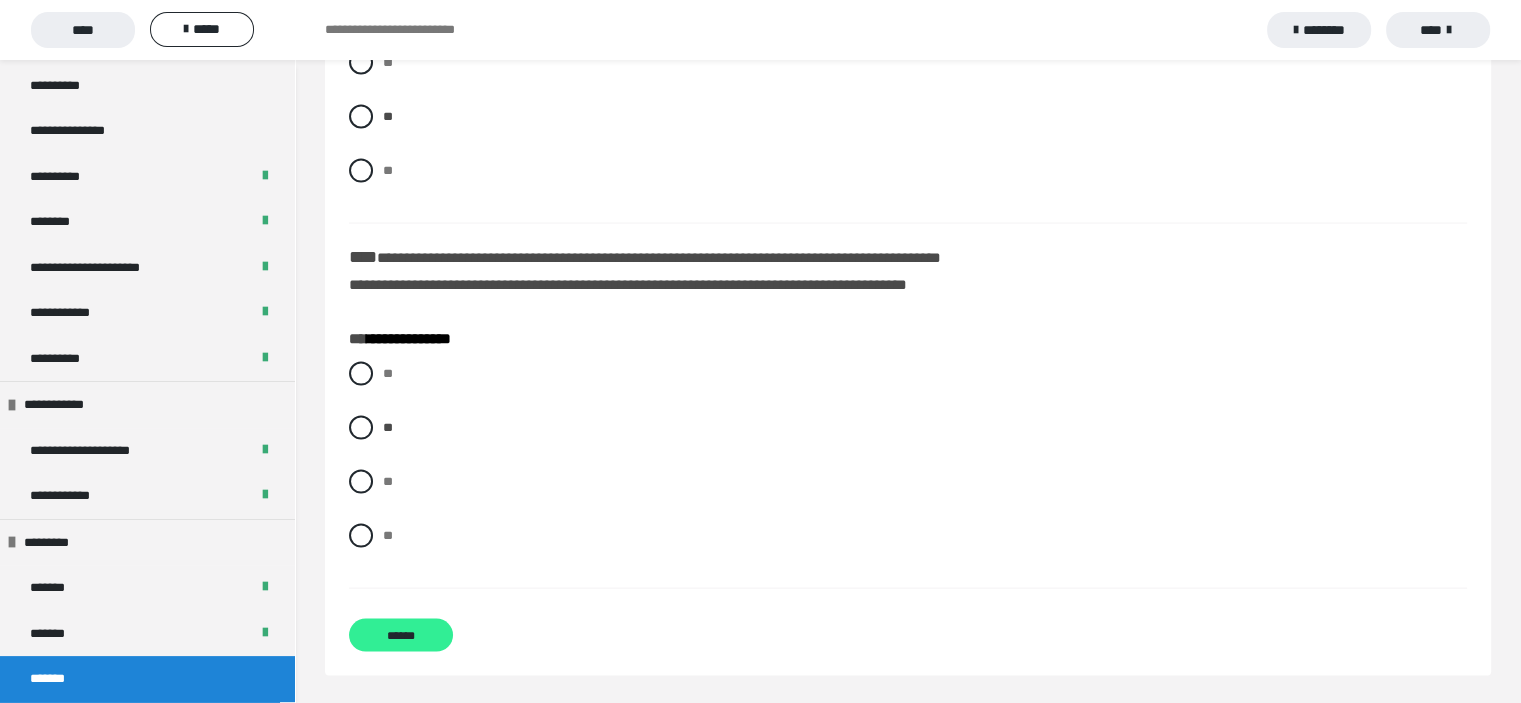 click on "******" at bounding box center (401, 635) 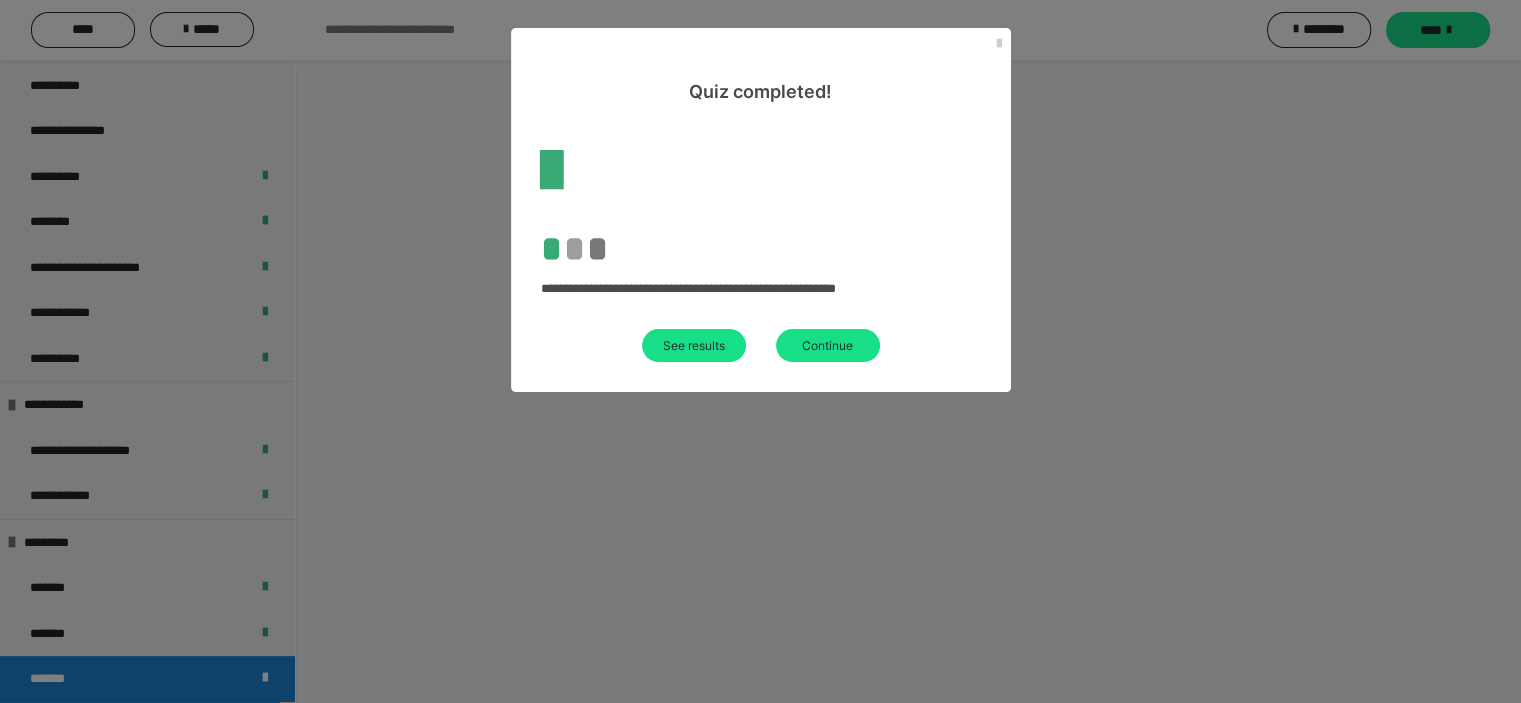 scroll, scrollTop: 101, scrollLeft: 0, axis: vertical 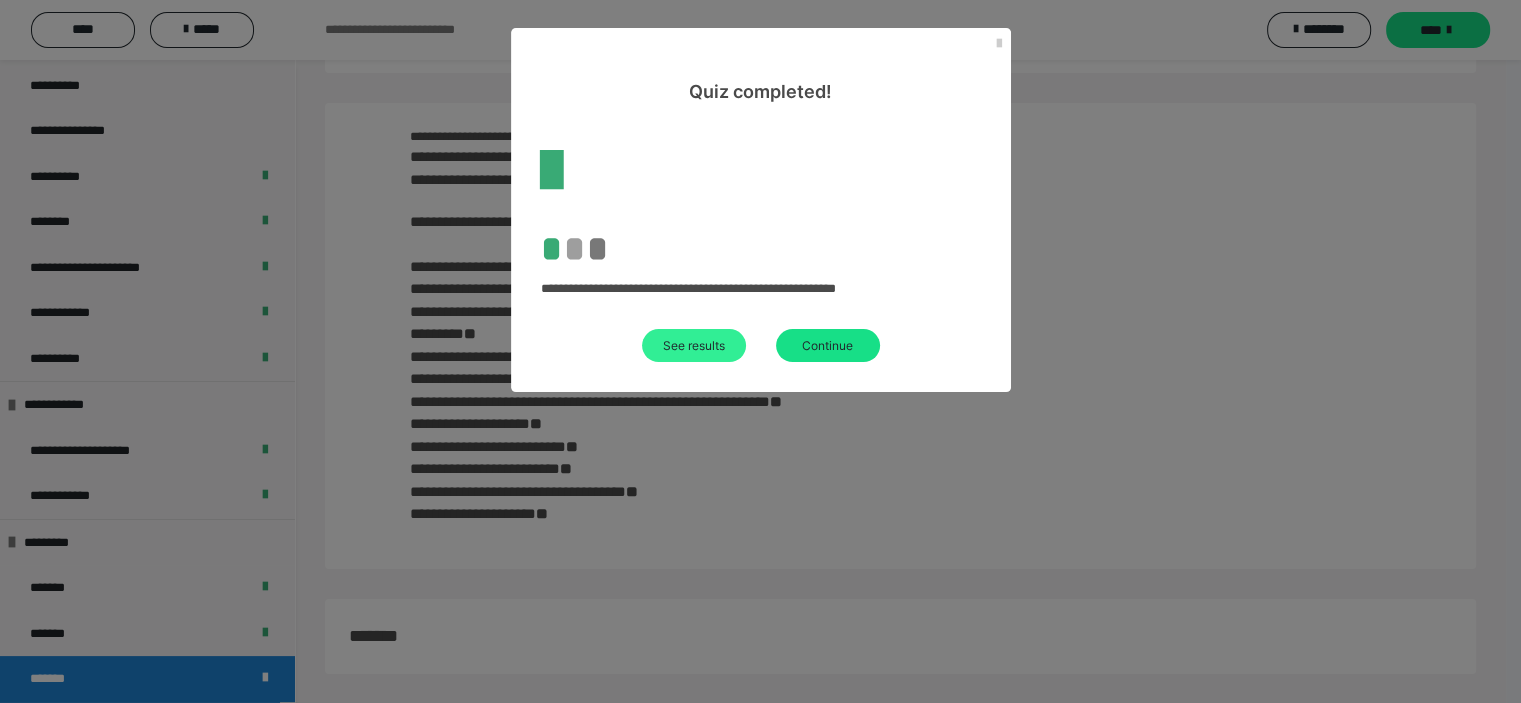 click on "See results" at bounding box center (694, 345) 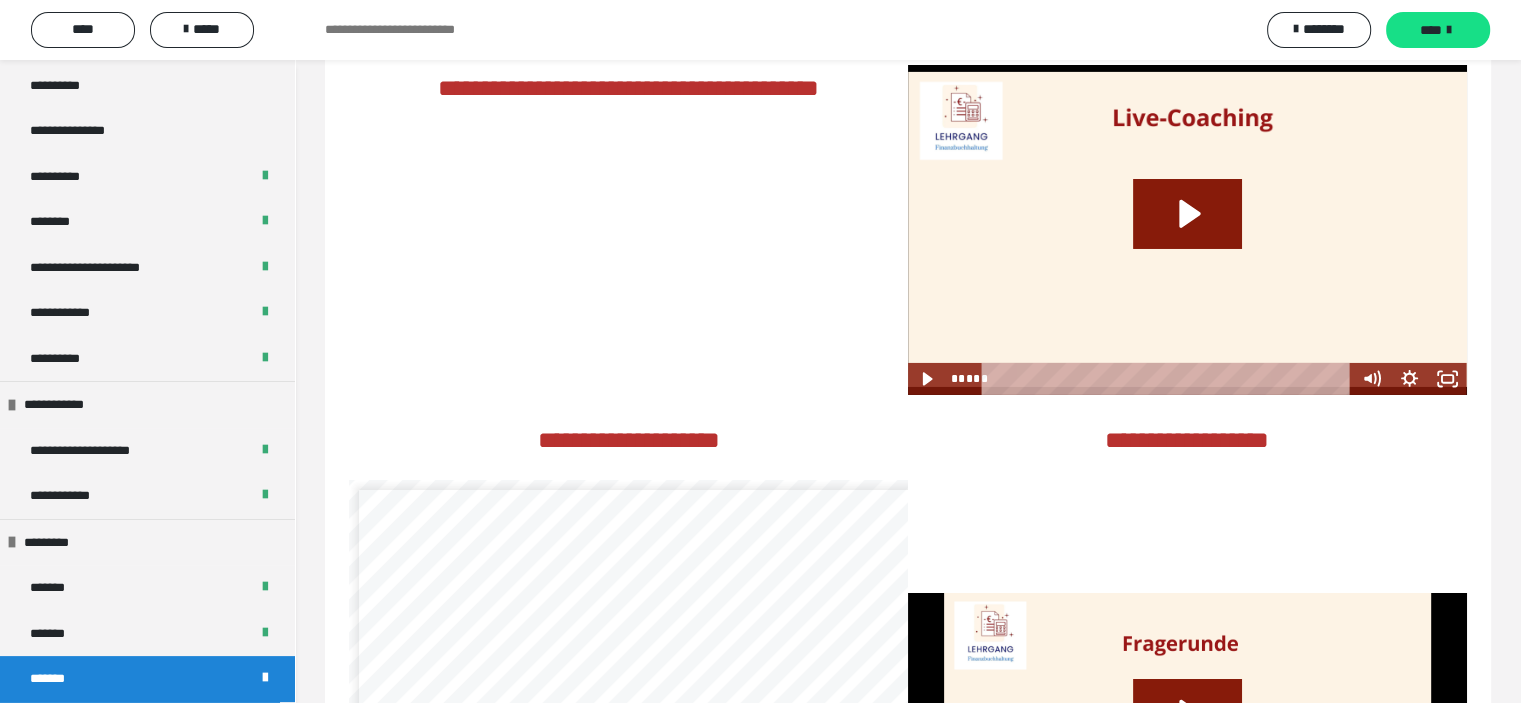 scroll, scrollTop: 7100, scrollLeft: 0, axis: vertical 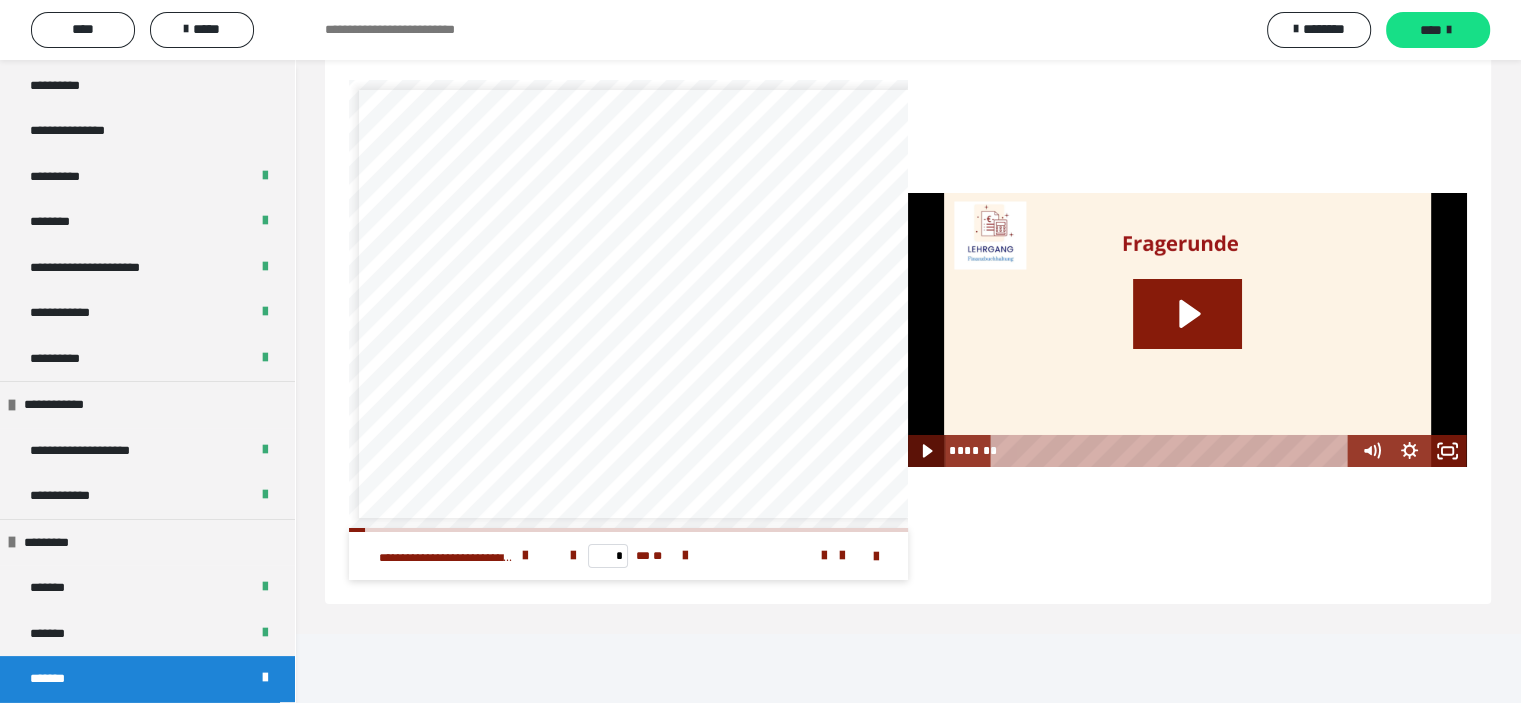 click 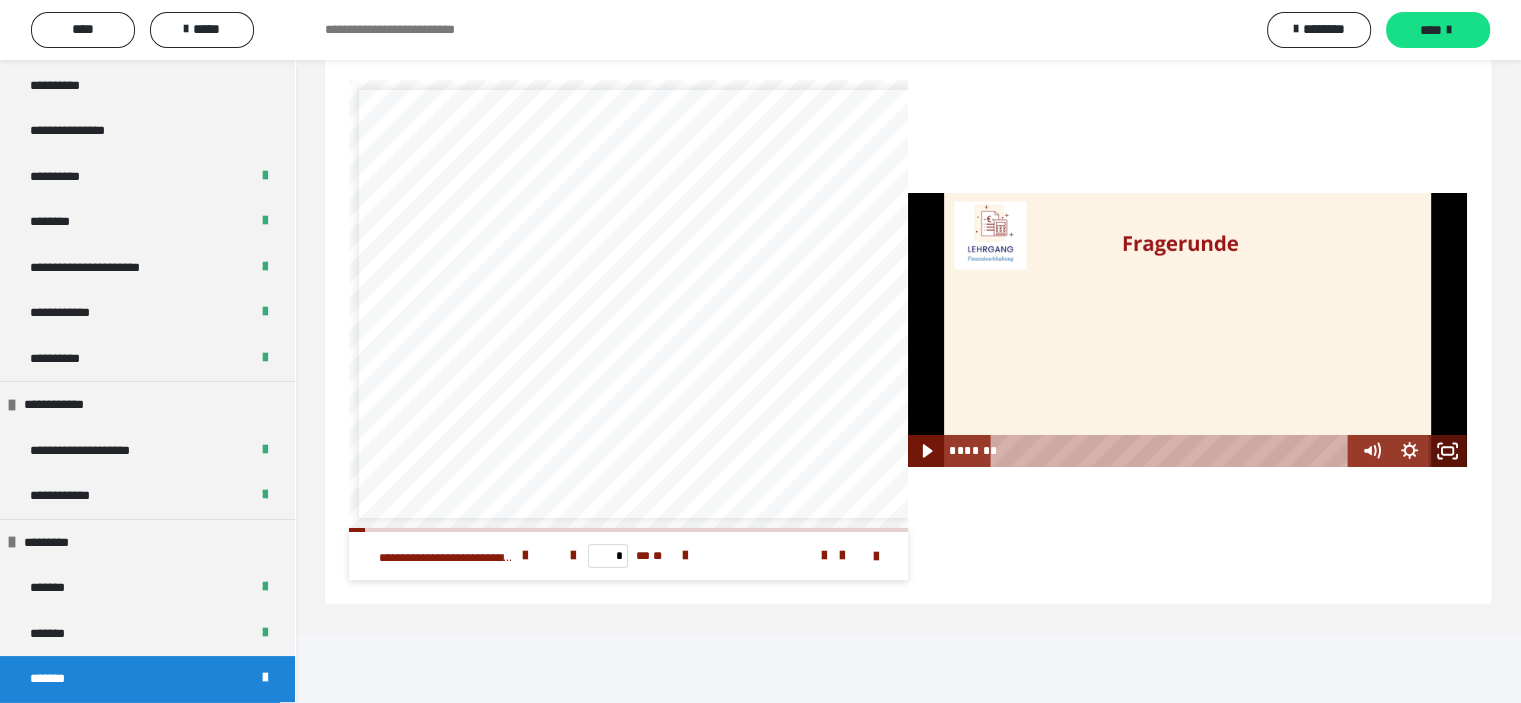 click 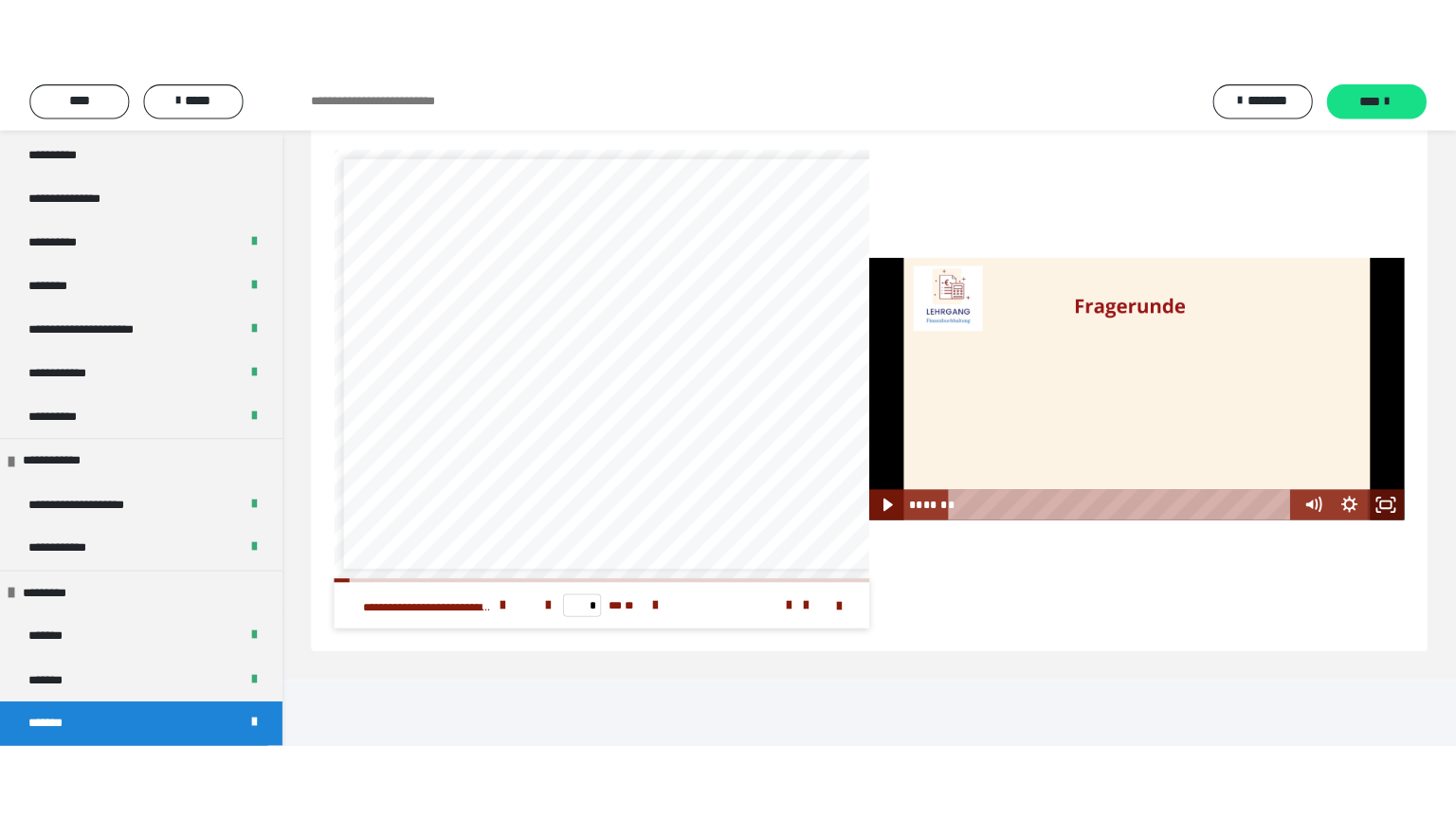 scroll, scrollTop: 6592, scrollLeft: 0, axis: vertical 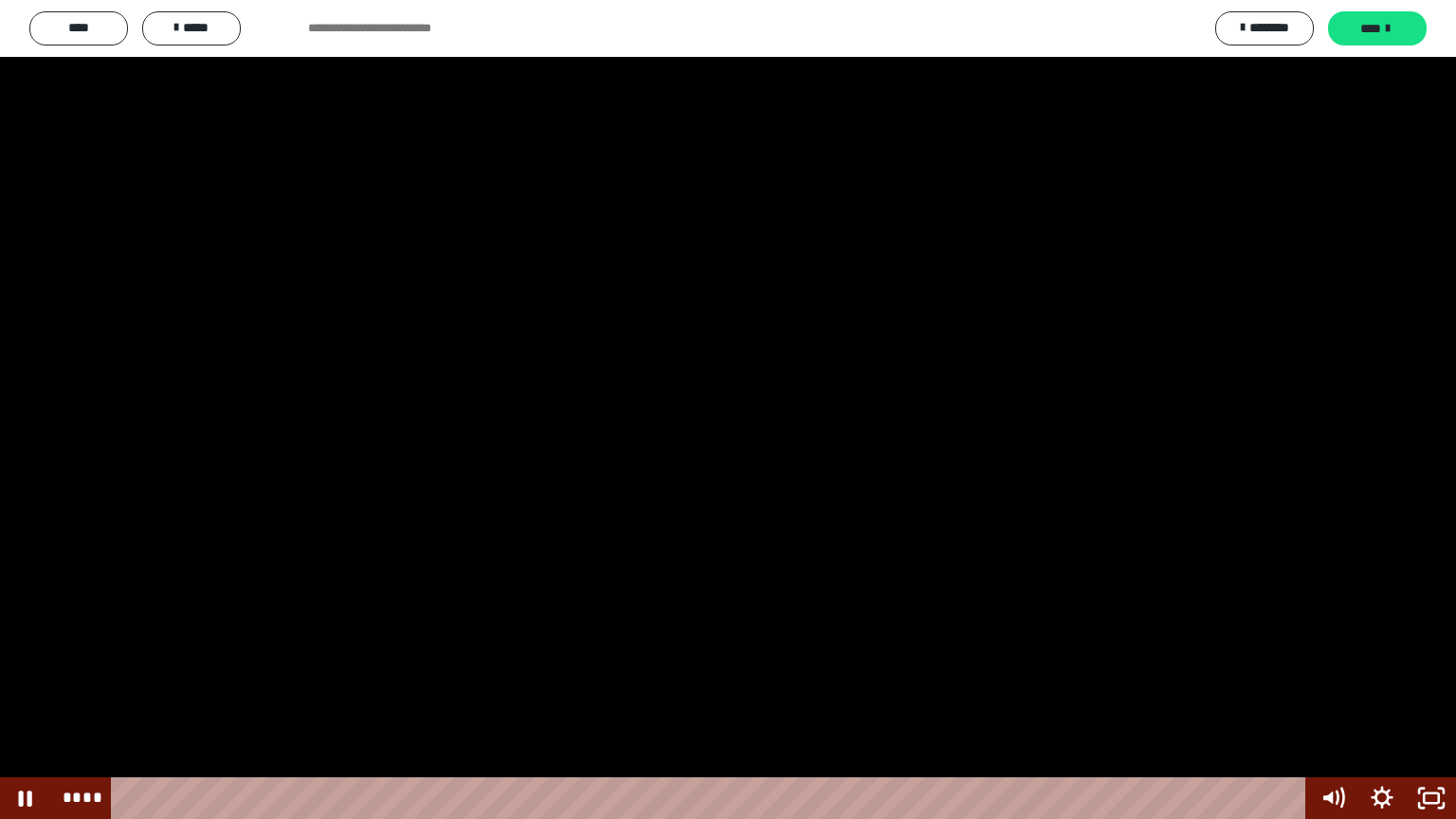 click at bounding box center [728, 410] 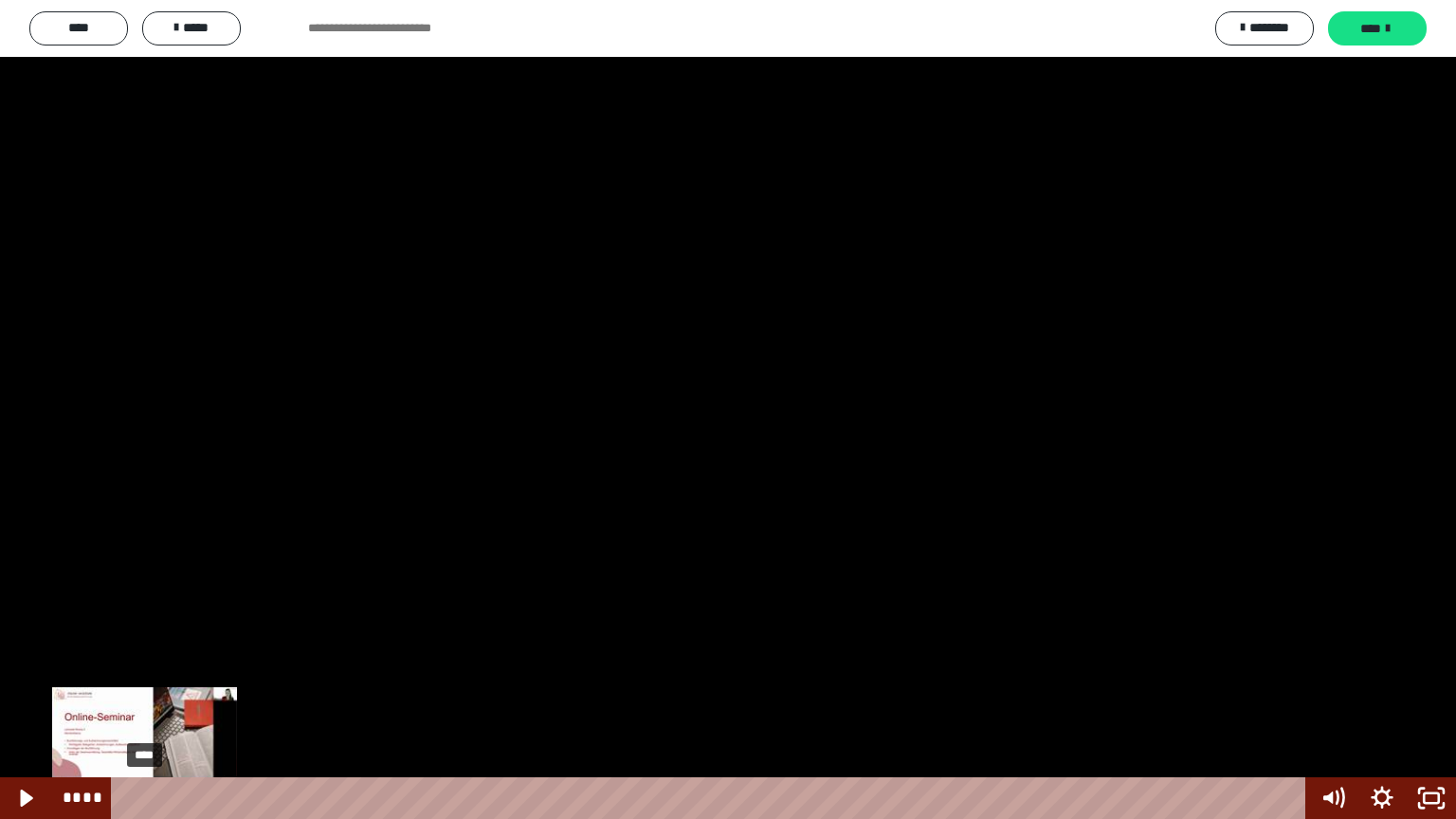 click on "****" at bounding box center (712, 798) 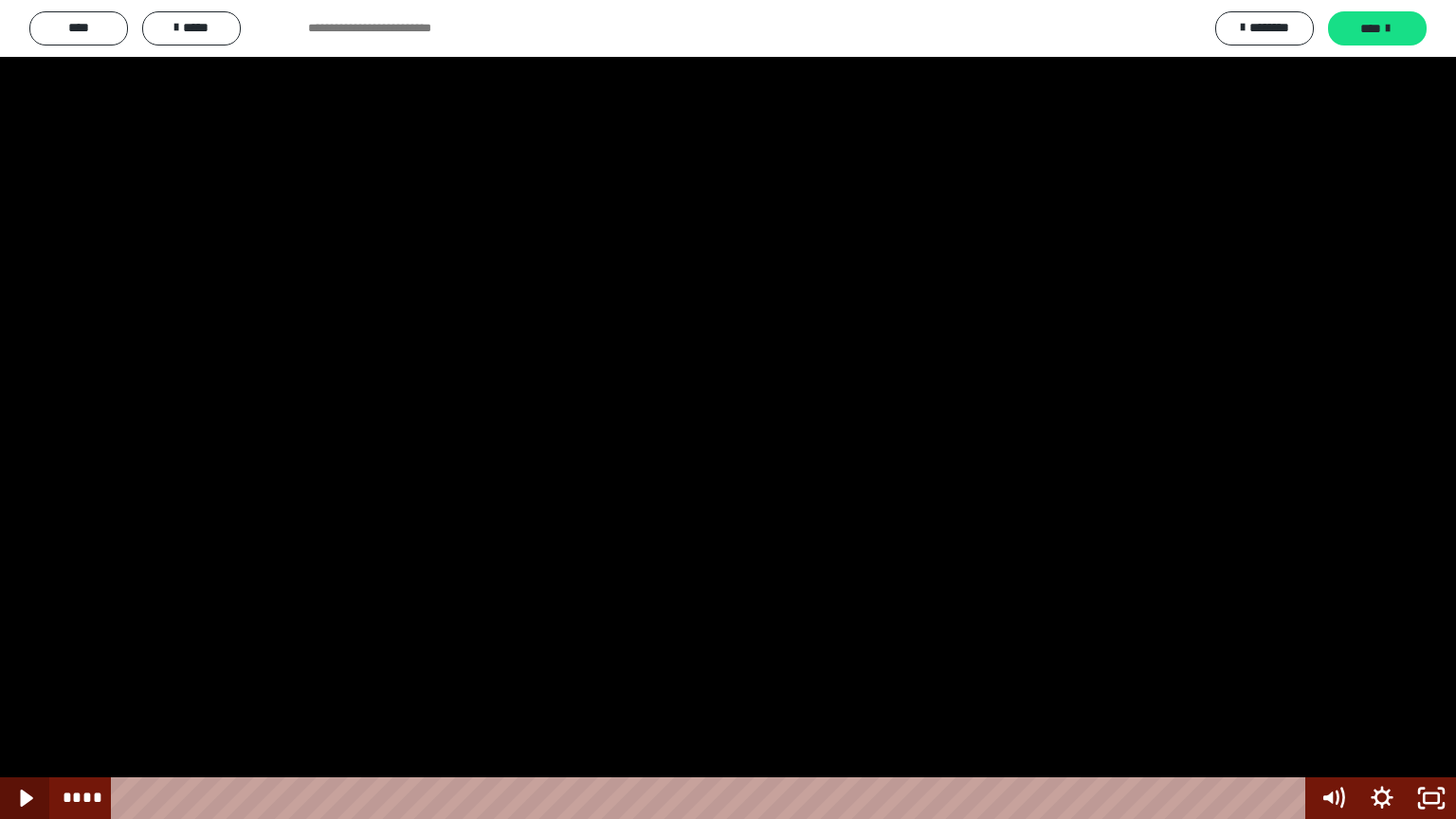 click 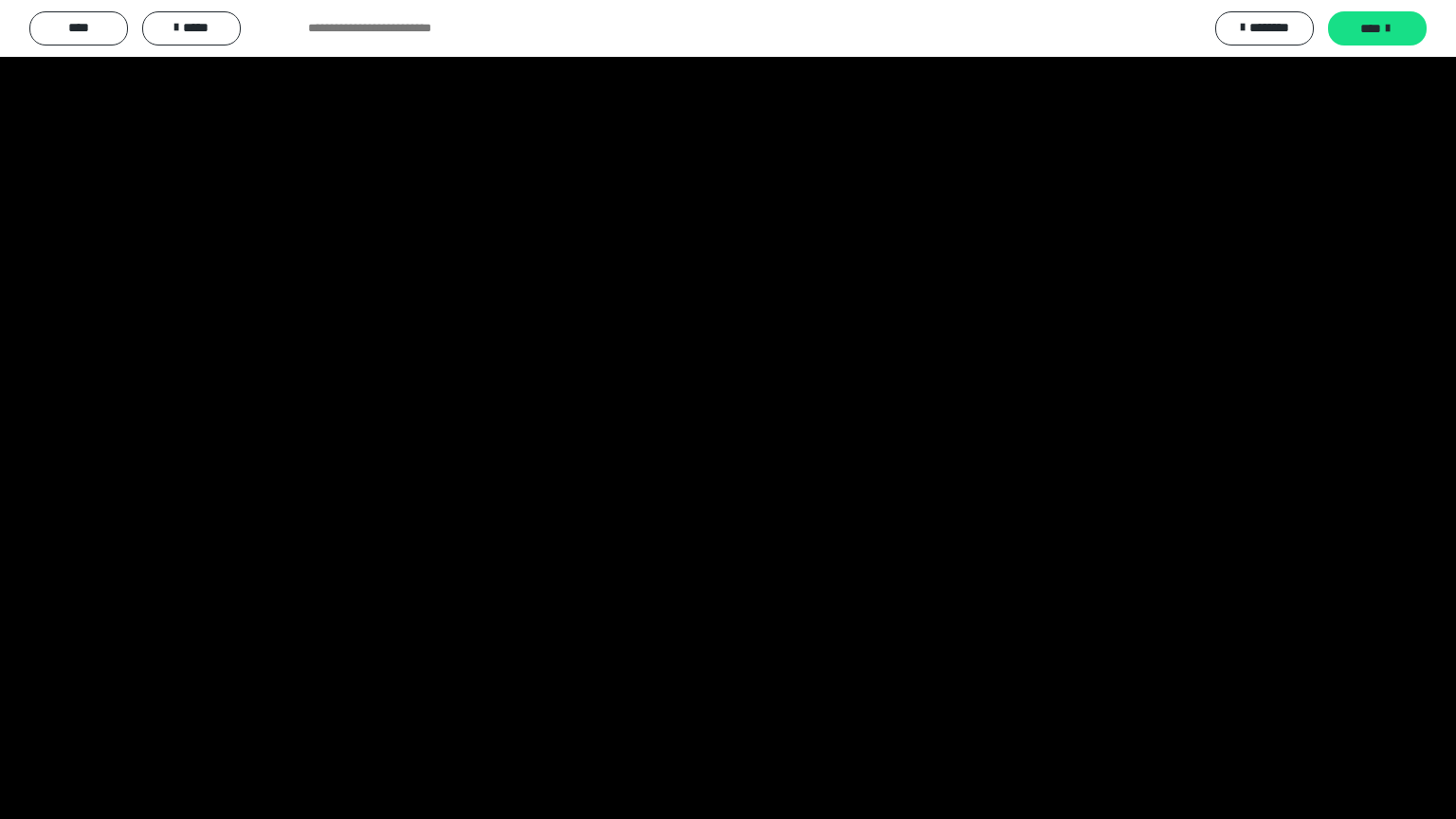 type 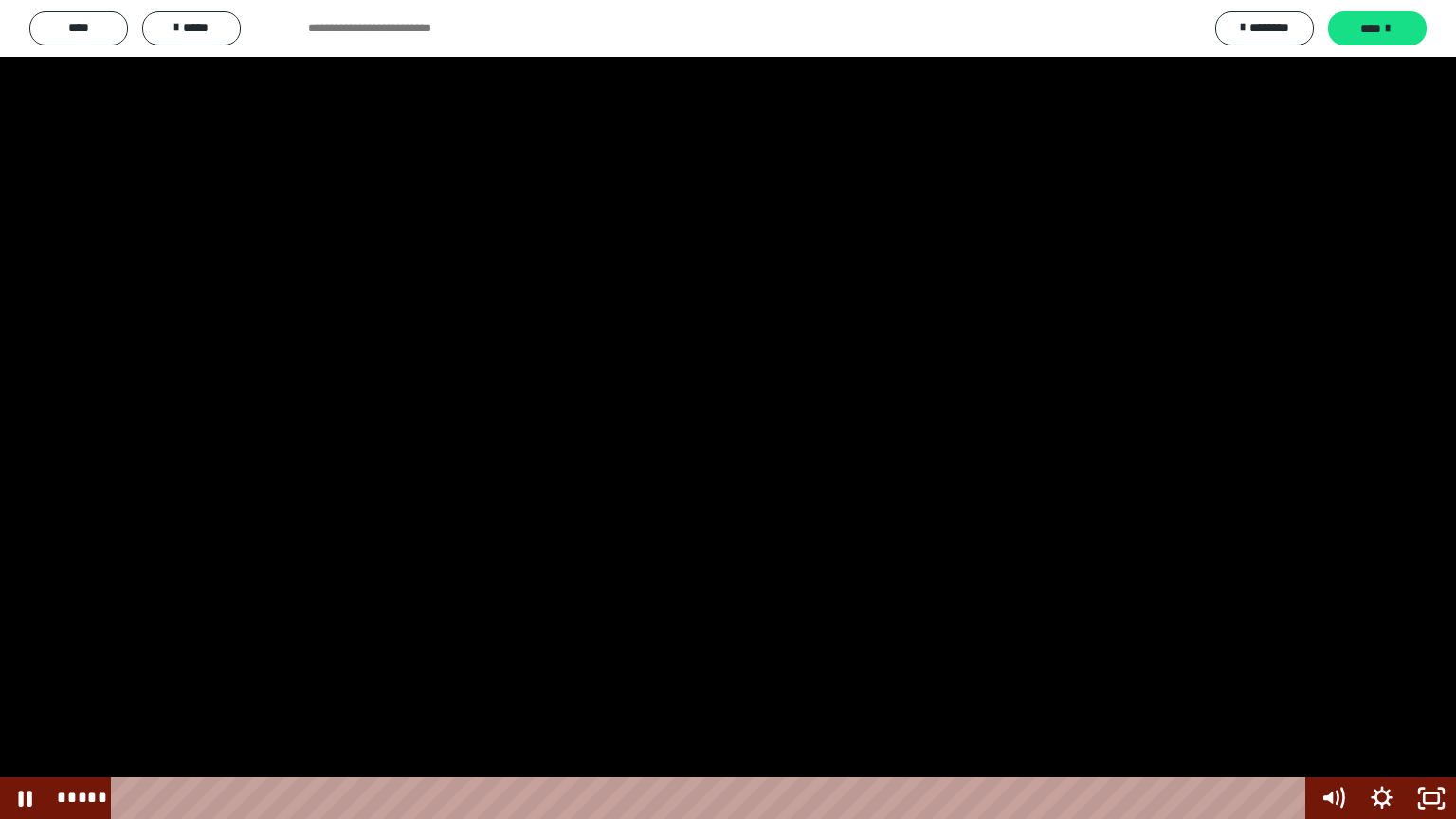 click at bounding box center [25, 798] 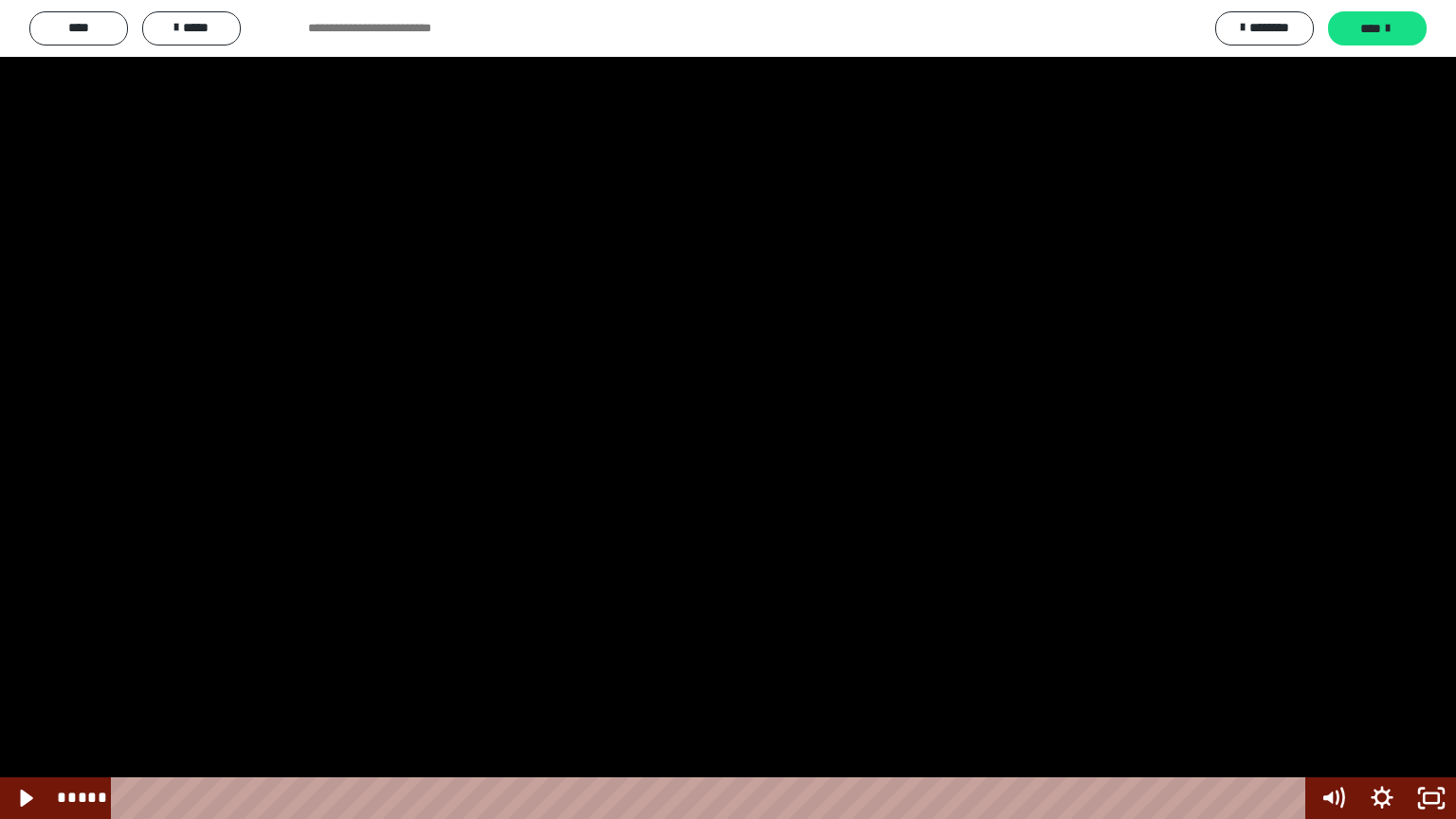 click at bounding box center (25, 798) 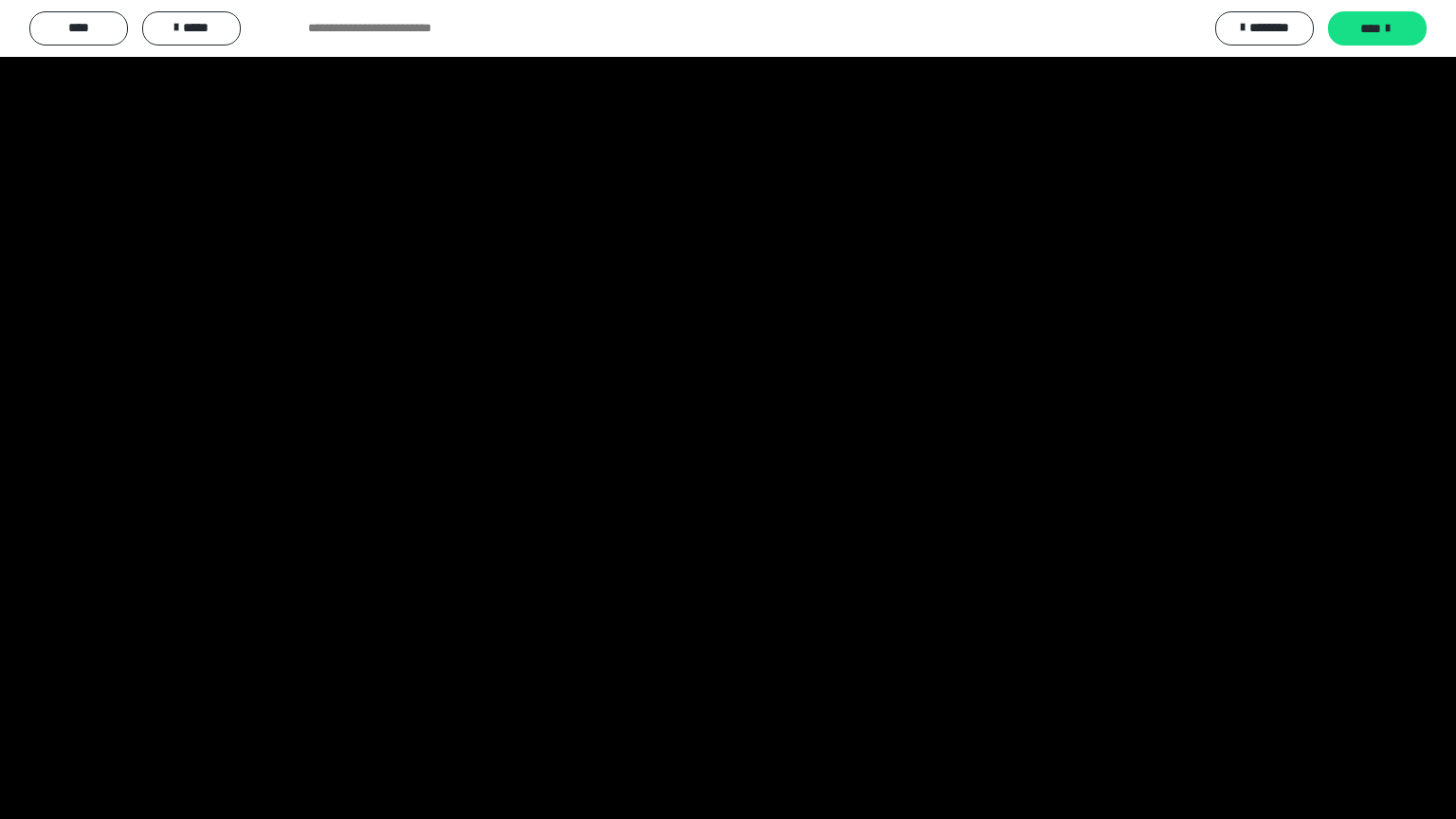 click at bounding box center (25, 798) 